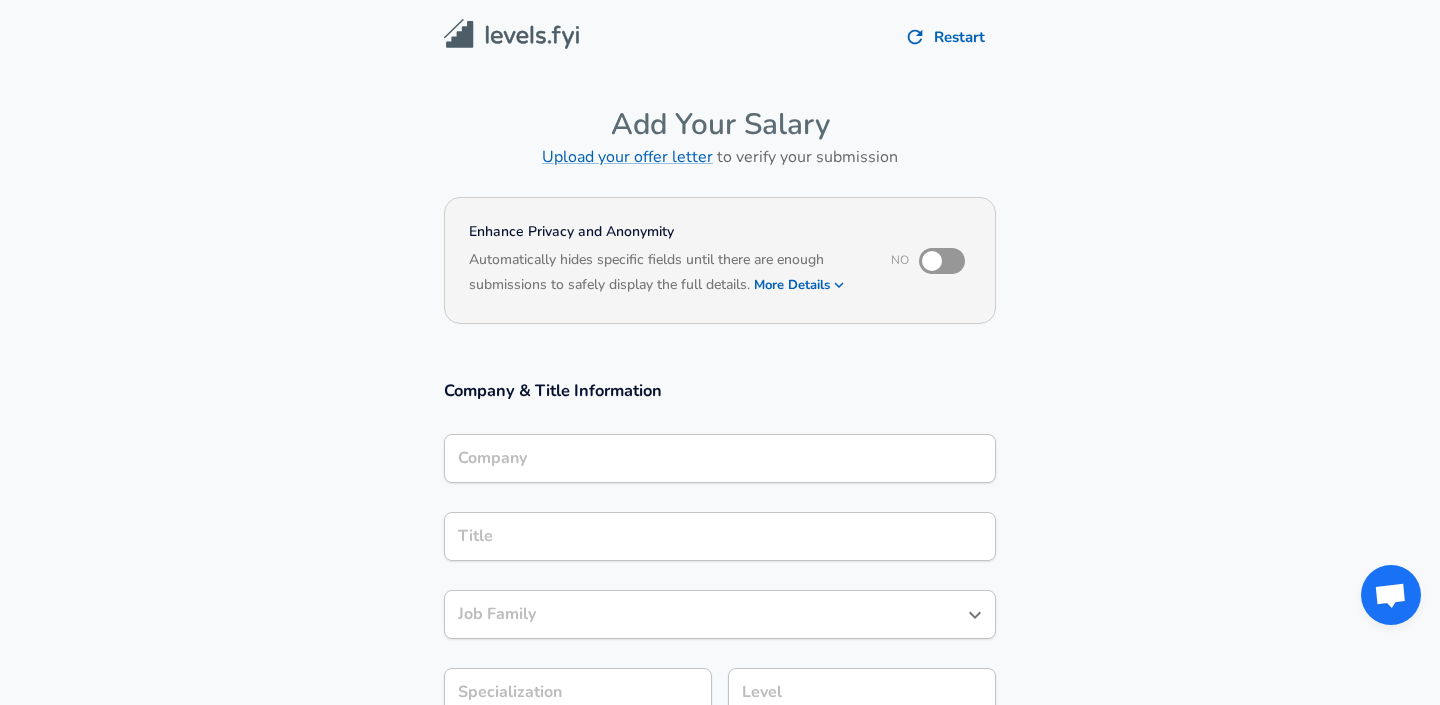 scroll, scrollTop: 0, scrollLeft: 0, axis: both 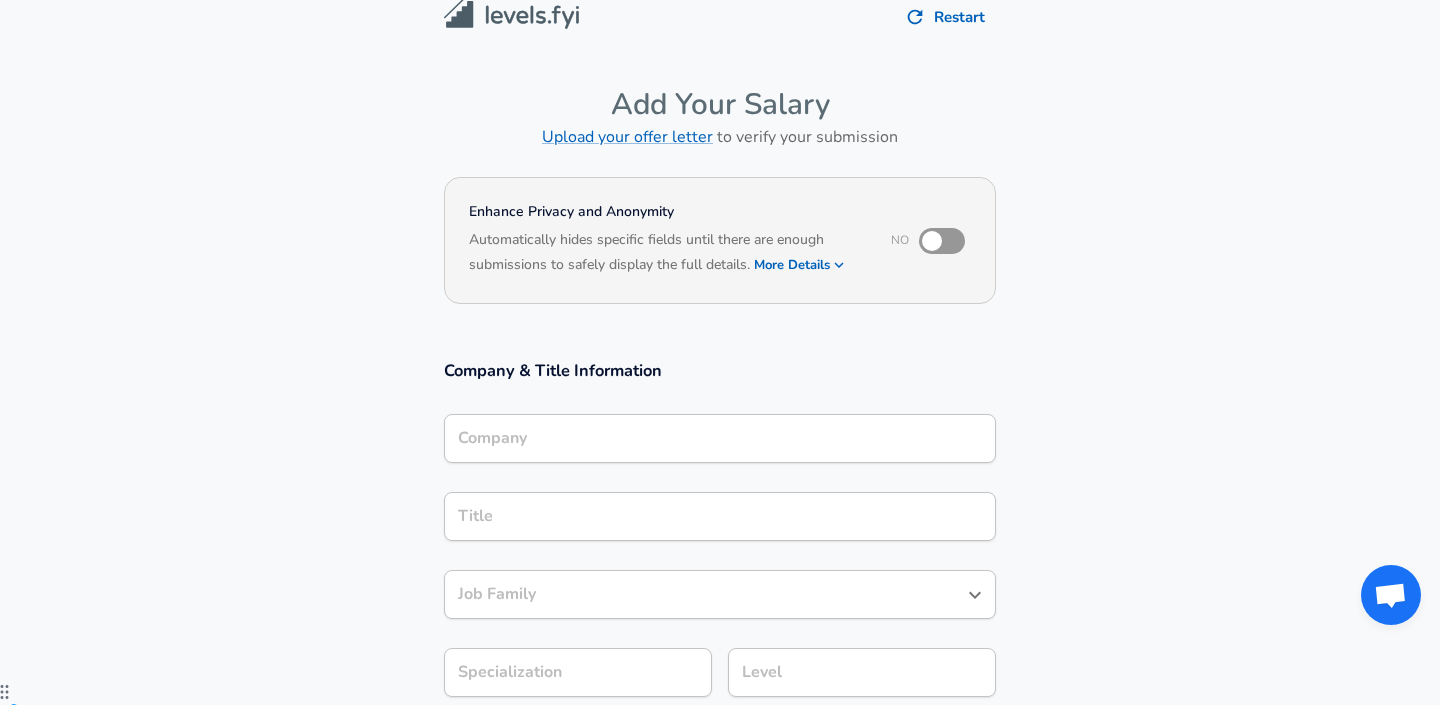 click on "Company" at bounding box center [720, 438] 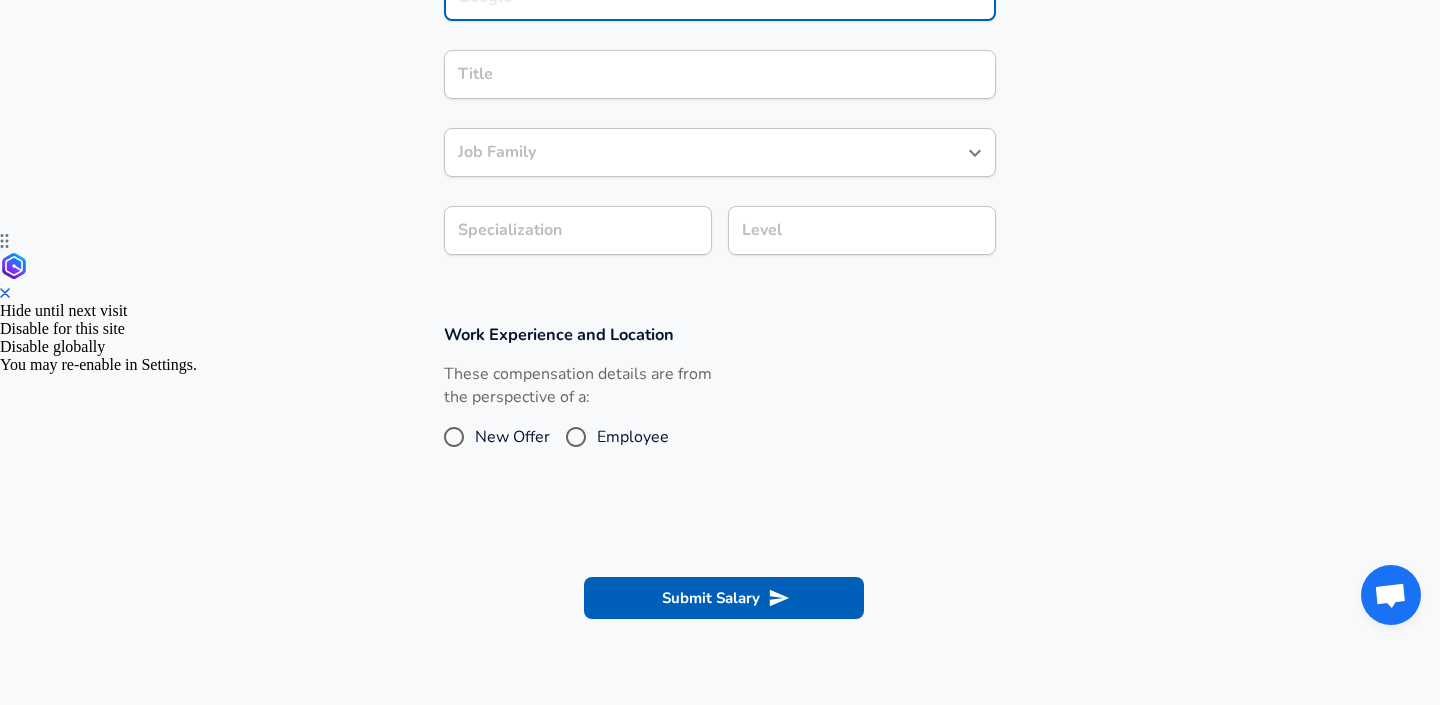 scroll, scrollTop: 473, scrollLeft: 0, axis: vertical 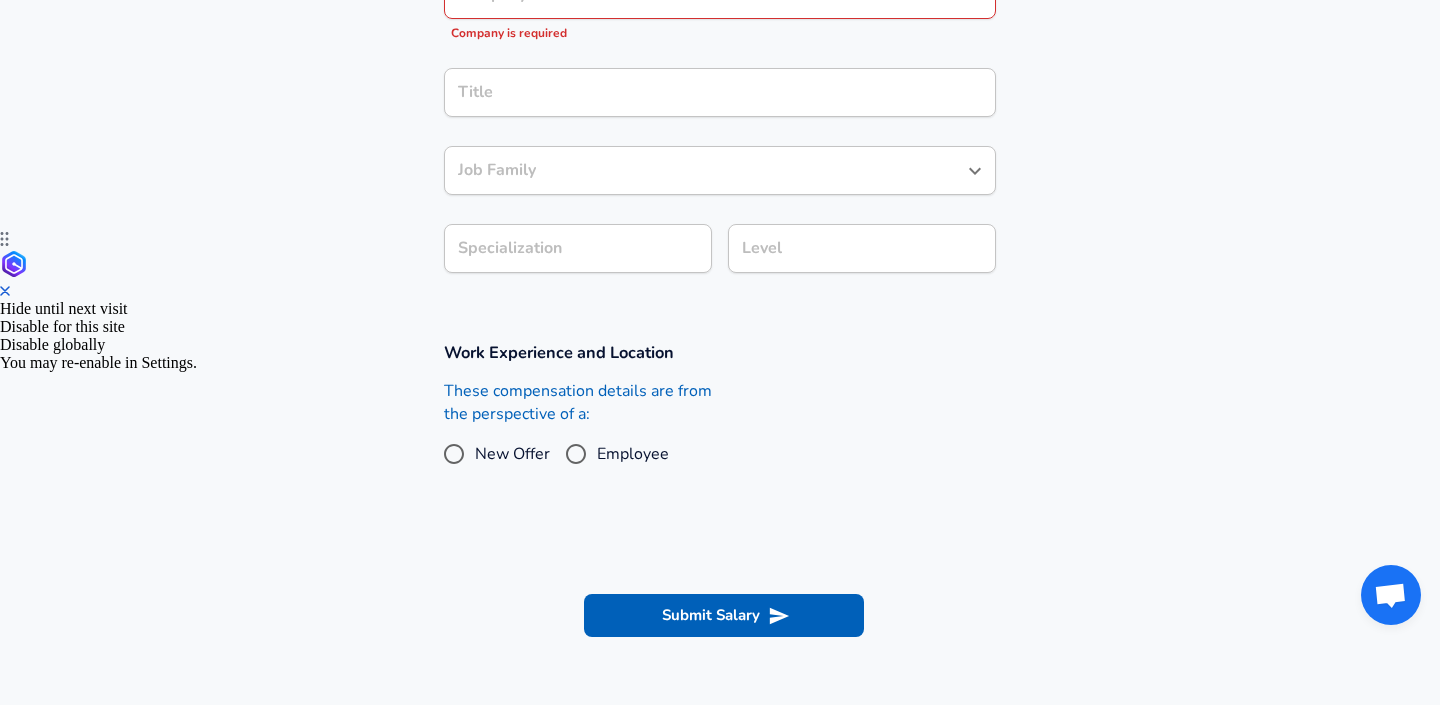 click on "These compensation details are from the perspective of a: New Offer Employee" at bounding box center (578, 433) 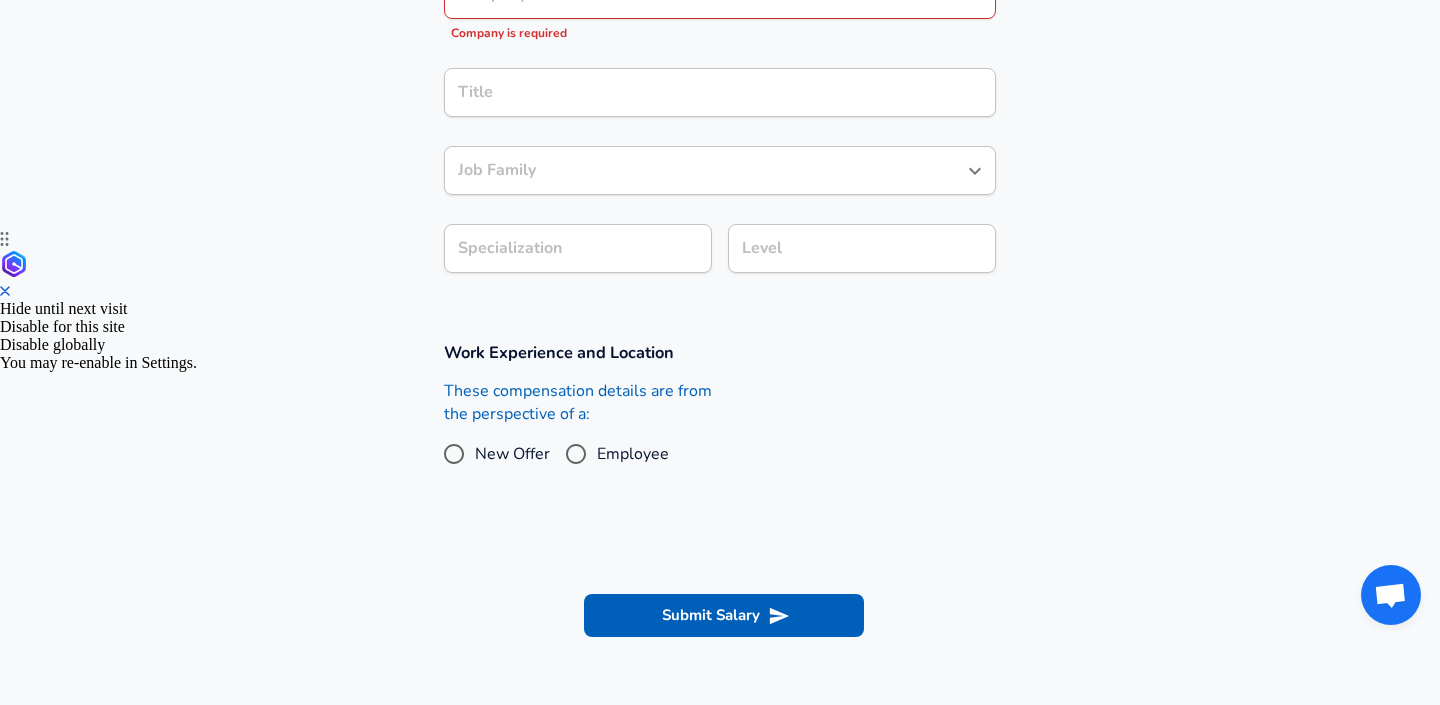 click on "Employee" at bounding box center (576, 454) 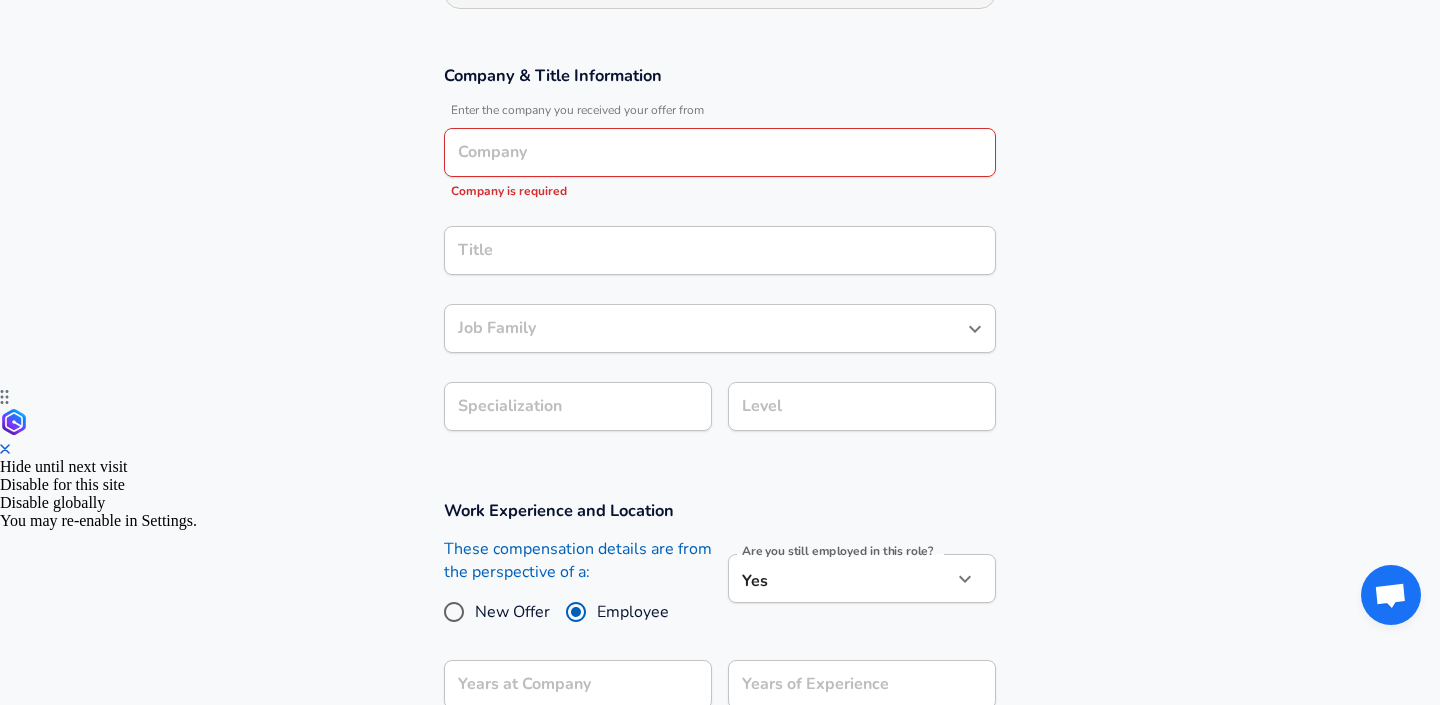 scroll, scrollTop: 291, scrollLeft: 0, axis: vertical 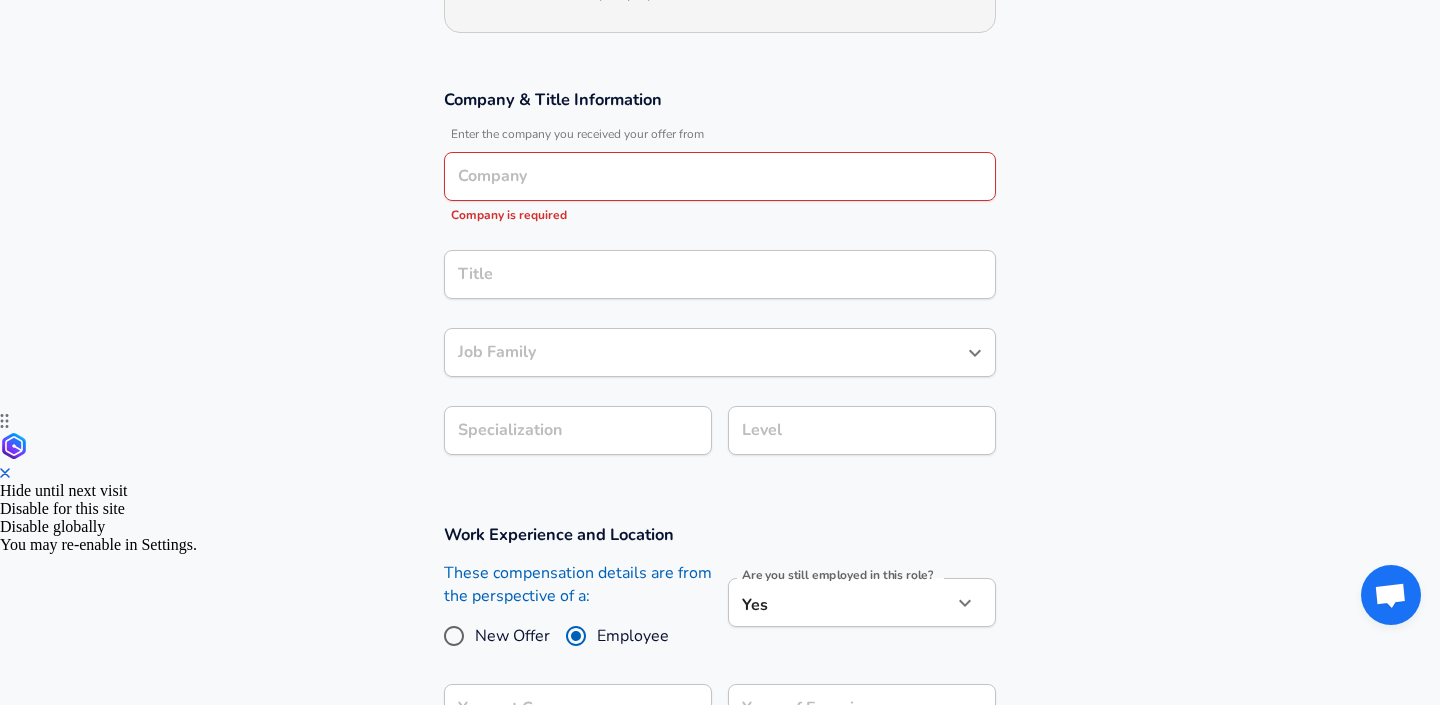 click on "Enter the company you received your offer from" at bounding box center [720, 134] 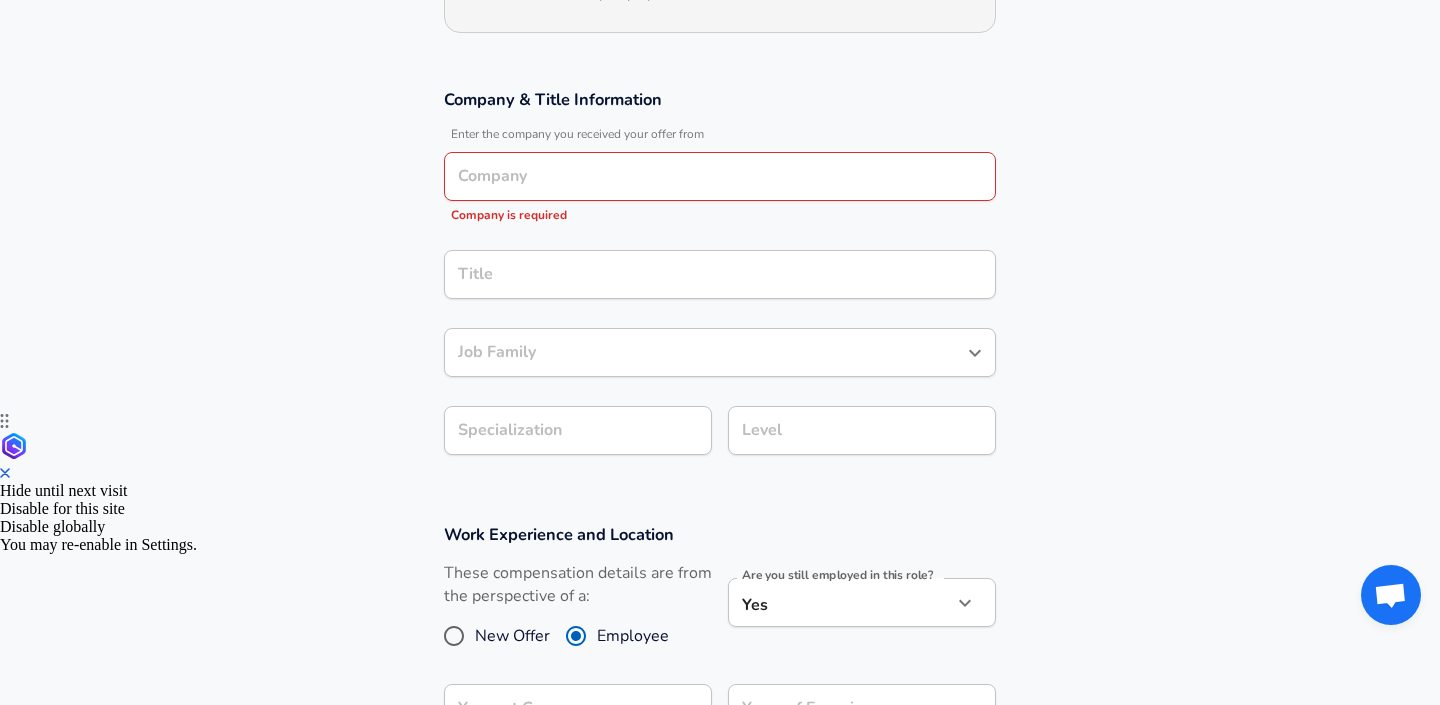 click on "Company" at bounding box center [720, 176] 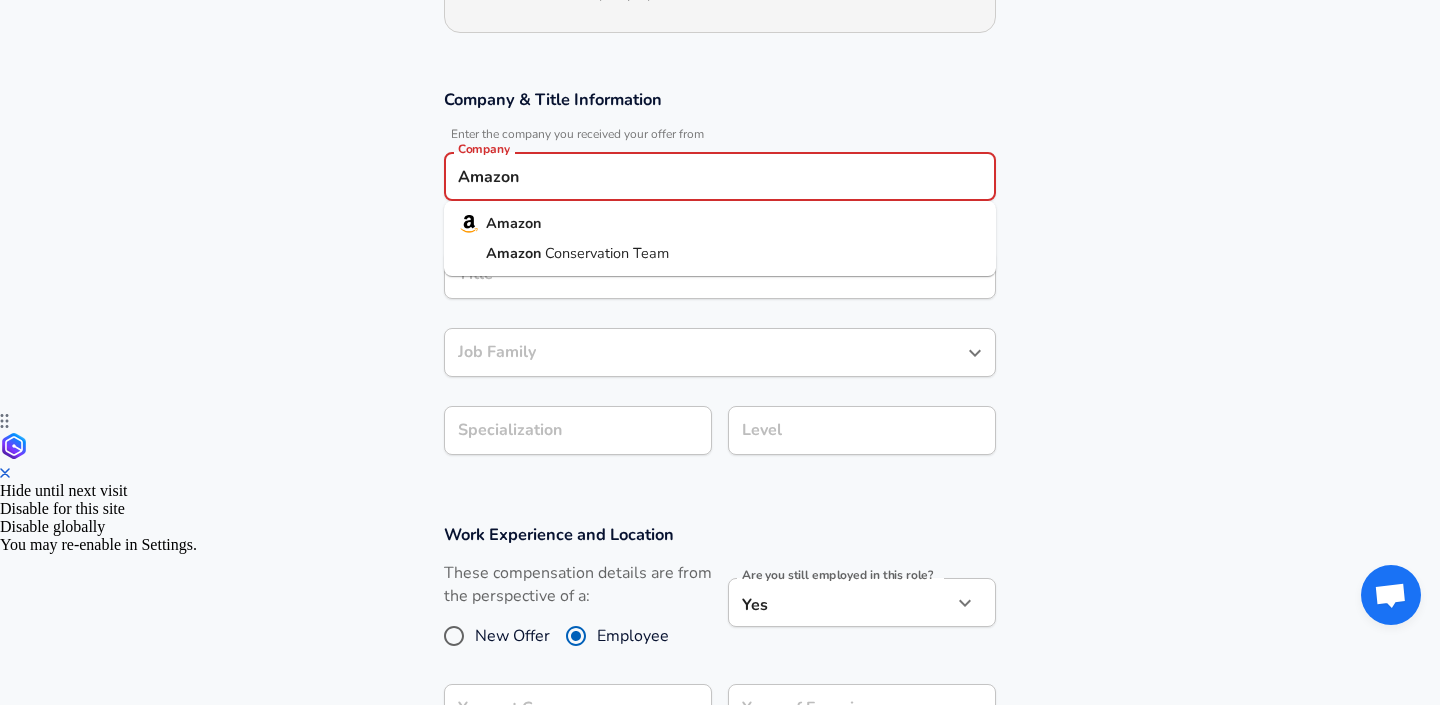 click on "Amazon    Conservation Team" at bounding box center [720, 254] 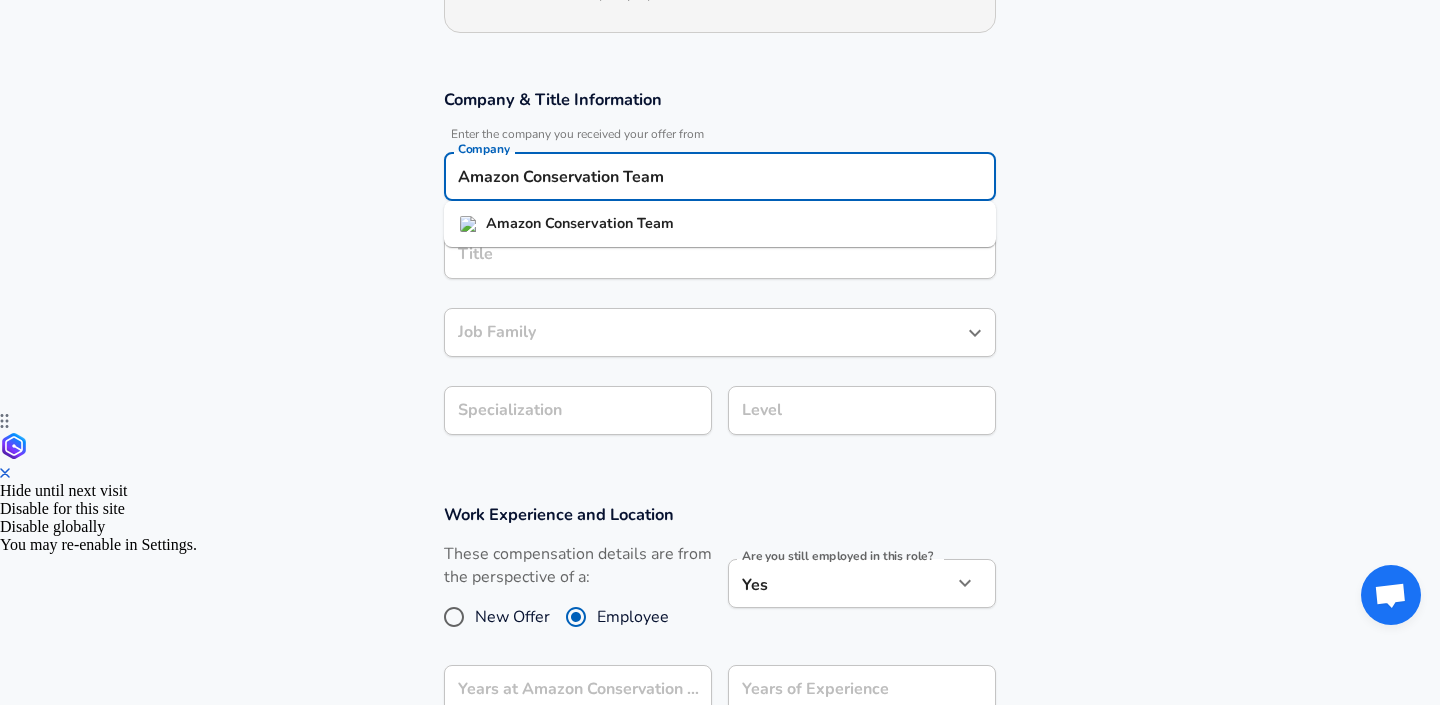 drag, startPoint x: 701, startPoint y: 178, endPoint x: 525, endPoint y: 168, distance: 176.28386 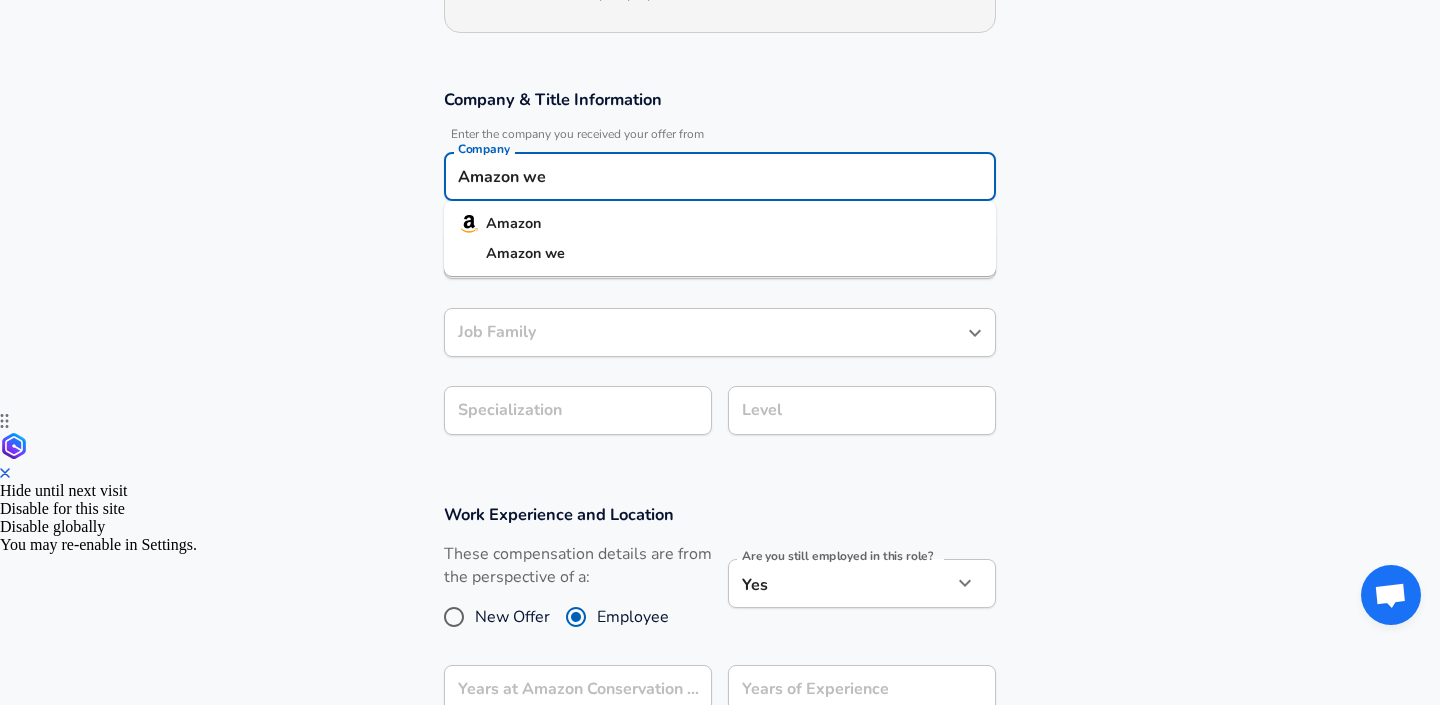 click on "Amazon" at bounding box center (513, 223) 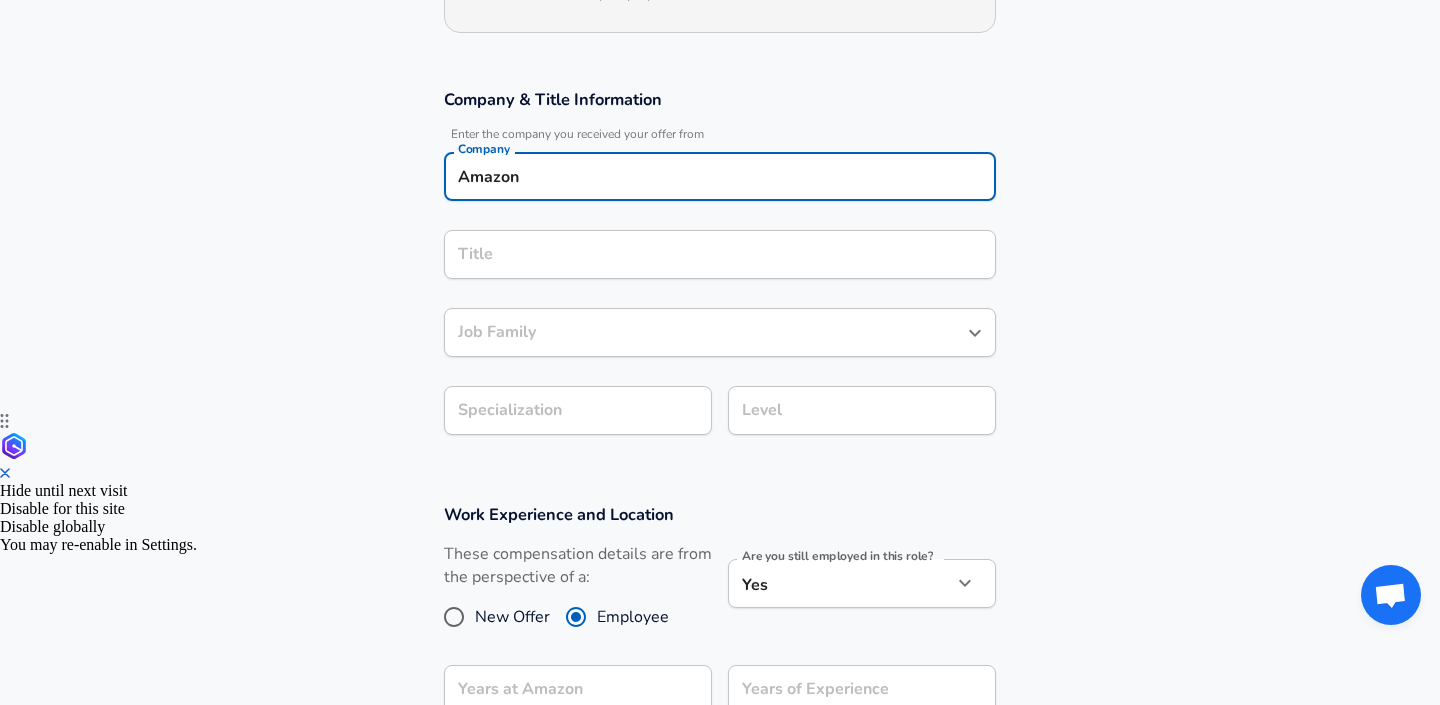 type on "Amazon" 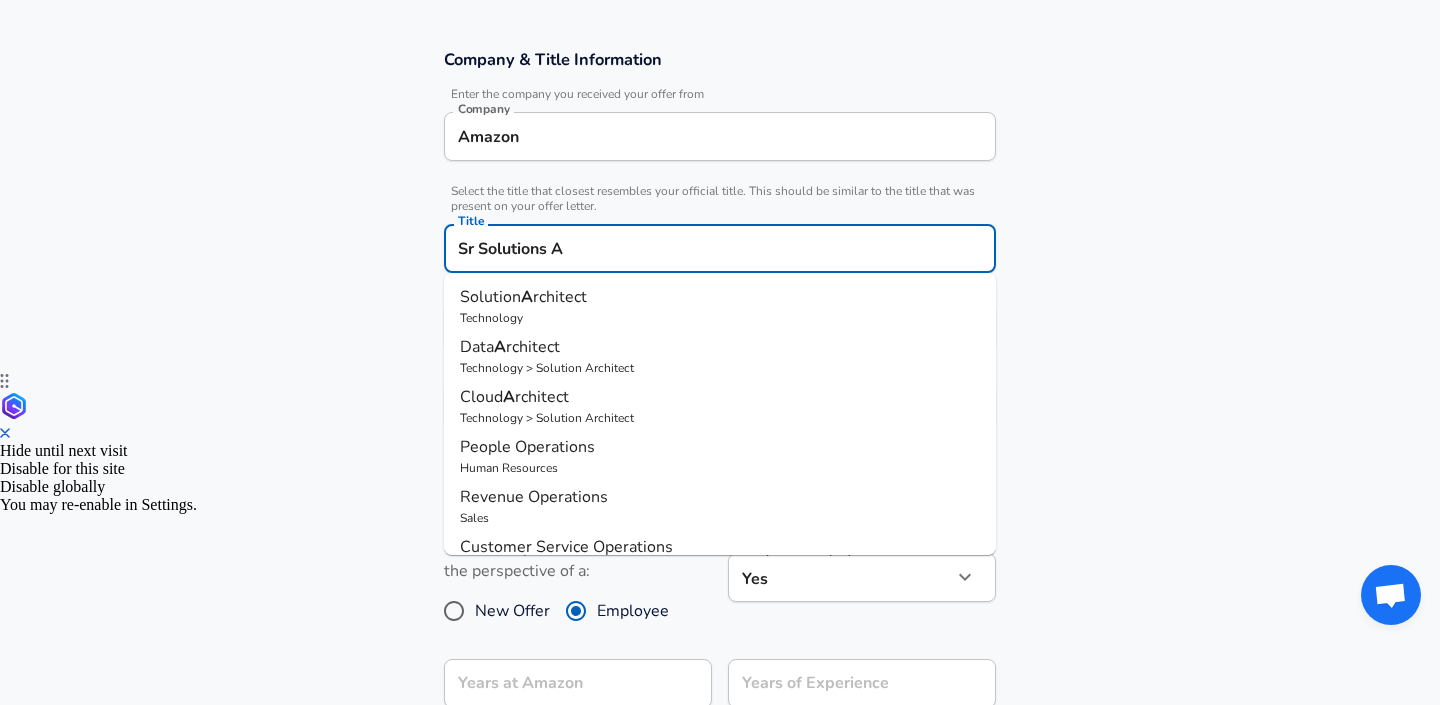 click on "Solution" at bounding box center (490, 297) 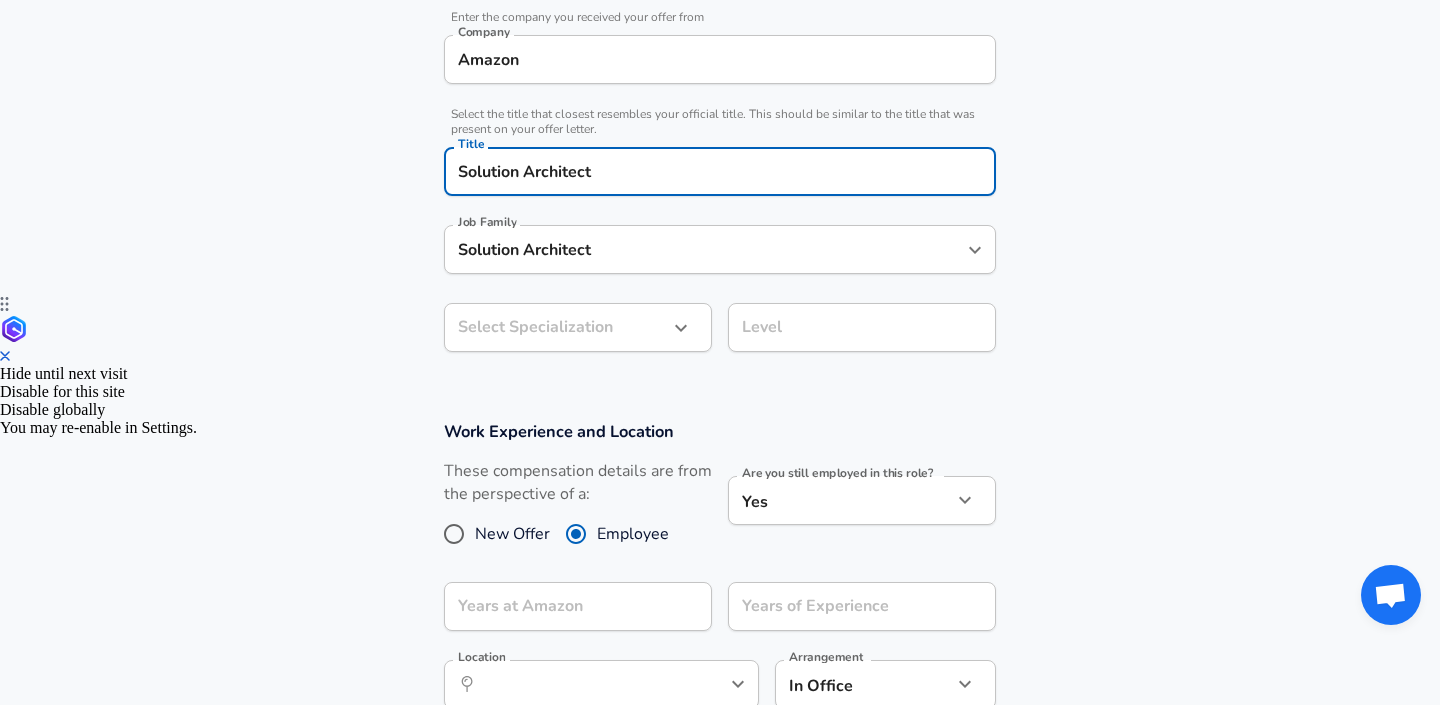 type on "Solution Architect" 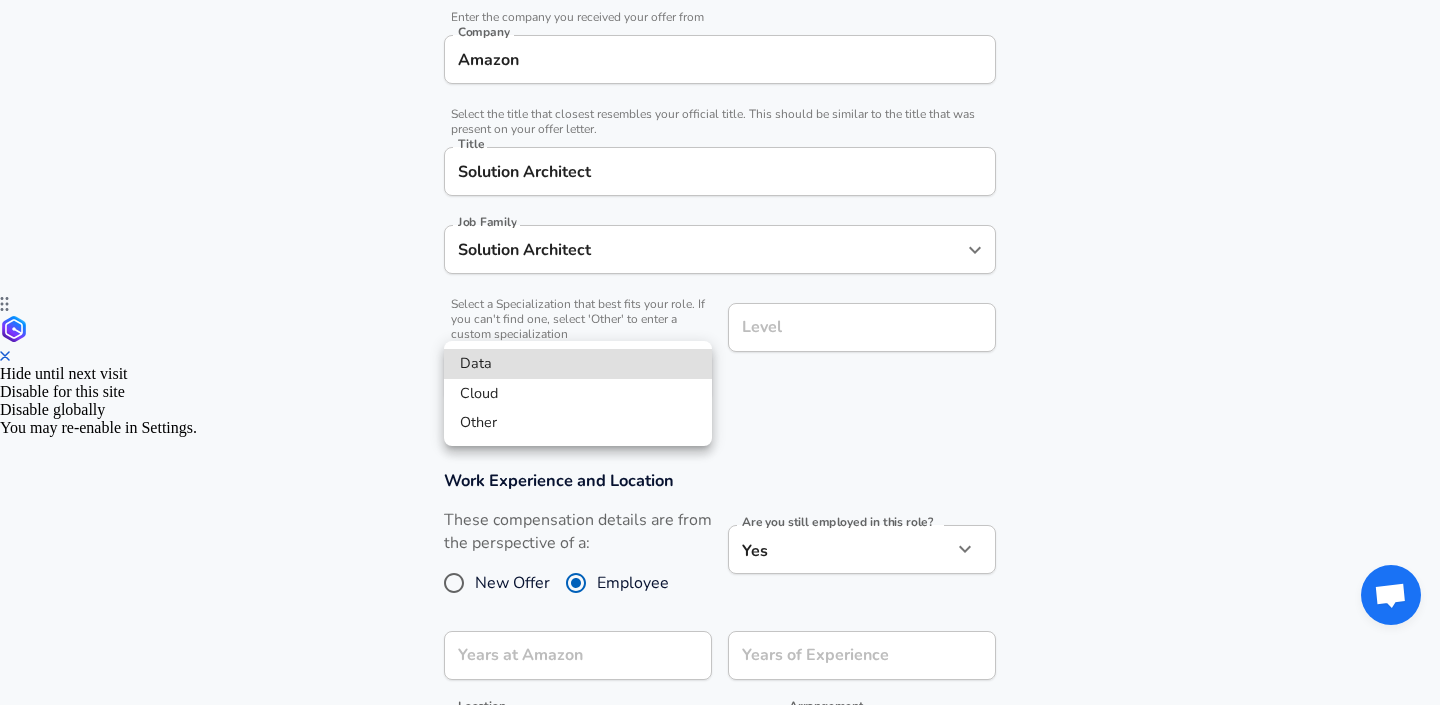 scroll, scrollTop: 468, scrollLeft: 0, axis: vertical 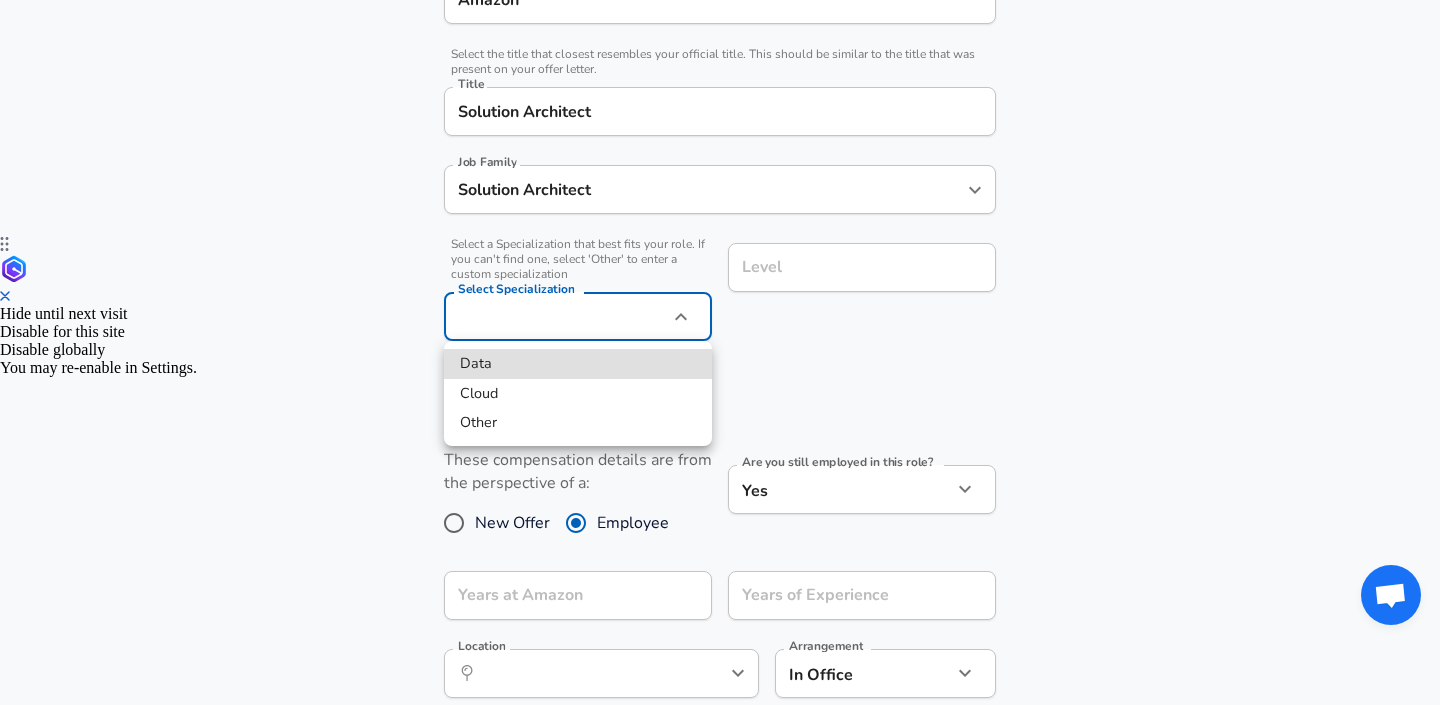 click on "Restart Add Your Salary Upload your offer letter   to verify your submission Enhance Privacy and Anonymity No Automatically hides specific fields until there are enough submissions to safely display the full details.   More Details Based on your submission and the data points that we have already collected, we will automatically hide and anonymize specific fields if there aren't enough data points to remain sufficiently anonymous. Company & Title Information   Enter the company you received your offer from Company Amazon Company   Select the title that closest resembles your official title. This should be similar to the title that was present on your offer letter. Title Solution Architect Title Job Family Solution Architect Job Family   Select a Specialization that best fits your role. If you can't find one, select 'Other' to enter a custom specialization Select Specialization ​ Select Specialization Level Level Work Experience and Location These compensation details are from the perspective of a: New Offer" at bounding box center (720, -116) 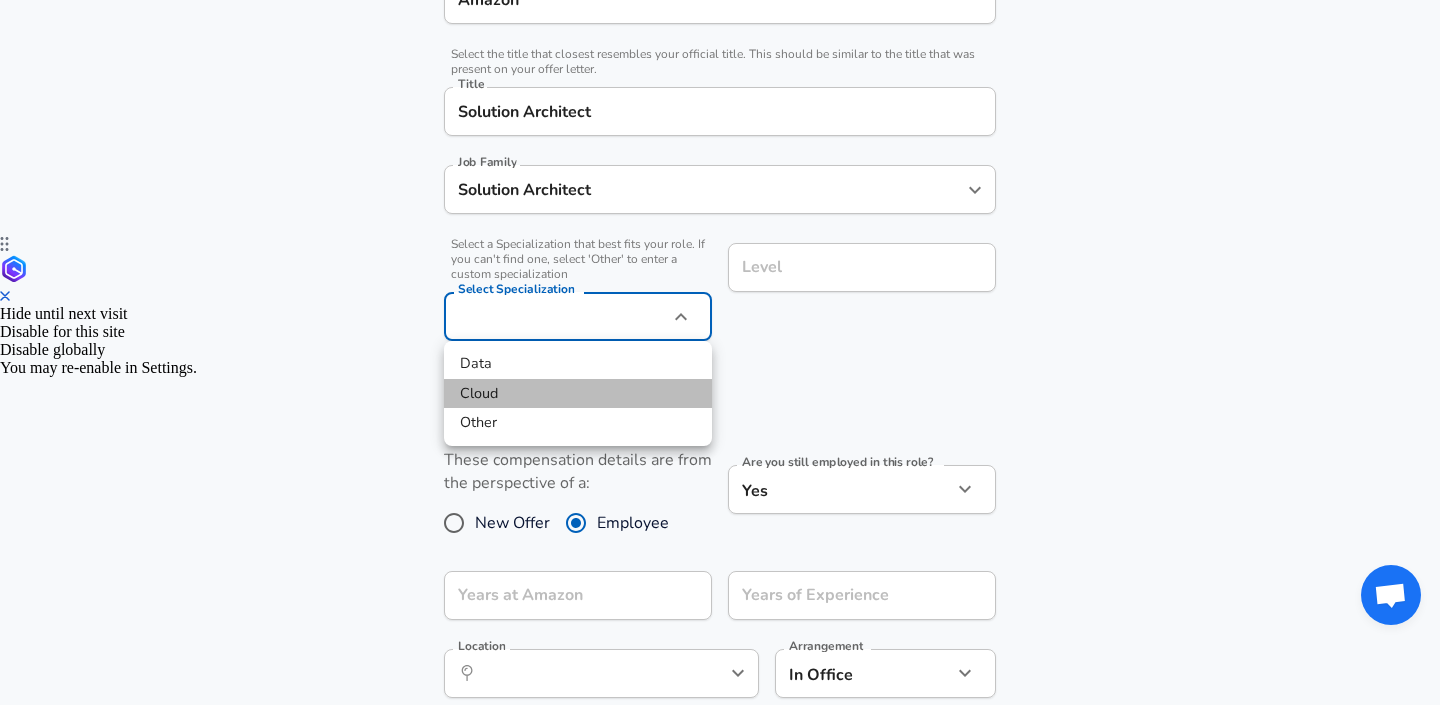 click on "Cloud" at bounding box center (578, 394) 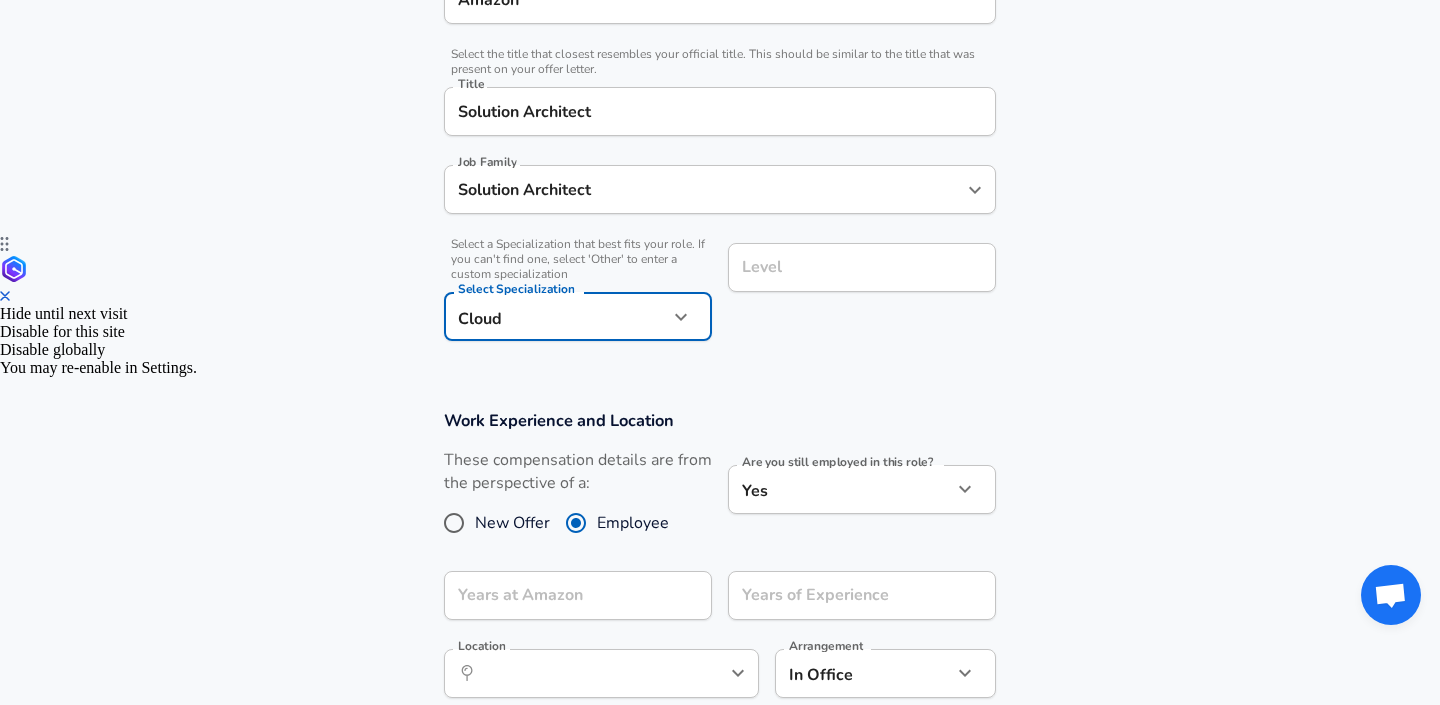 click on "Level Level" at bounding box center (862, 270) 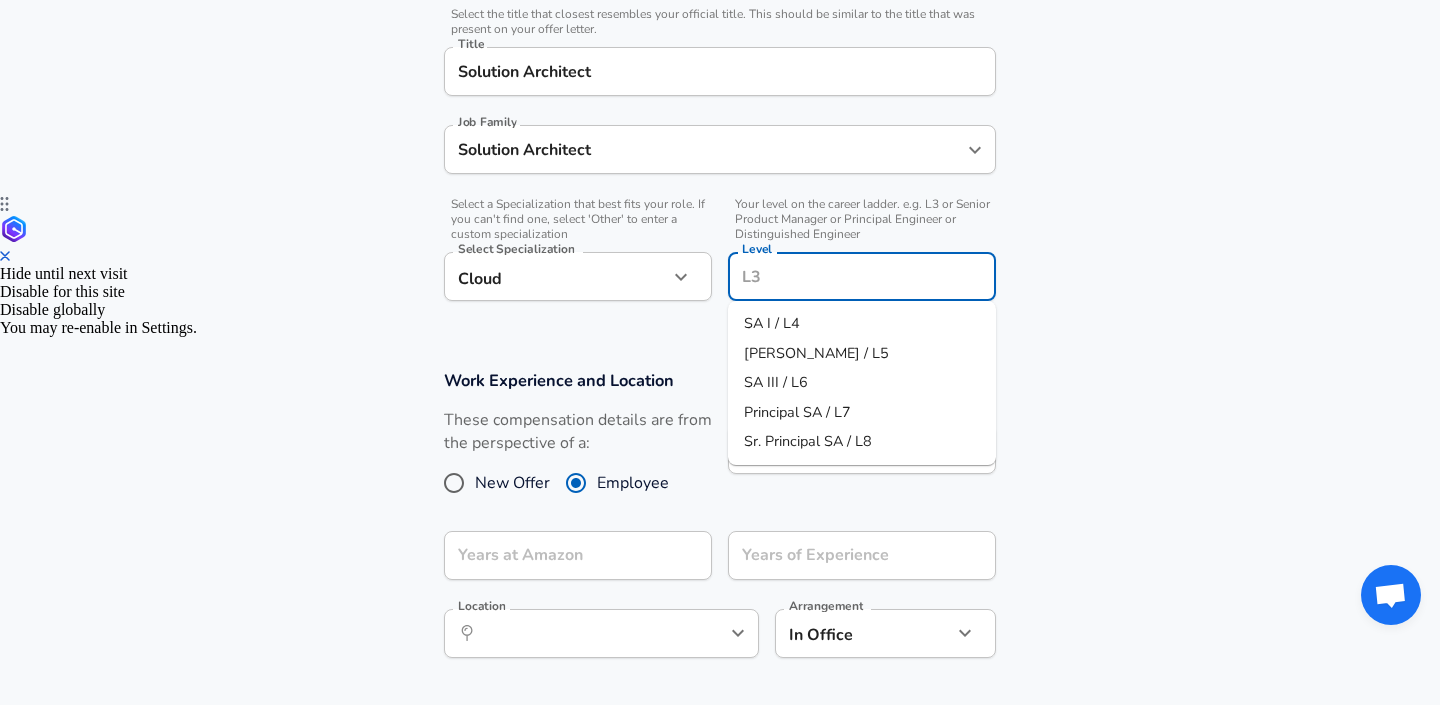 click on "SA III / L6" at bounding box center [776, 382] 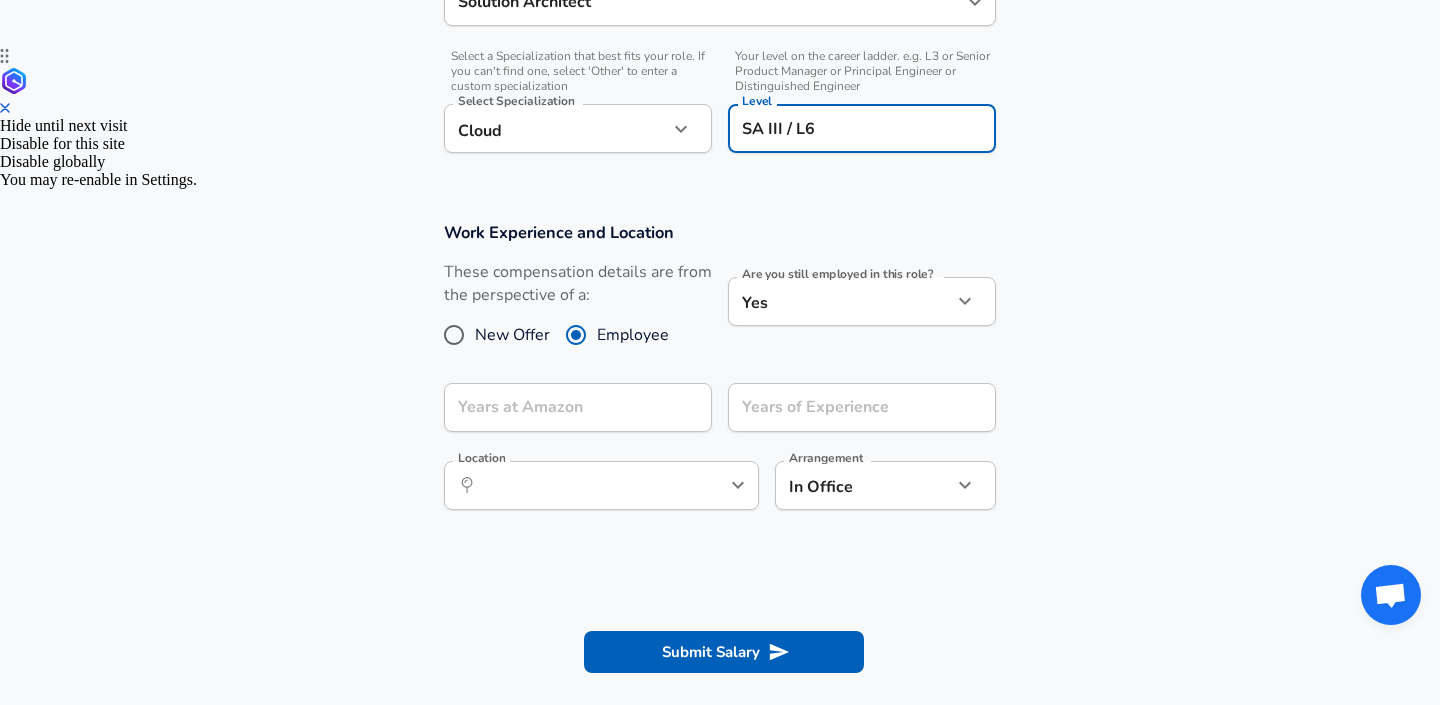 scroll, scrollTop: 657, scrollLeft: 0, axis: vertical 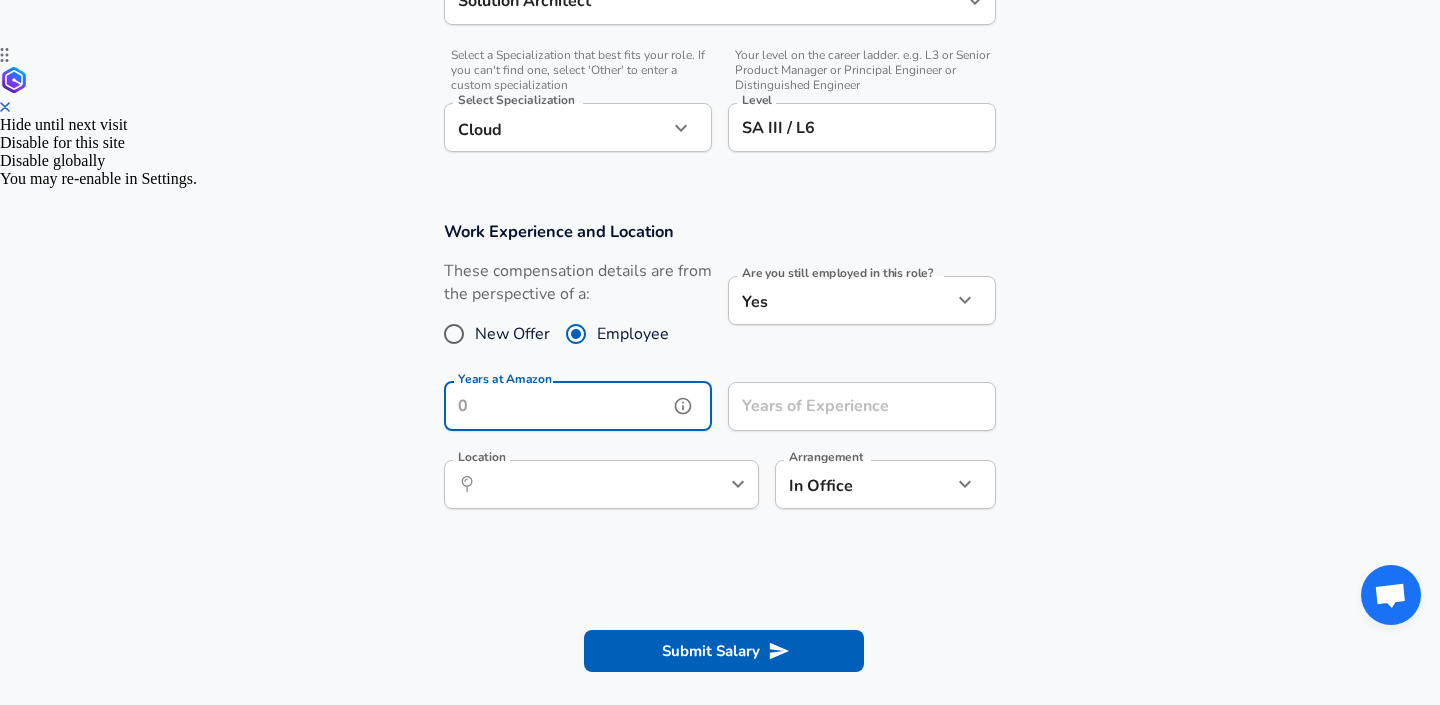 click on "Years at Amazon" at bounding box center [556, 406] 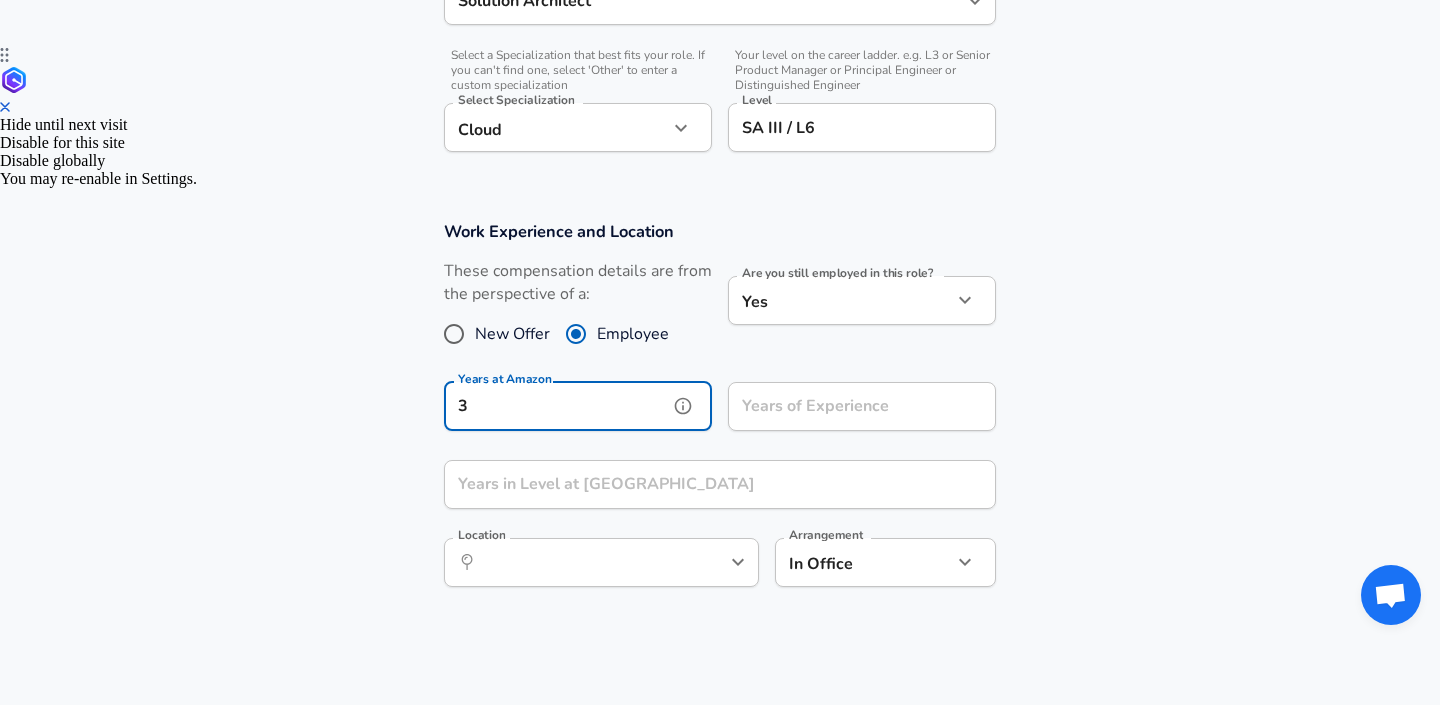type on "3" 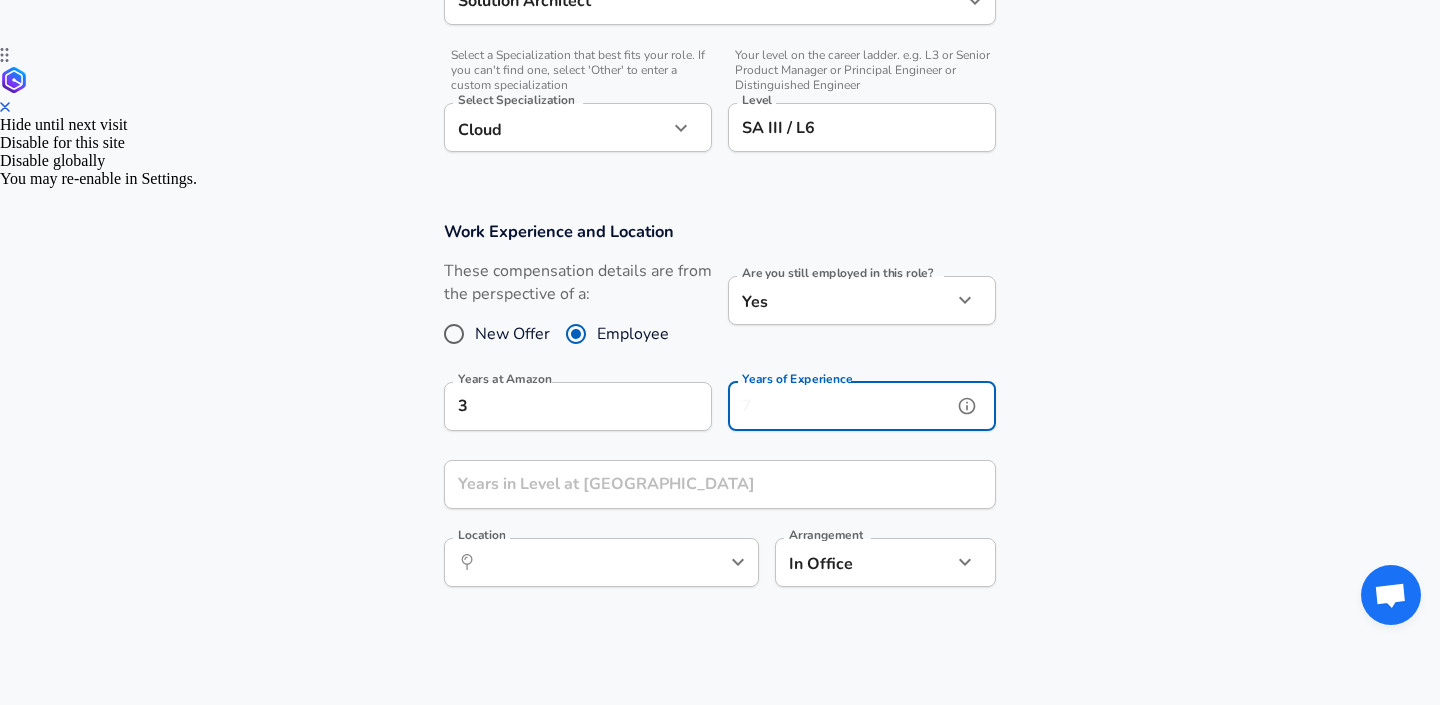click on "Years of Experience" at bounding box center [840, 406] 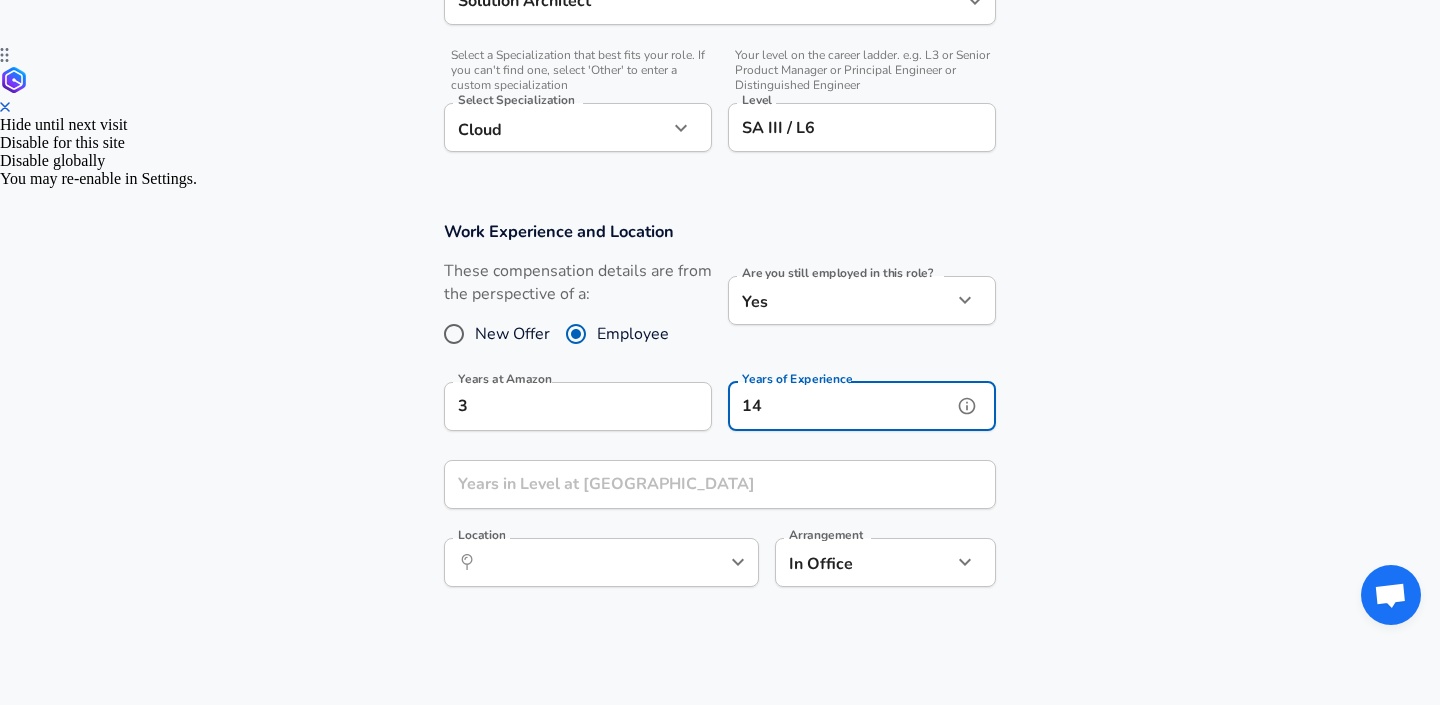 type on "14" 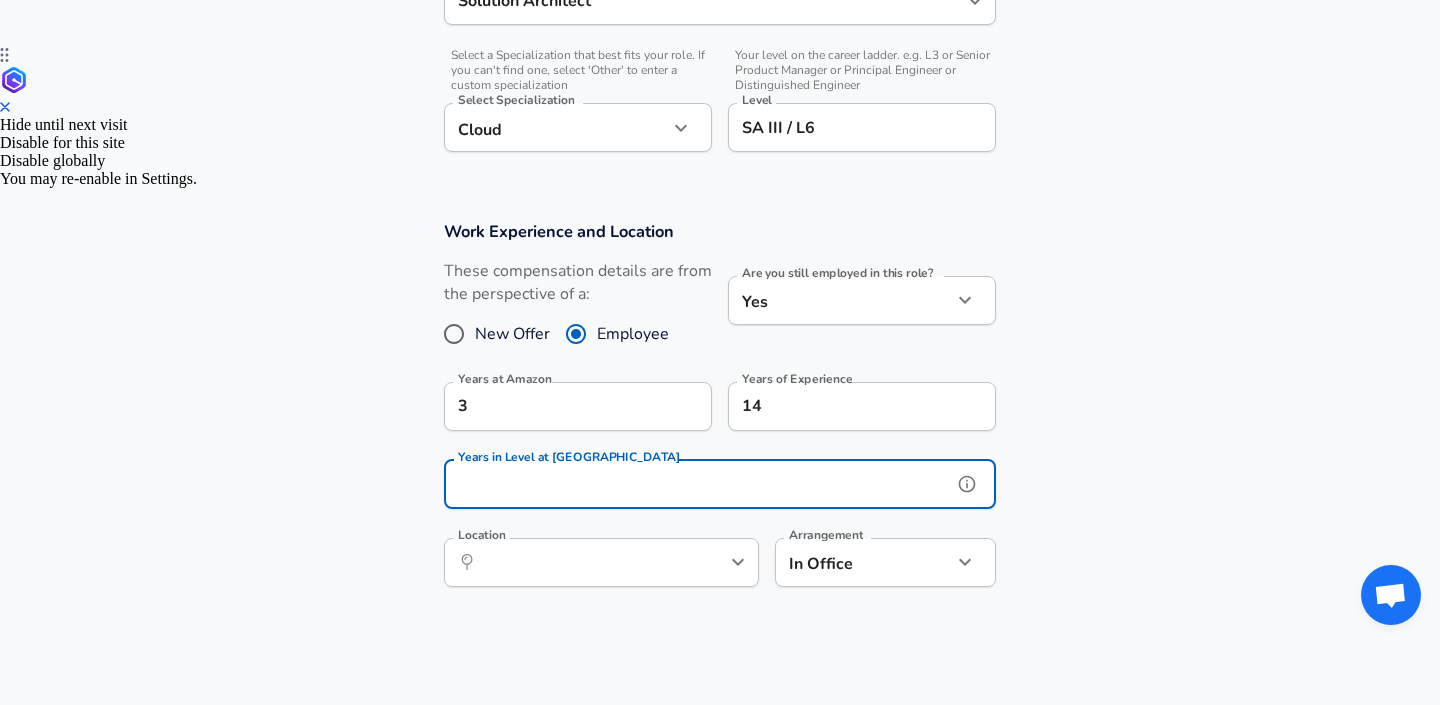 click on "Years in Level at [GEOGRAPHIC_DATA]" at bounding box center (698, 484) 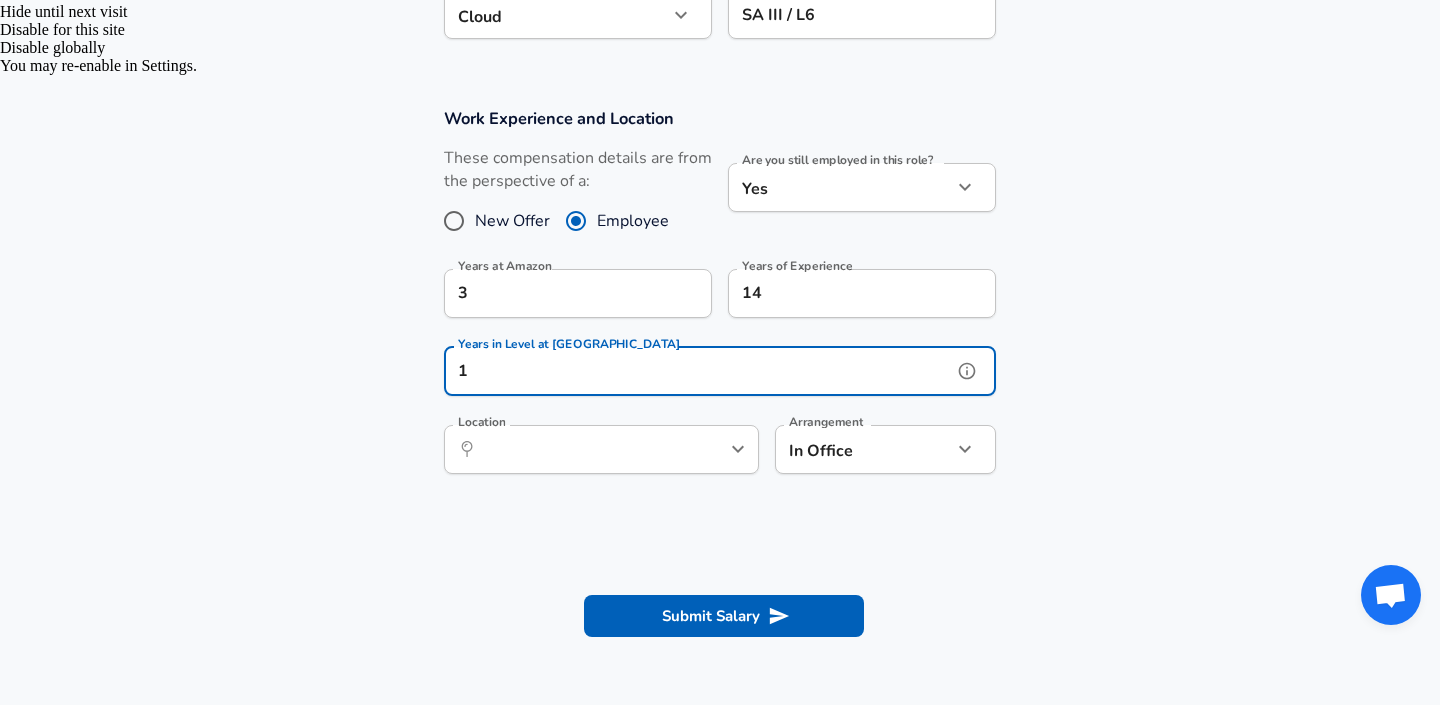 scroll, scrollTop: 773, scrollLeft: 0, axis: vertical 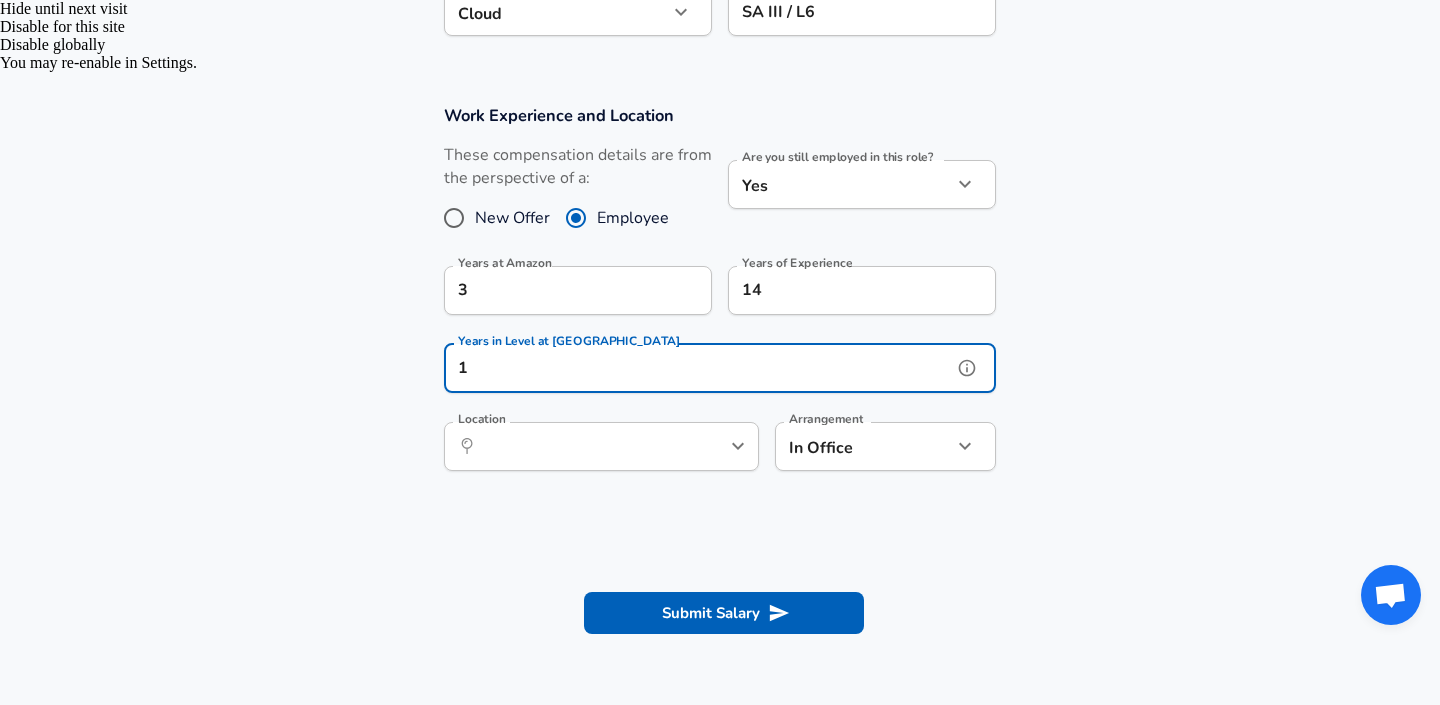 type on "1" 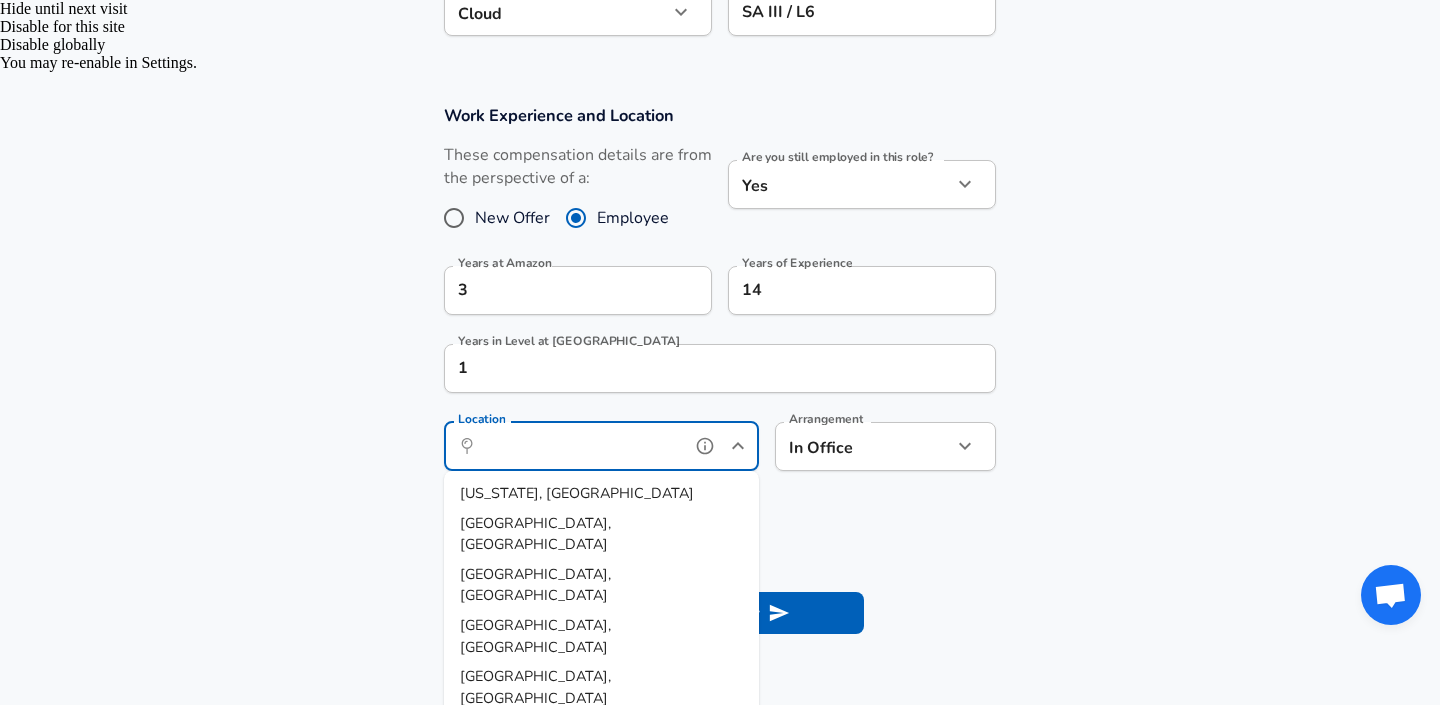 click on "Location" at bounding box center [579, 446] 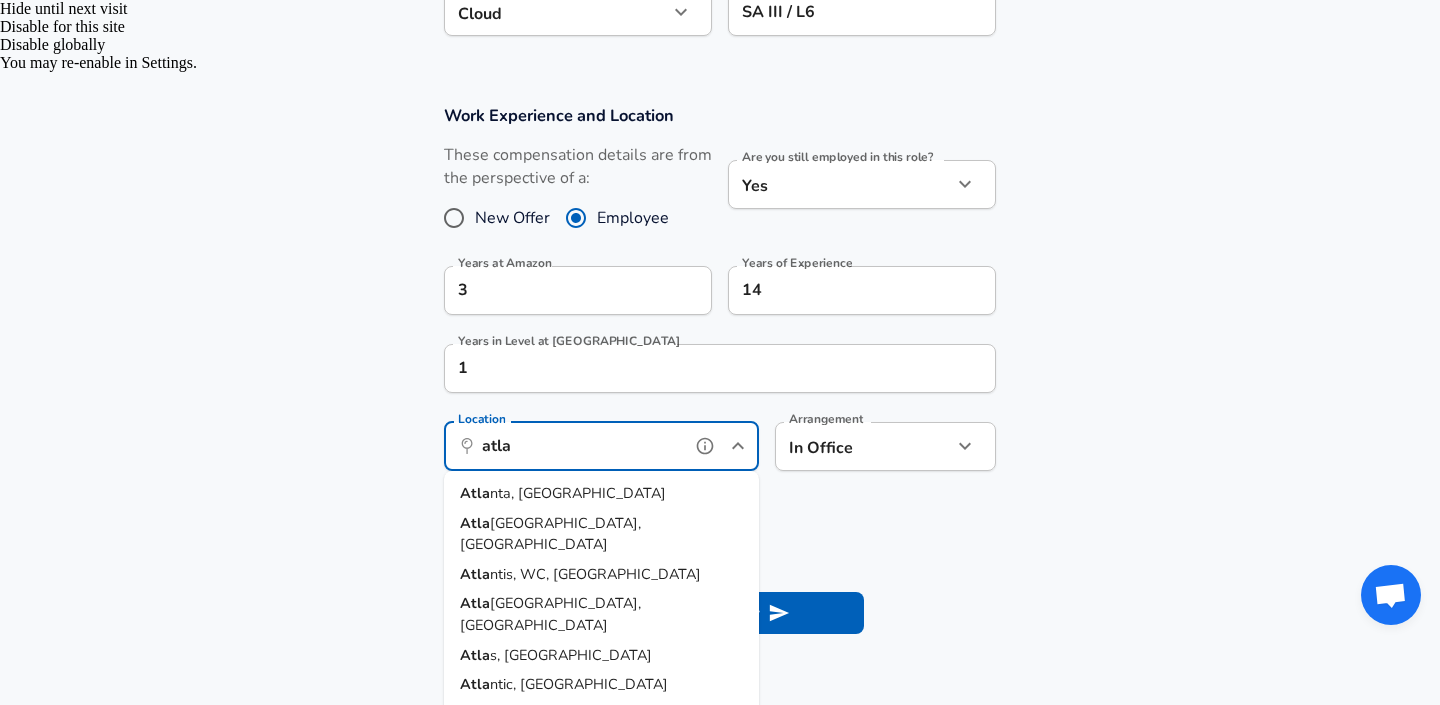 click on "Atla nta, [GEOGRAPHIC_DATA]" at bounding box center [601, 494] 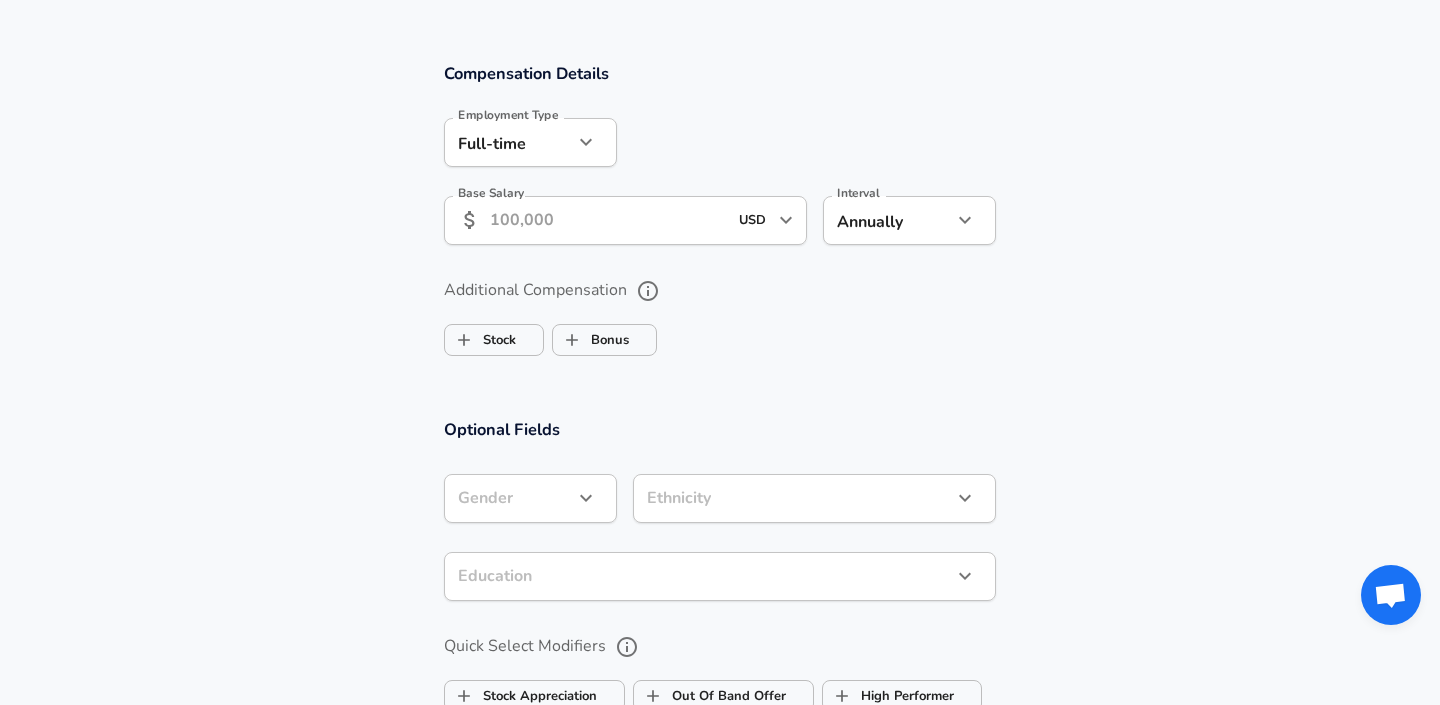 scroll, scrollTop: 1254, scrollLeft: 0, axis: vertical 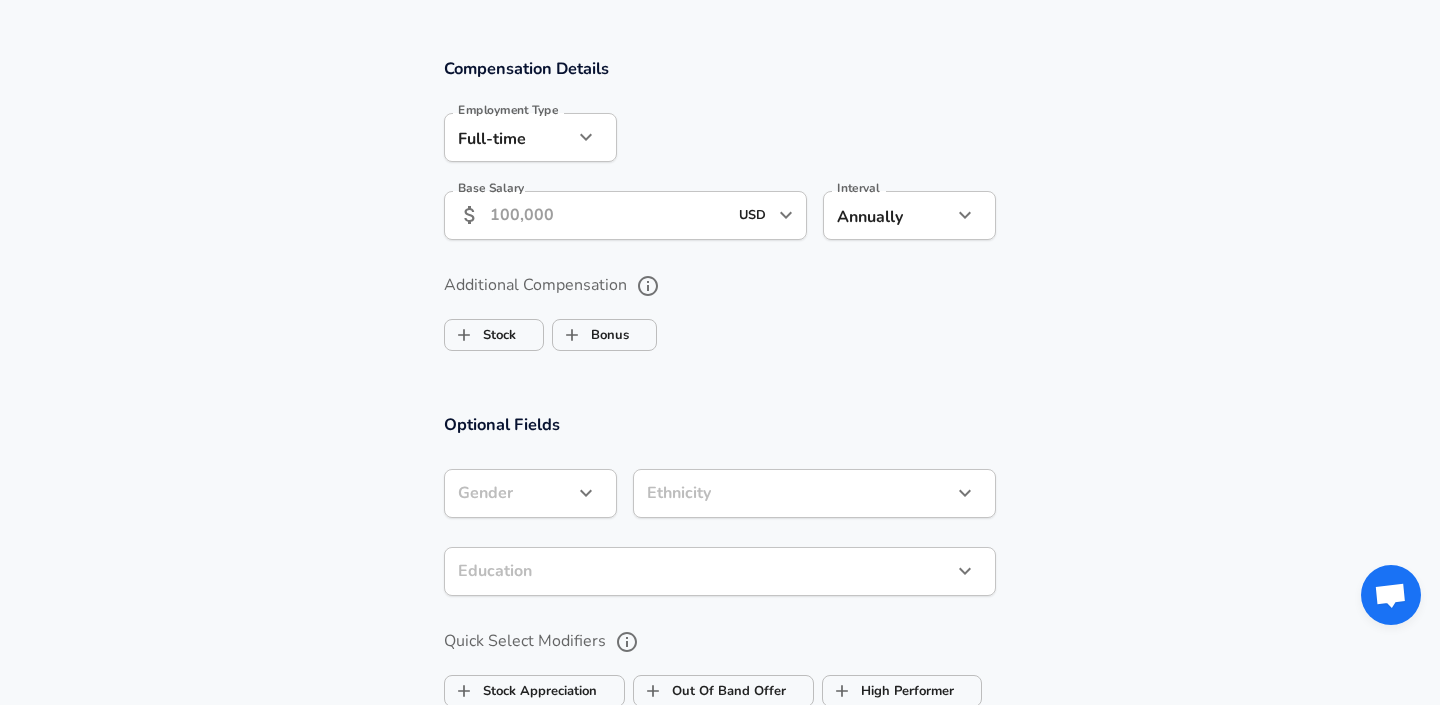 type on "[GEOGRAPHIC_DATA], [GEOGRAPHIC_DATA]" 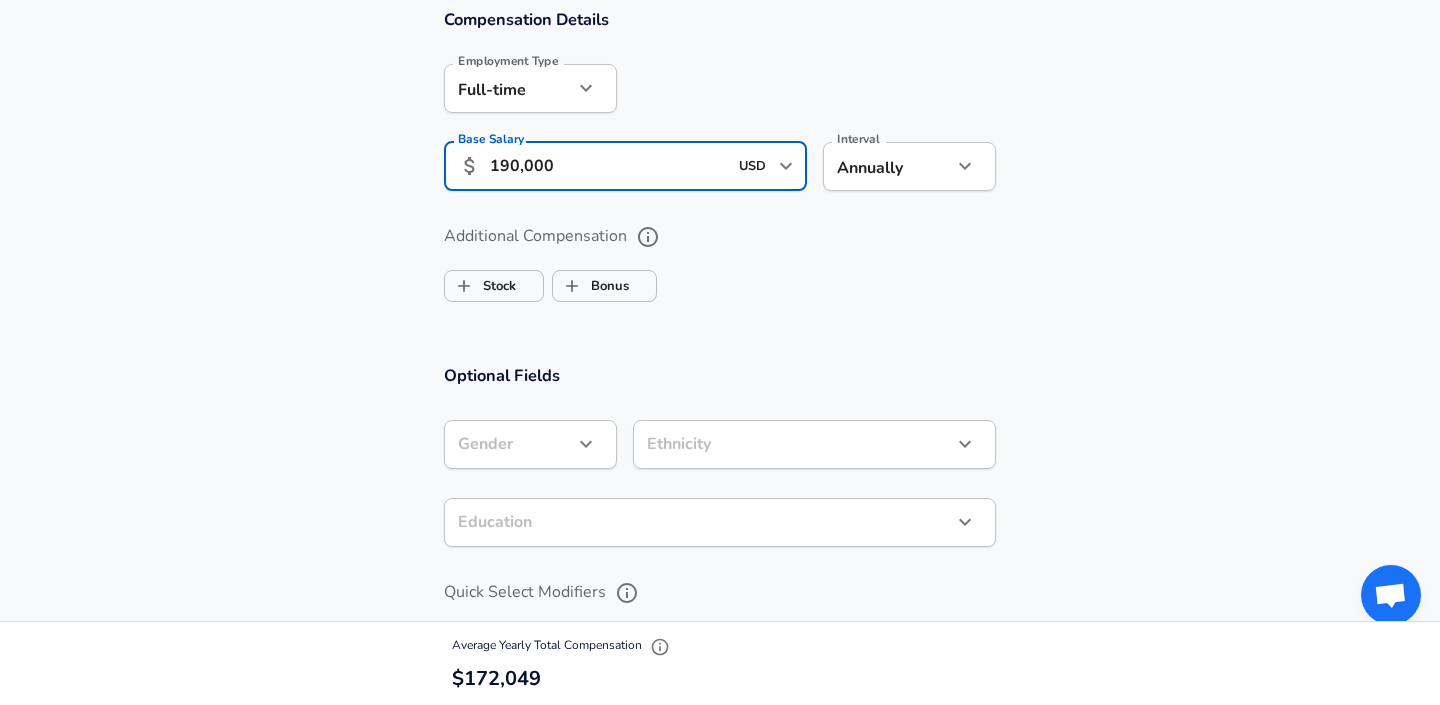 scroll, scrollTop: 1304, scrollLeft: 0, axis: vertical 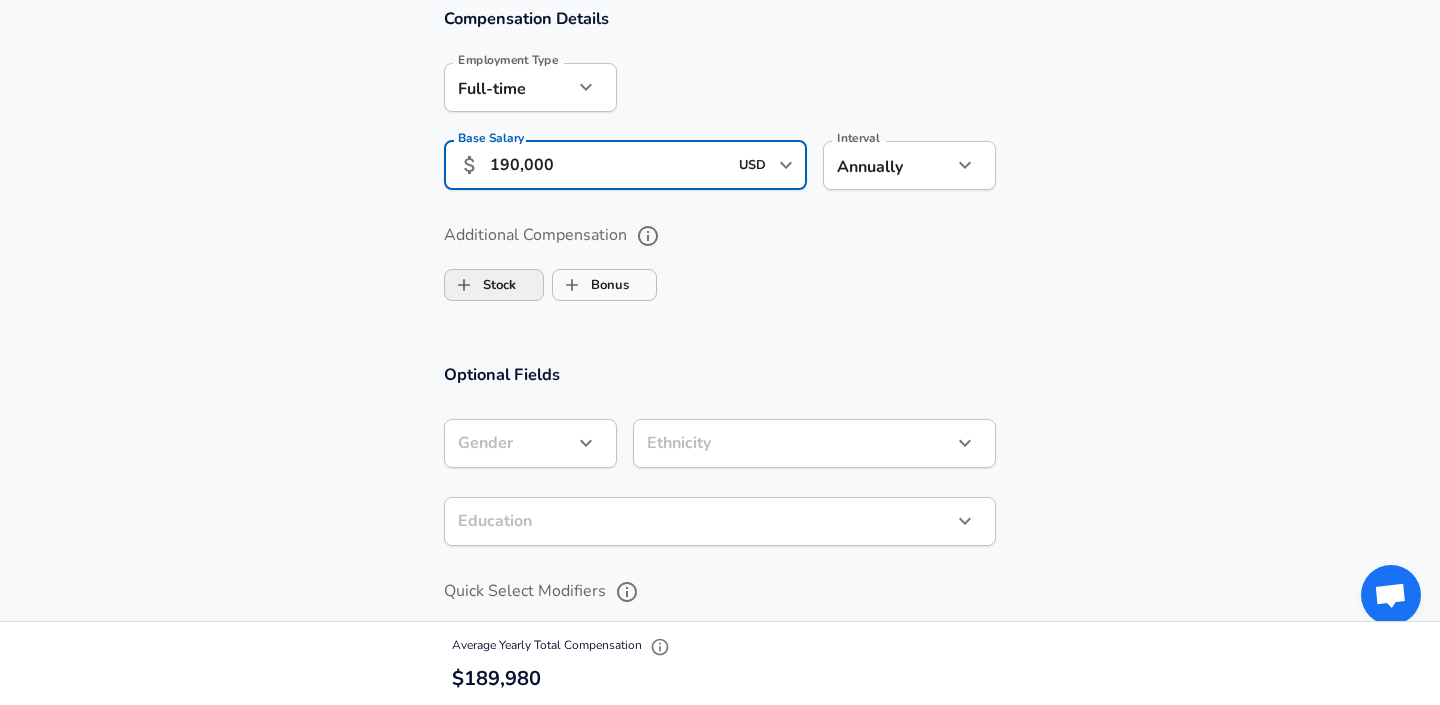 type on "190,000" 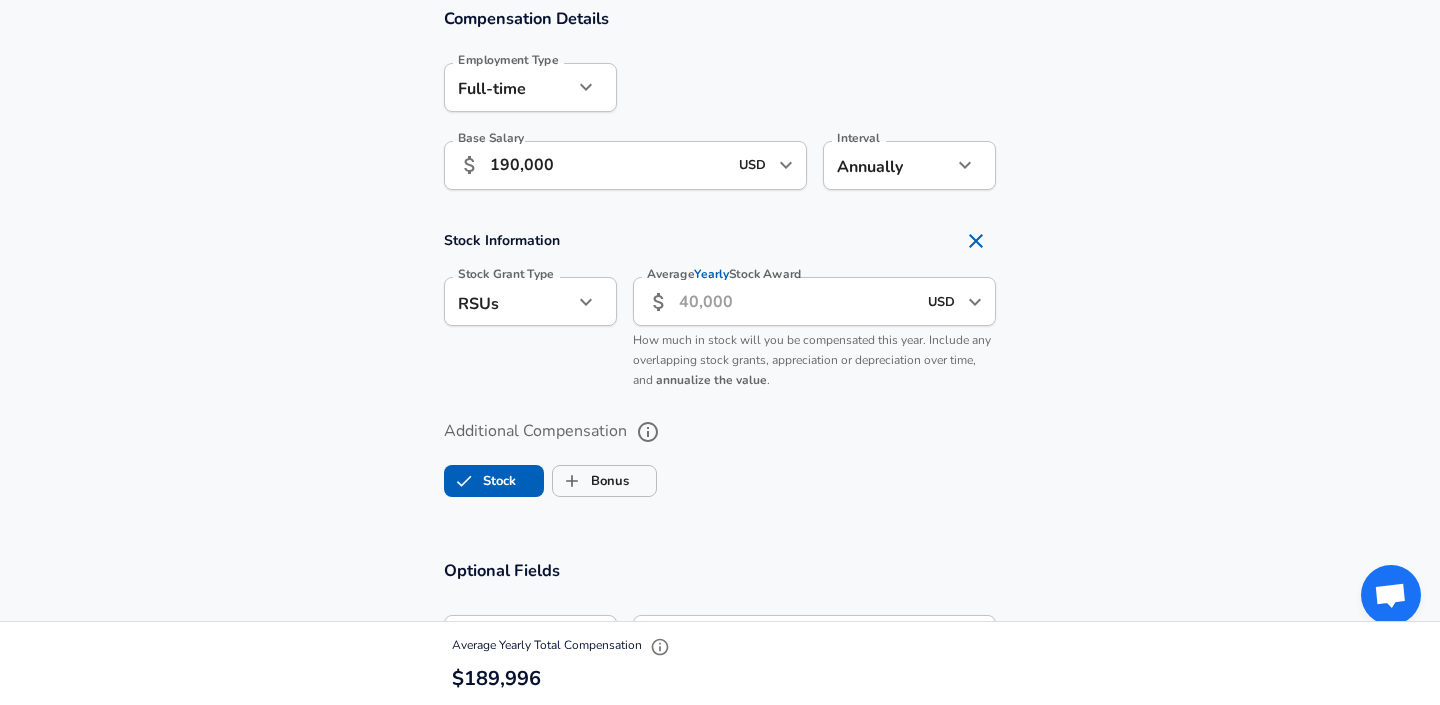 scroll, scrollTop: 0, scrollLeft: 0, axis: both 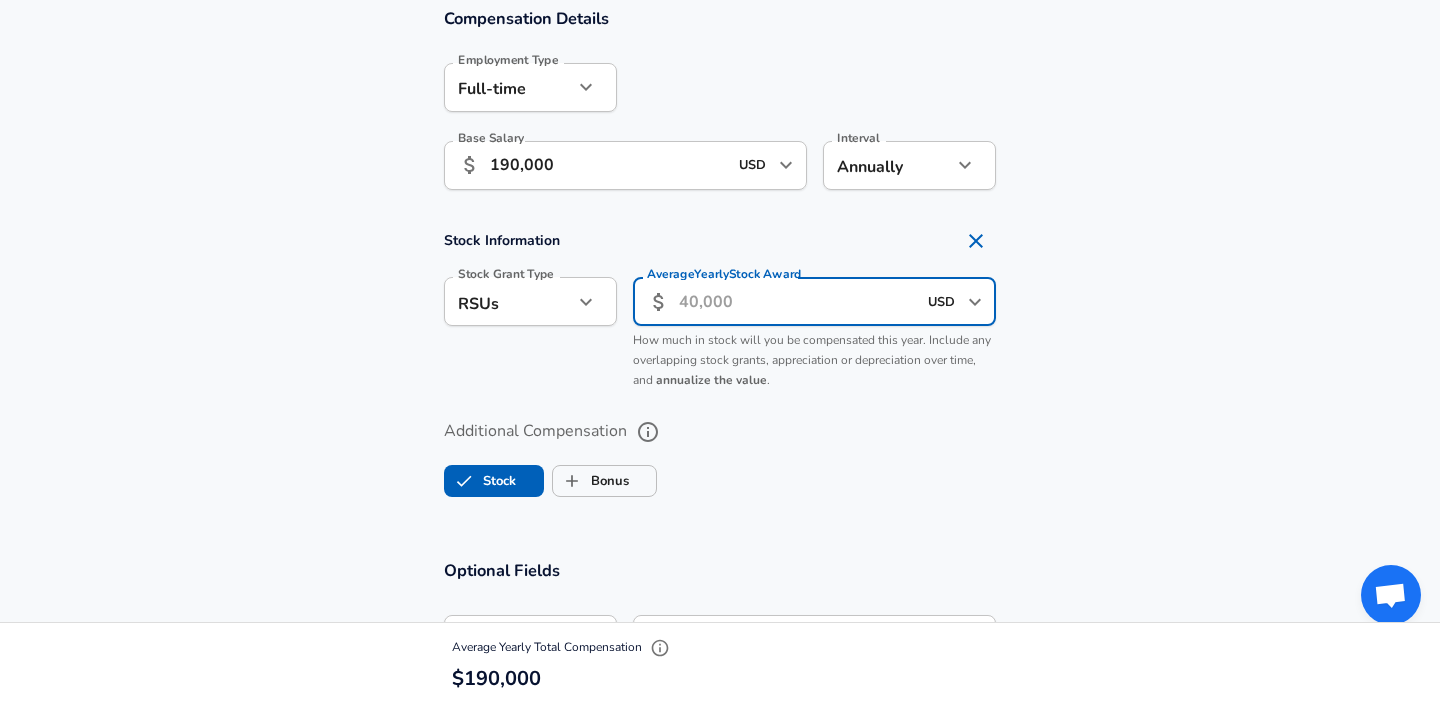 click on "Average  Yearly  Stock Award" at bounding box center (797, 301) 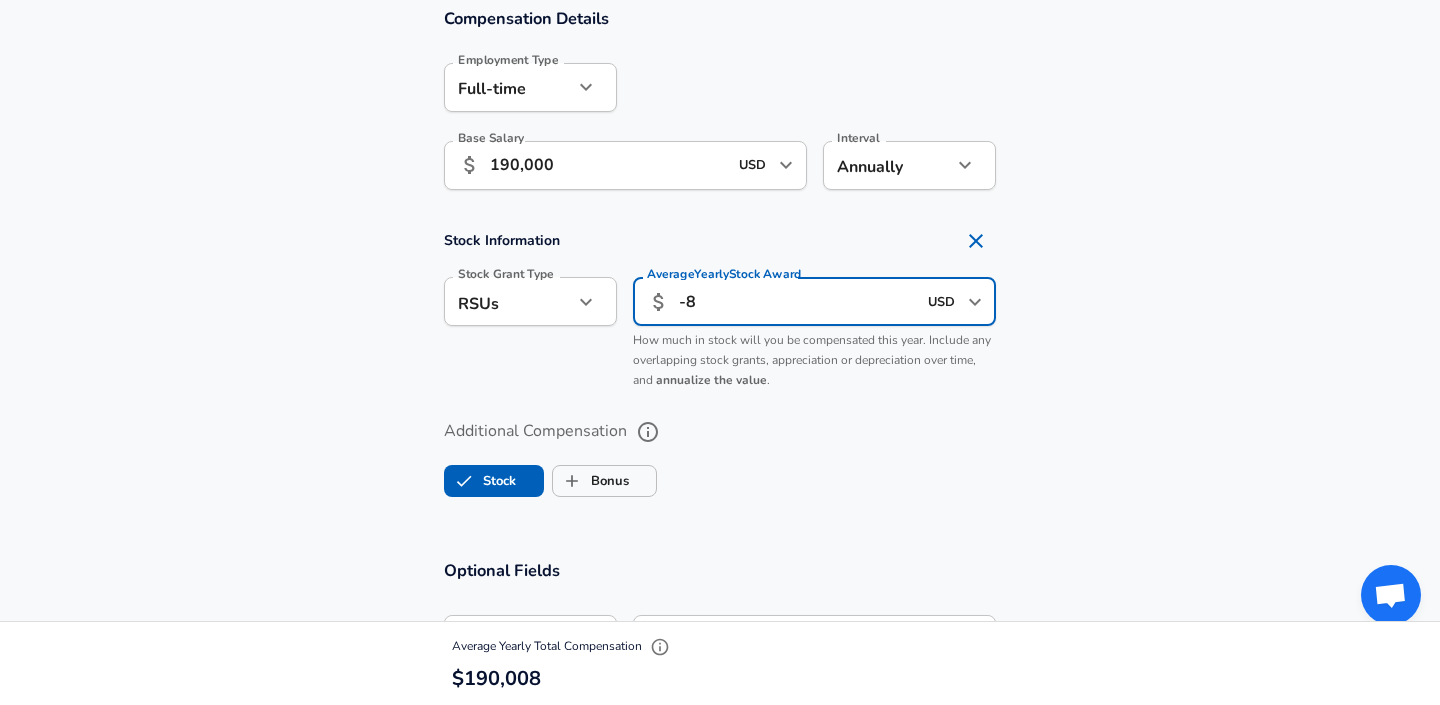 type on "-" 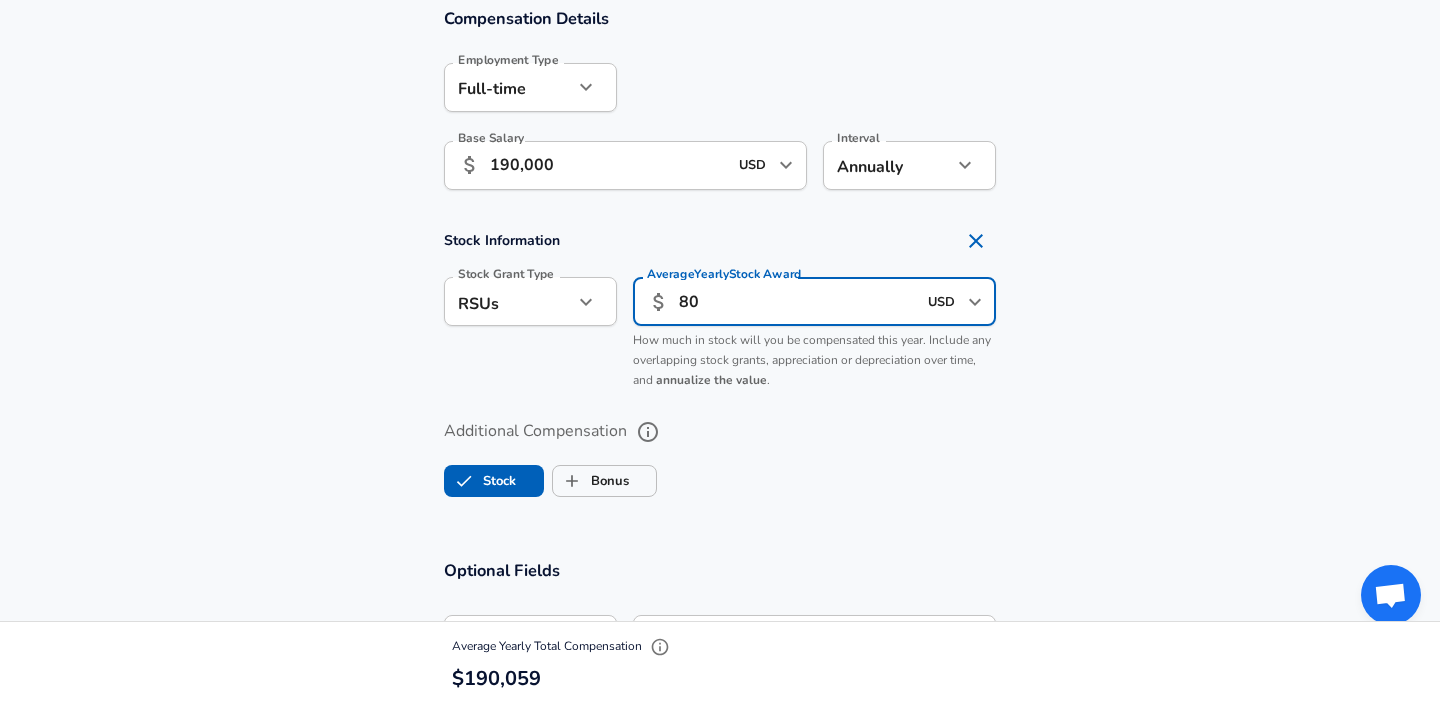 type on "8" 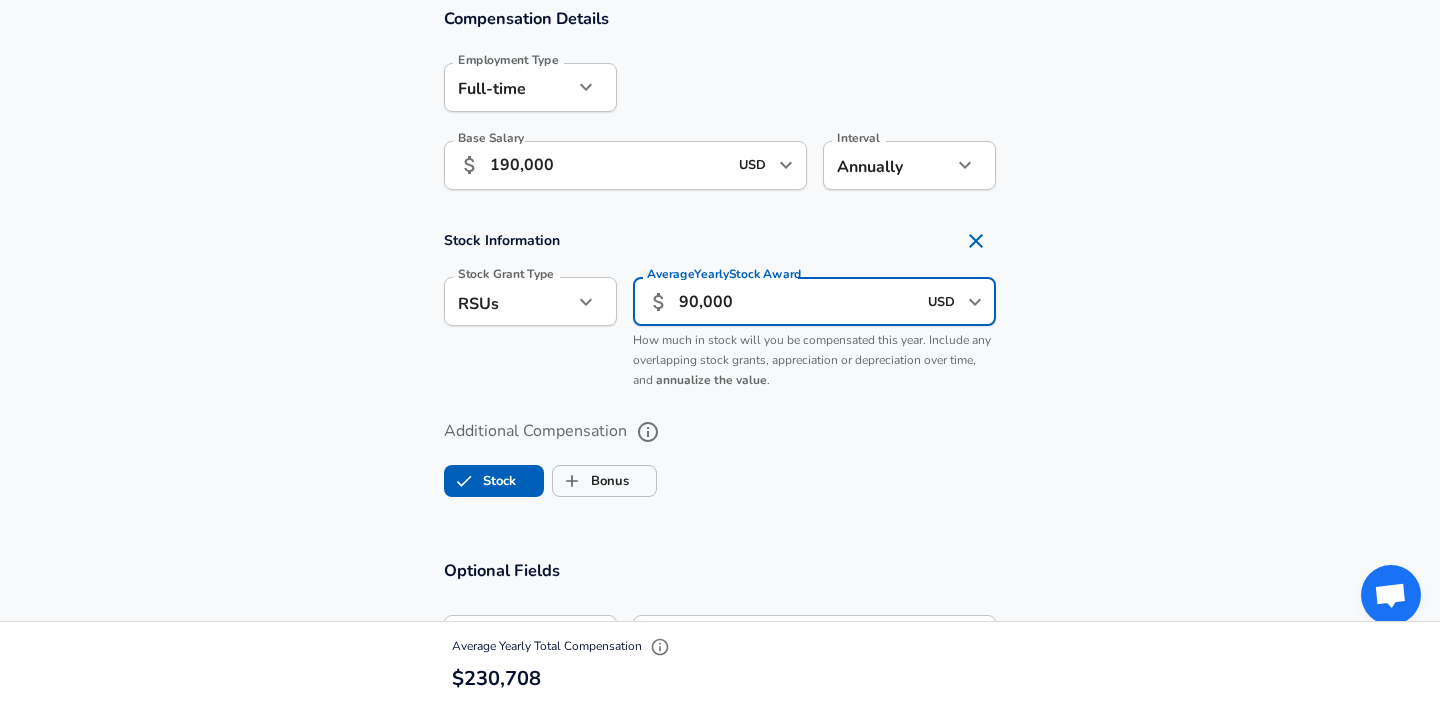 type on "90,000" 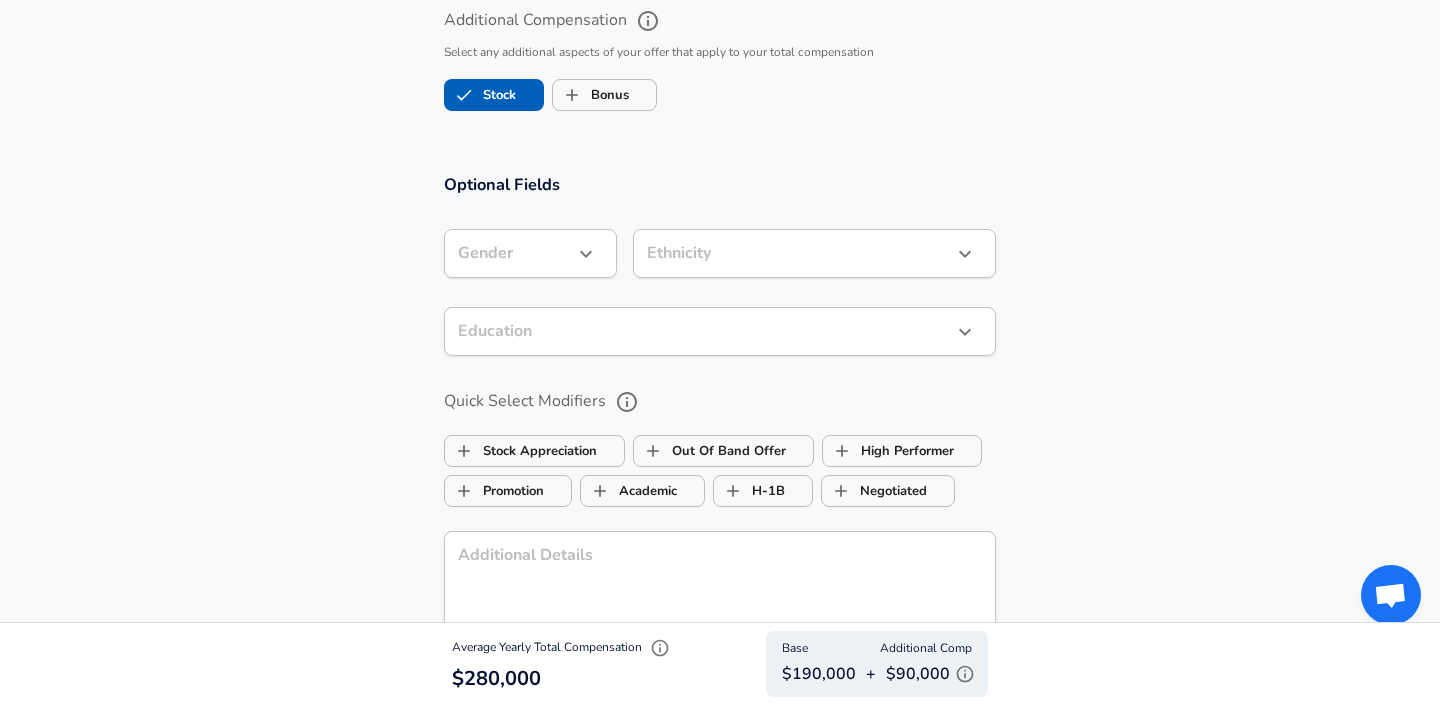 scroll, scrollTop: 1728, scrollLeft: 0, axis: vertical 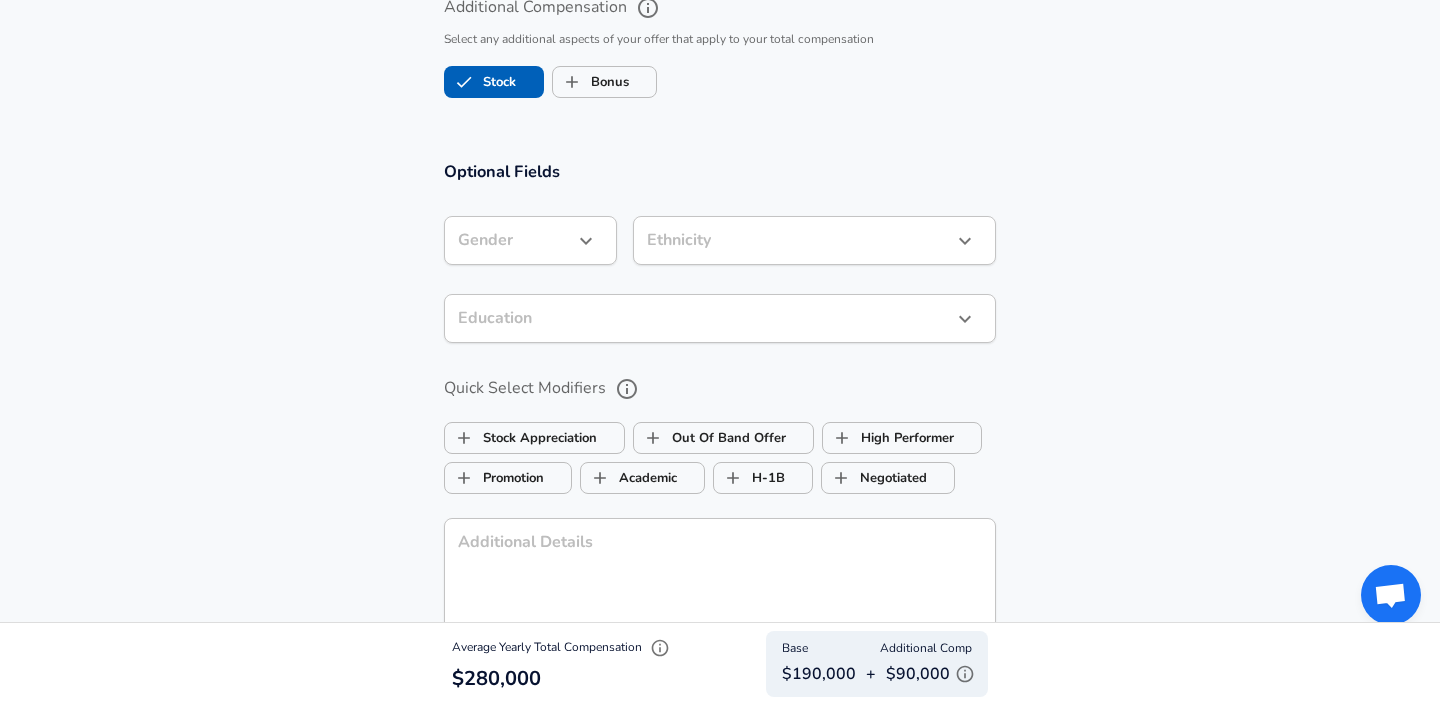 click on "Restart Add Your Salary Upload your offer letter   to verify your submission Enhance Privacy and Anonymity No Automatically hides specific fields until there are enough submissions to safely display the full details.   More Details Based on your submission and the data points that we have already collected, we will automatically hide and anonymize specific fields if there aren't enough data points to remain sufficiently anonymous. Company & Title Information   Enter the company you received your offer from Company Amazon Company   Select the title that closest resembles your official title. This should be similar to the title that was present on your offer letter. Title Solution Architect Title Job Family Solution Architect Job Family   Select a Specialization that best fits your role. If you can't find one, select 'Other' to enter a custom specialization Select Specialization Cloud Cloud Select Specialization   Level SA III / L6 Level Work Experience and Location New Offer Employee Yes yes Years at Amazon 3" at bounding box center (720, -1376) 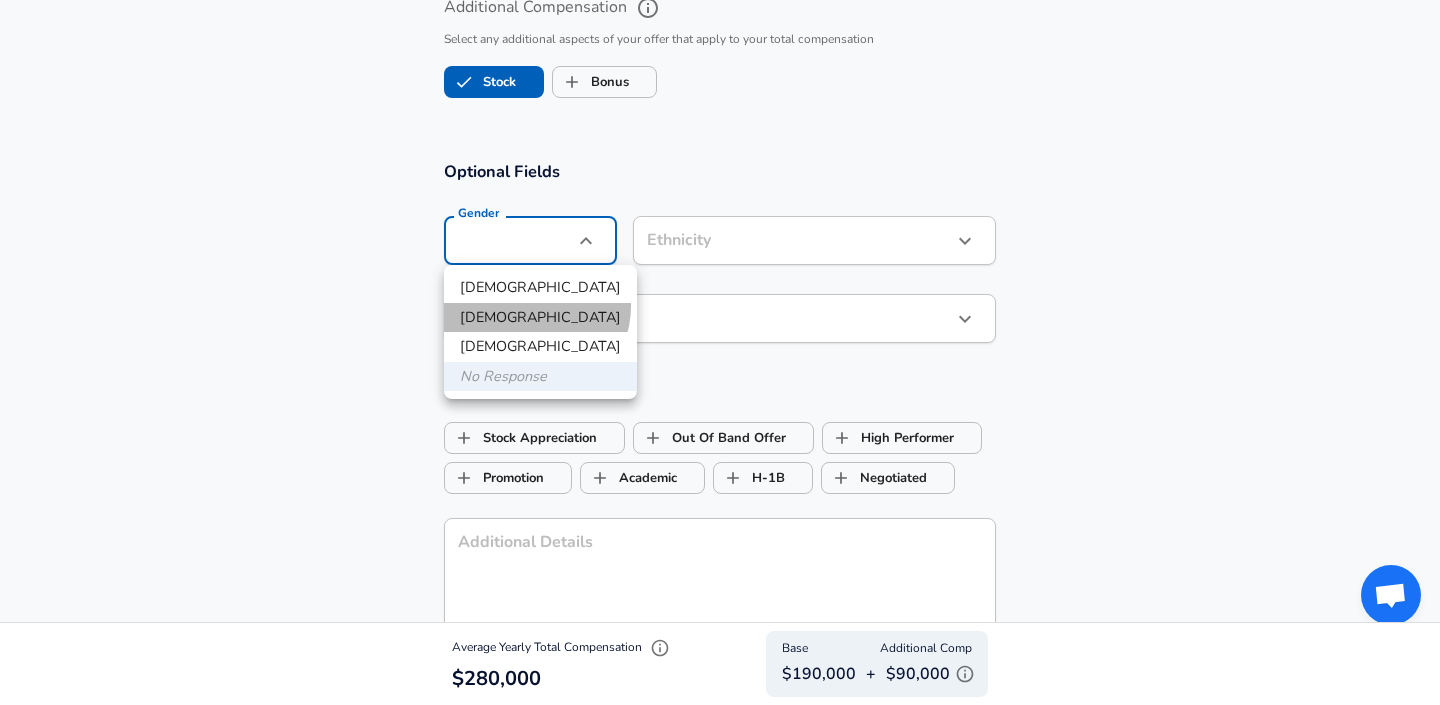 click on "[DEMOGRAPHIC_DATA]" at bounding box center [540, 318] 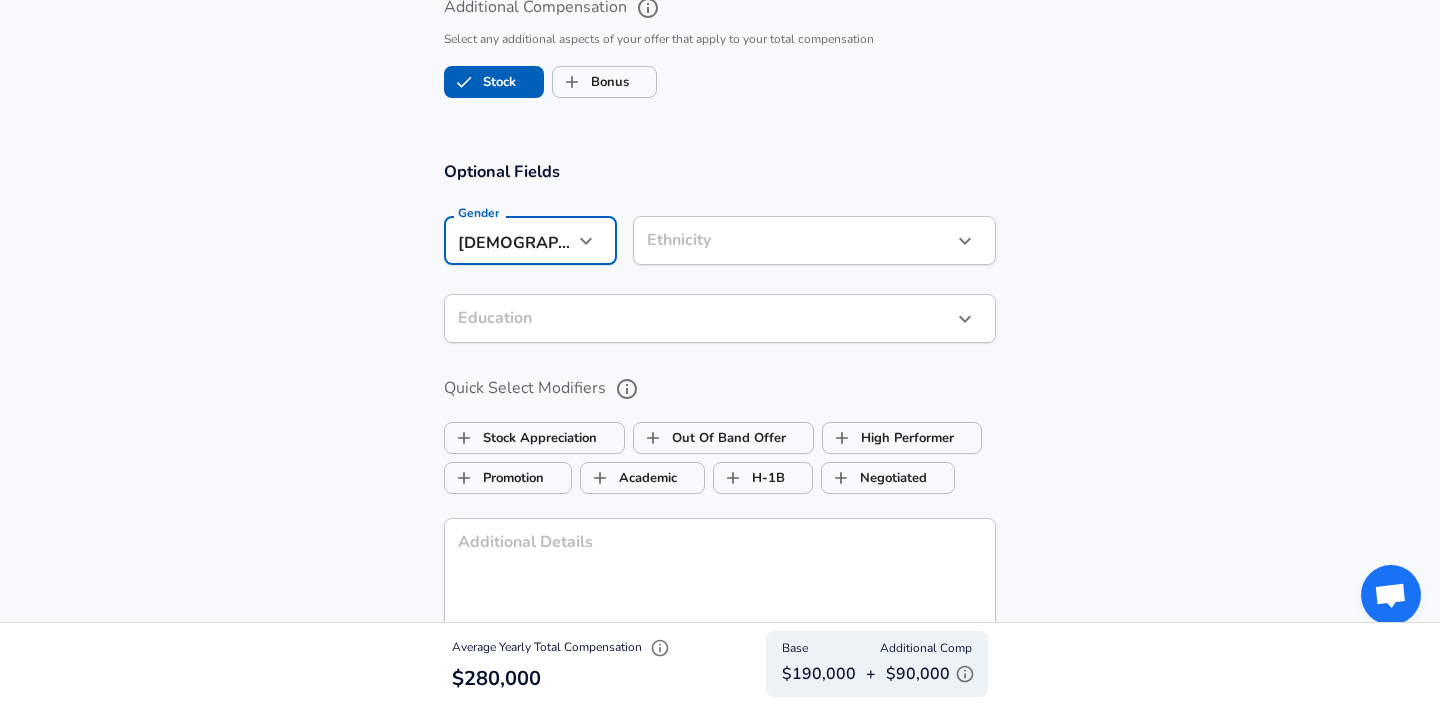 click on "Restart Add Your Salary Upload your offer letter   to verify your submission Enhance Privacy and Anonymity No Automatically hides specific fields until there are enough submissions to safely display the full details.   More Details Based on your submission and the data points that we have already collected, we will automatically hide and anonymize specific fields if there aren't enough data points to remain sufficiently anonymous. Company & Title Information   Enter the company you received your offer from Company Amazon Company   Select the title that closest resembles your official title. This should be similar to the title that was present on your offer letter. Title Solution Architect Title Job Family Solution Architect Job Family   Select a Specialization that best fits your role. If you can't find one, select 'Other' to enter a custom specialization Select Specialization Cloud Cloud Select Specialization   Level SA III / L6 Level Work Experience and Location New Offer Employee Yes yes Years at Amazon 3" at bounding box center (720, -1376) 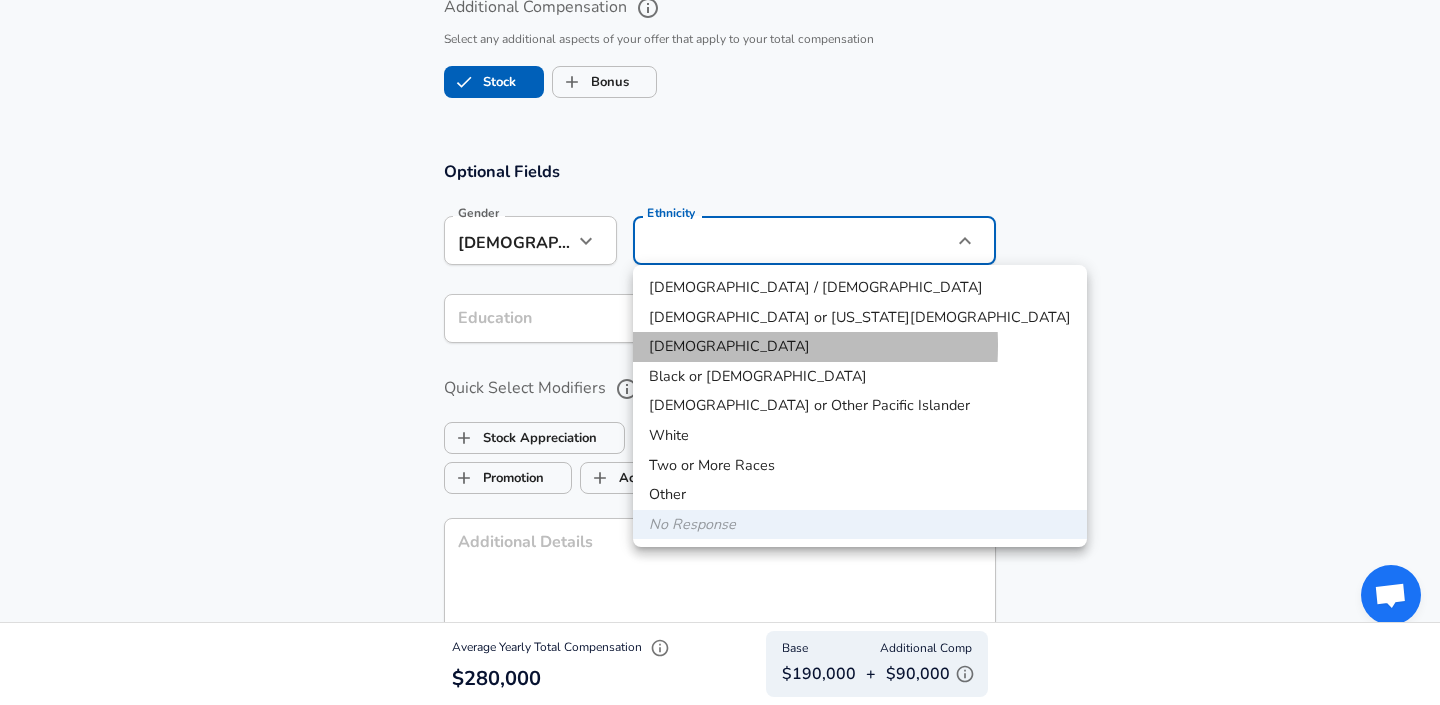 click on "[DEMOGRAPHIC_DATA]" at bounding box center (860, 347) 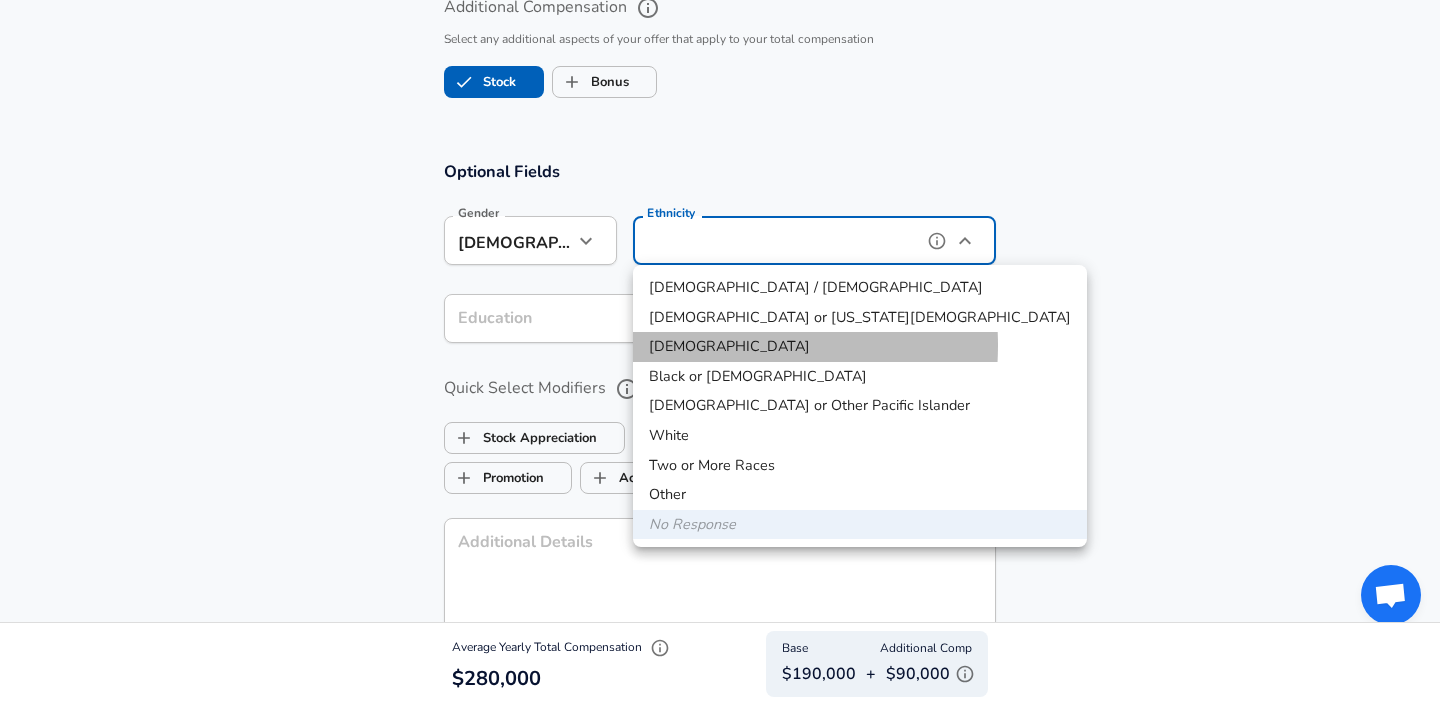 type on "[DEMOGRAPHIC_DATA]" 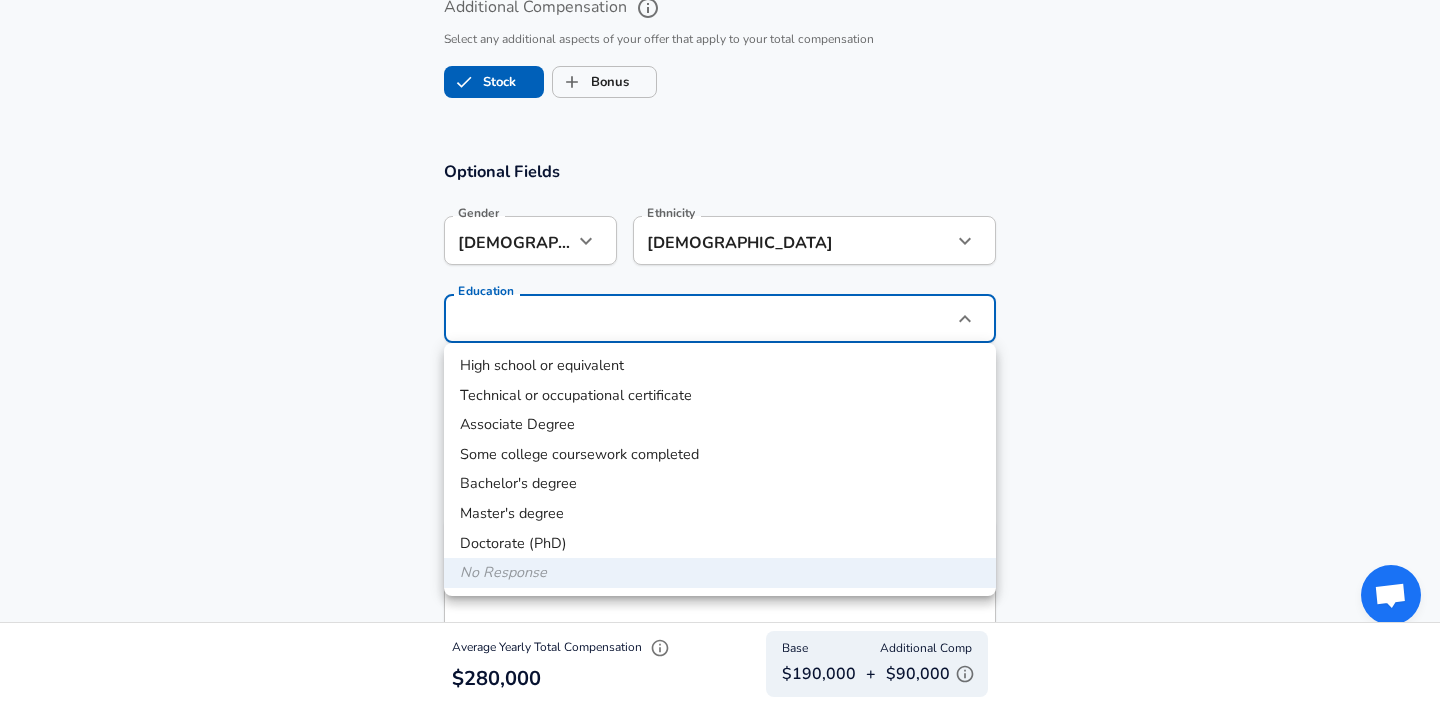 click on "Restart Add Your Salary Upload your offer letter   to verify your submission Enhance Privacy and Anonymity No Automatically hides specific fields until there are enough submissions to safely display the full details.   More Details Based on your submission and the data points that we have already collected, we will automatically hide and anonymize specific fields if there aren't enough data points to remain sufficiently anonymous. Company & Title Information   Enter the company you received your offer from Company Amazon Company   Select the title that closest resembles your official title. This should be similar to the title that was present on your offer letter. Title Solution Architect Title Job Family Solution Architect Job Family   Select a Specialization that best fits your role. If you can't find one, select 'Other' to enter a custom specialization Select Specialization Cloud Cloud Select Specialization   Level SA III / L6 Level Work Experience and Location New Offer Employee Yes yes Years at Amazon 3" at bounding box center (720, -1376) 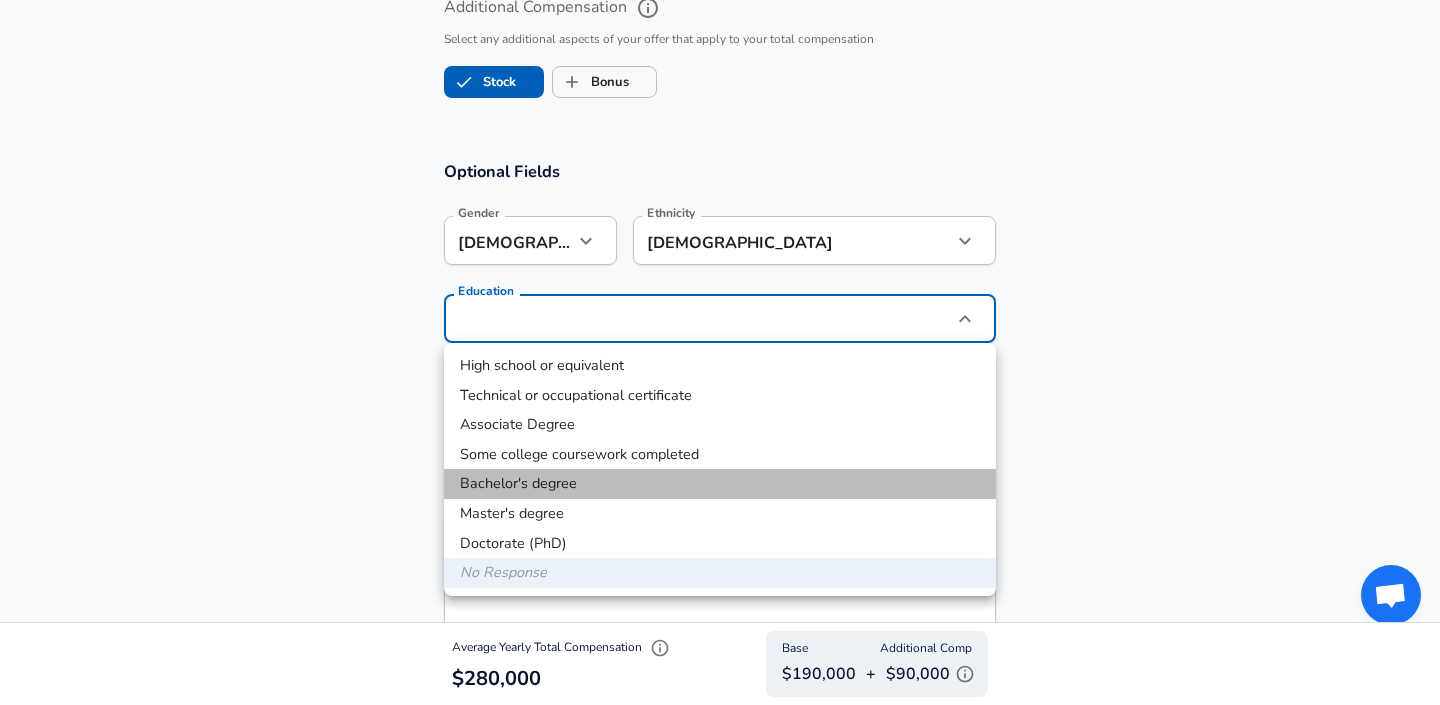 click on "Bachelor's degree" at bounding box center [720, 484] 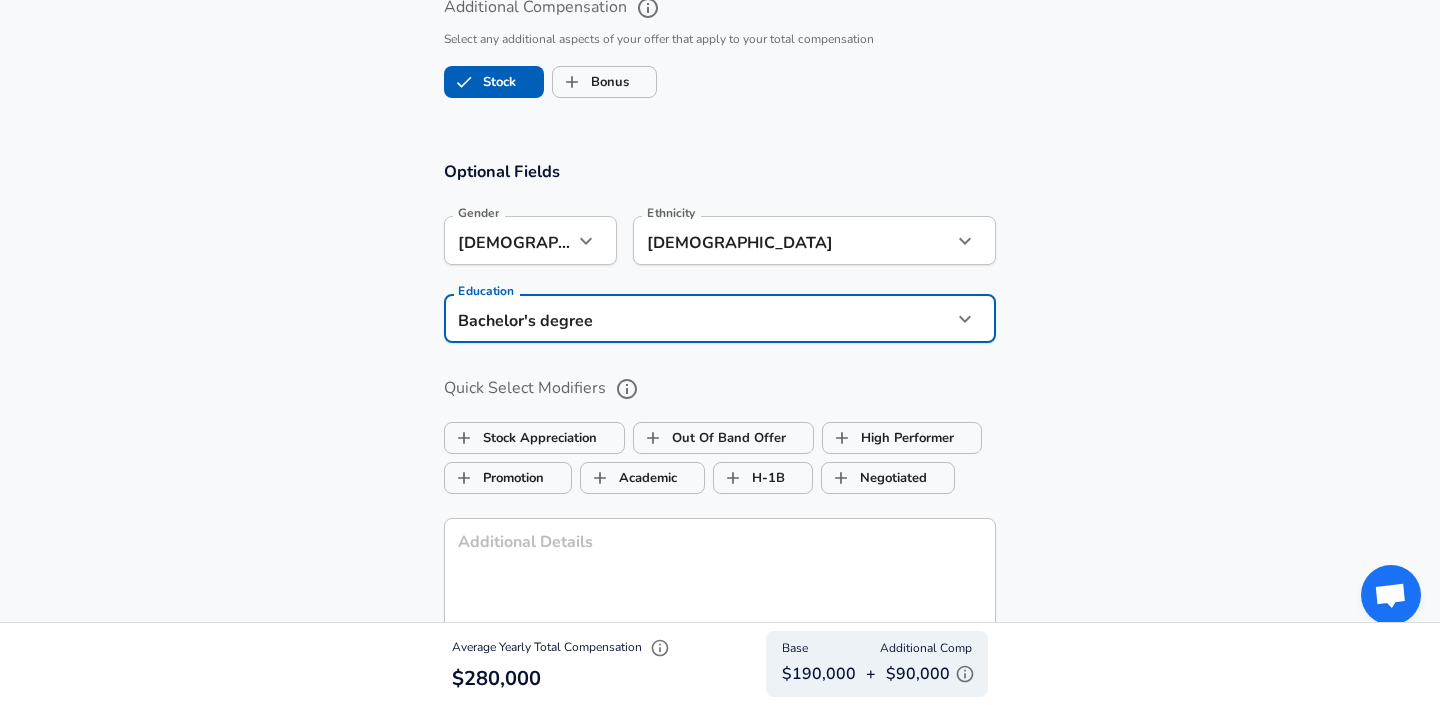 click on "Restart Add Your Salary Upload your offer letter   to verify your submission Enhance Privacy and Anonymity No Automatically hides specific fields until there are enough submissions to safely display the full details.   More Details Based on your submission and the data points that we have already collected, we will automatically hide and anonymize specific fields if there aren't enough data points to remain sufficiently anonymous. Company & Title Information   Enter the company you received your offer from Company Amazon Company   Select the title that closest resembles your official title. This should be similar to the title that was present on your offer letter. Title Solution Architect Title Job Family Solution Architect Job Family   Select a Specialization that best fits your role. If you can't find one, select 'Other' to enter a custom specialization Select Specialization Cloud Cloud Select Specialization   Level SA III / L6 Level Work Experience and Location New Offer Employee Yes yes Years at Amazon 3" at bounding box center (720, -1376) 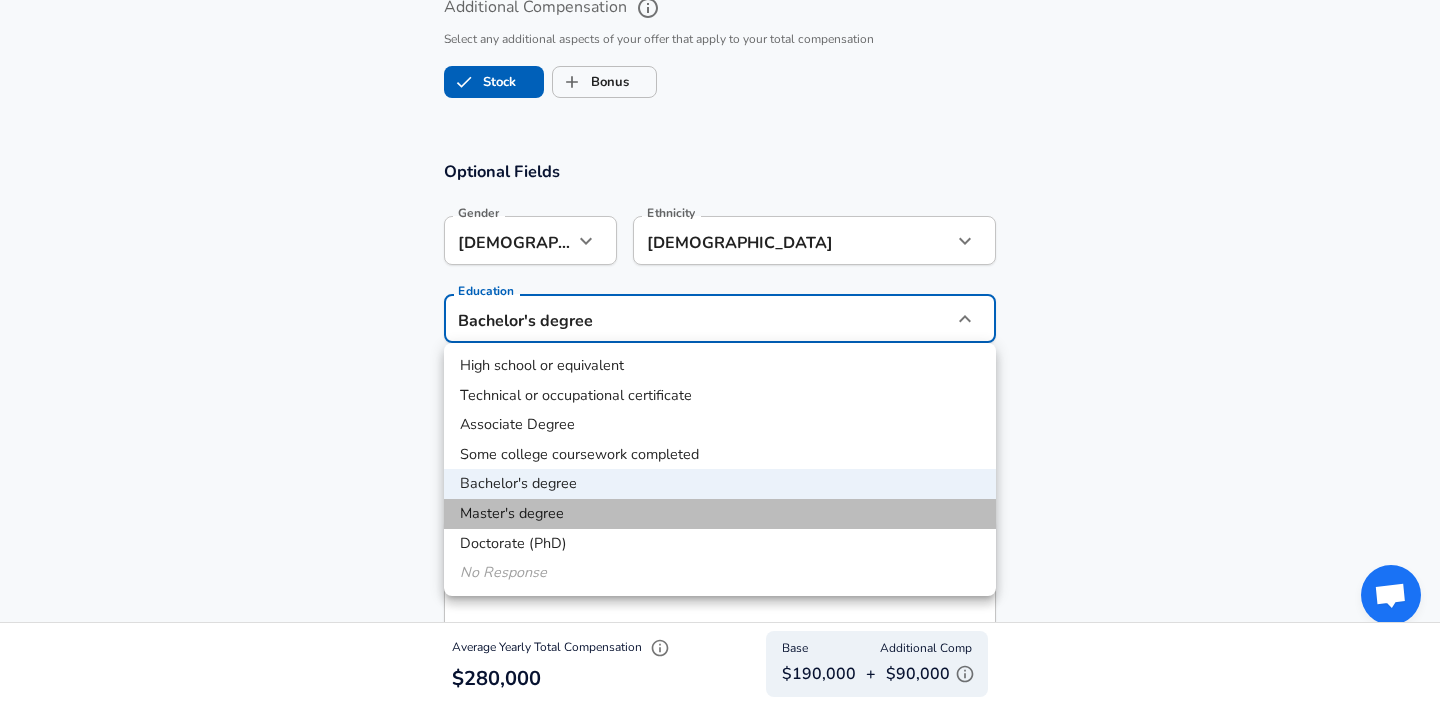 click on "Master's degree" at bounding box center [720, 514] 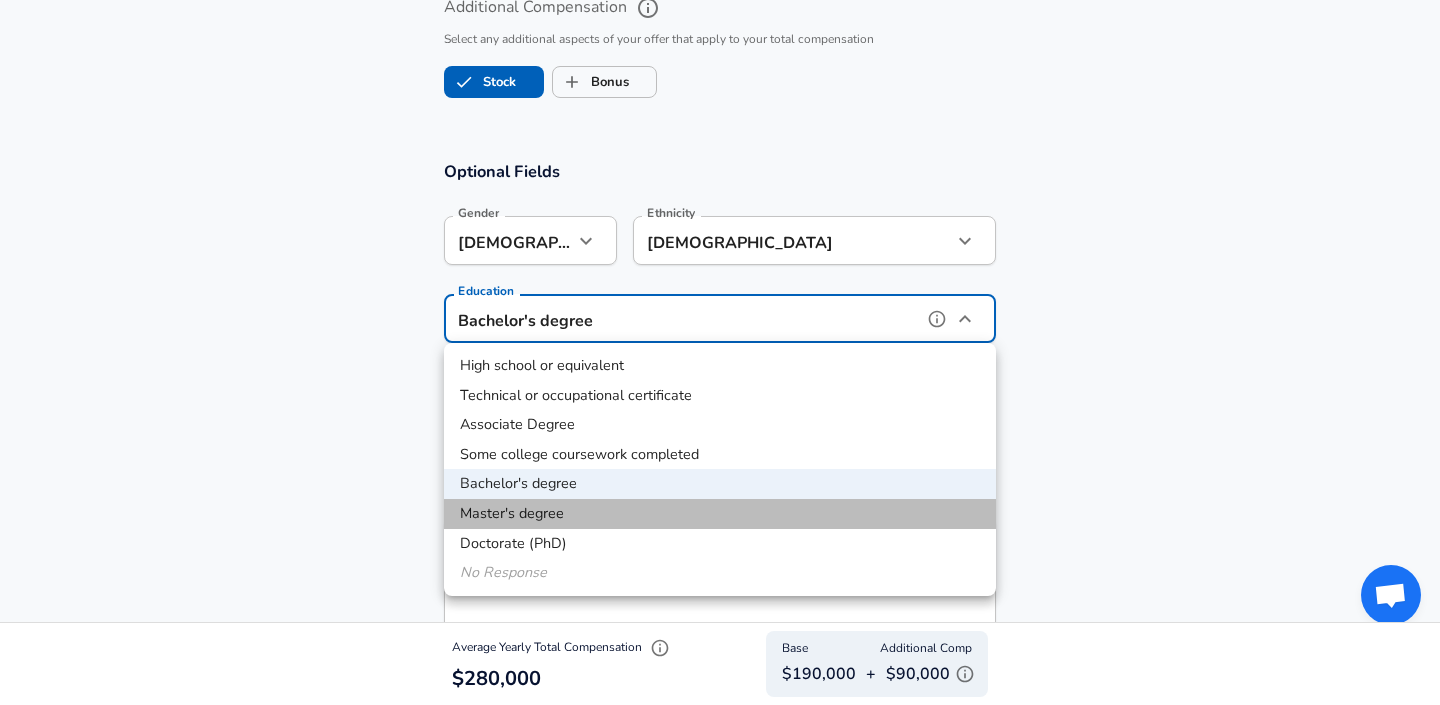 type on "Masters degree" 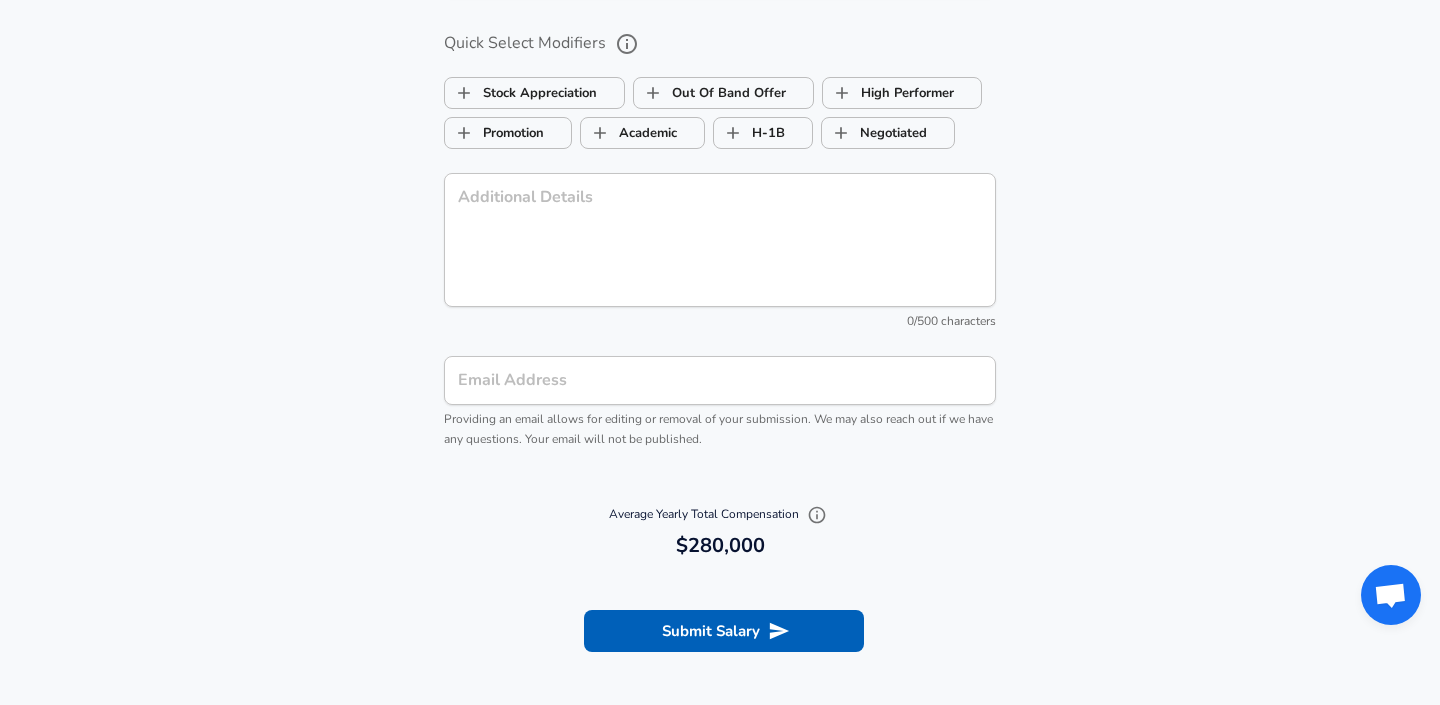 scroll, scrollTop: 2077, scrollLeft: 0, axis: vertical 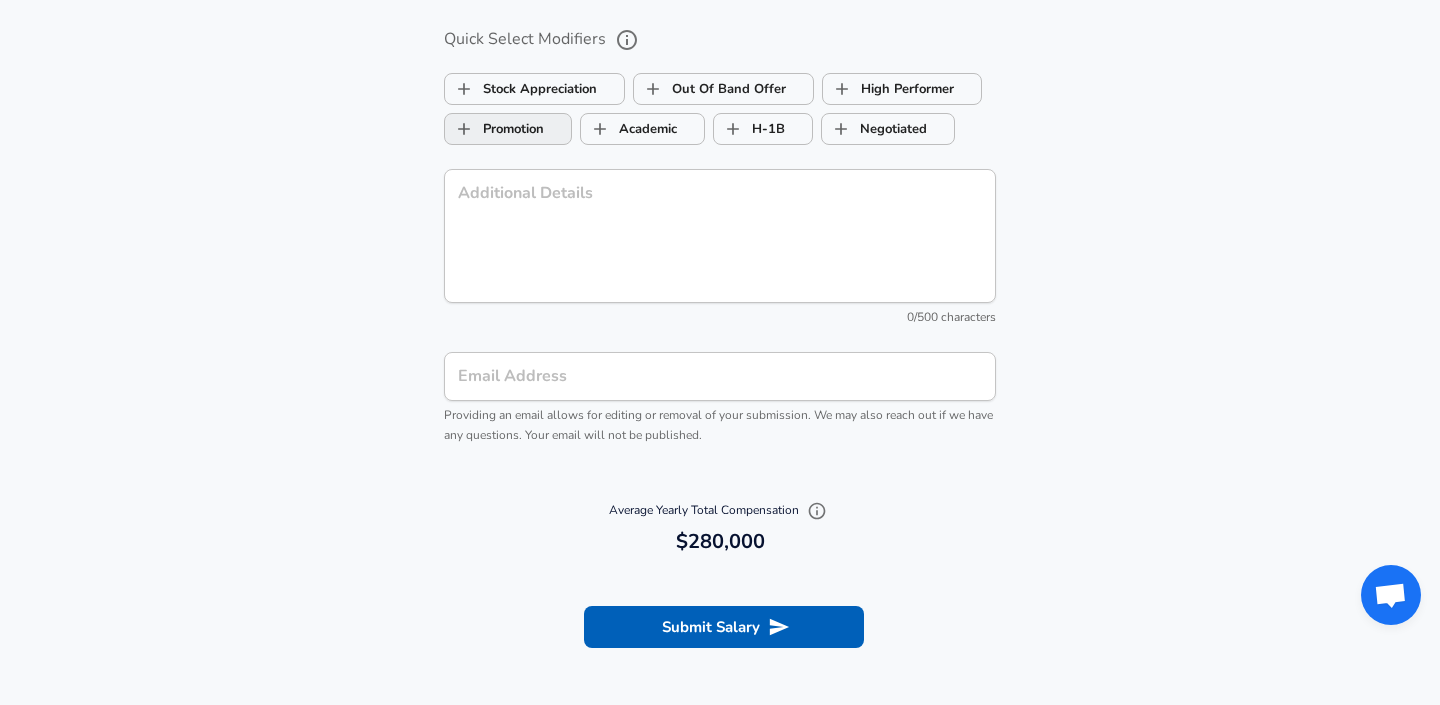 click on "Promotion" at bounding box center [494, 129] 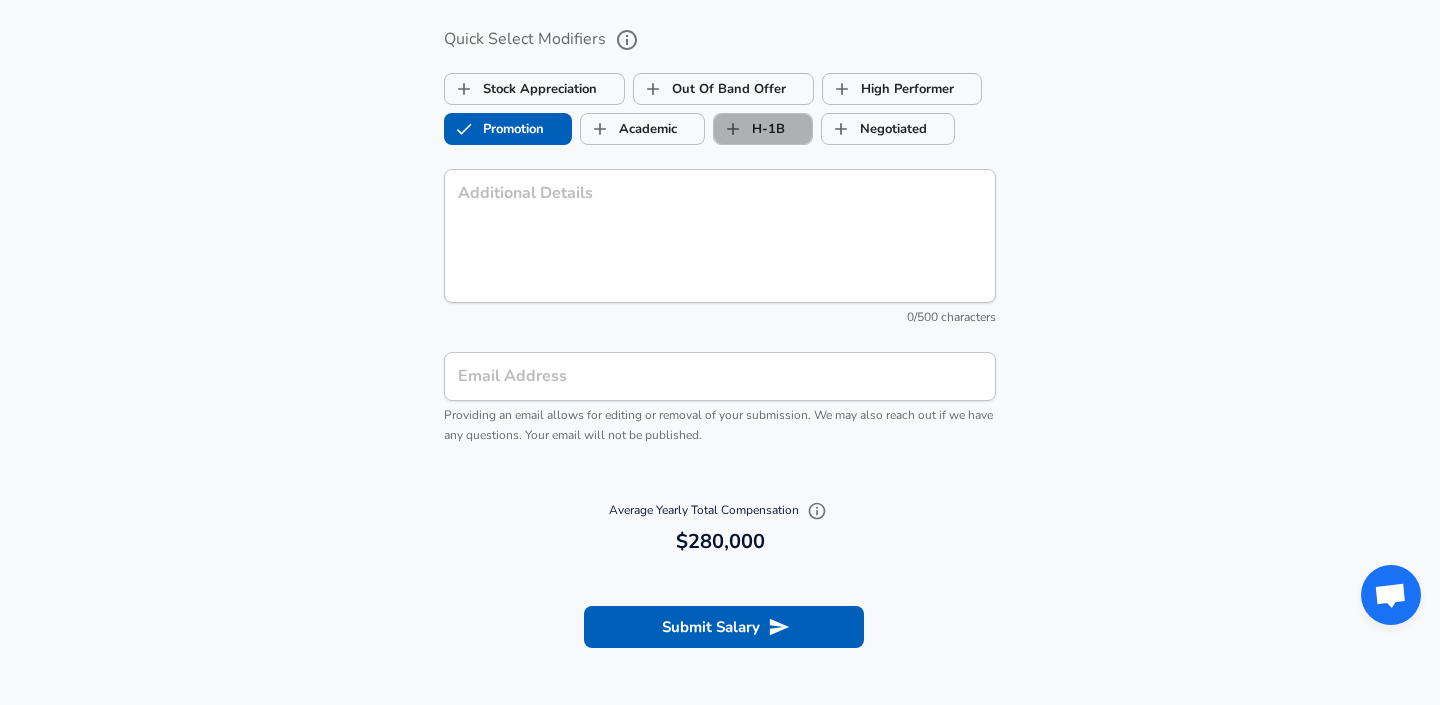 click on "H-1B" at bounding box center (749, 129) 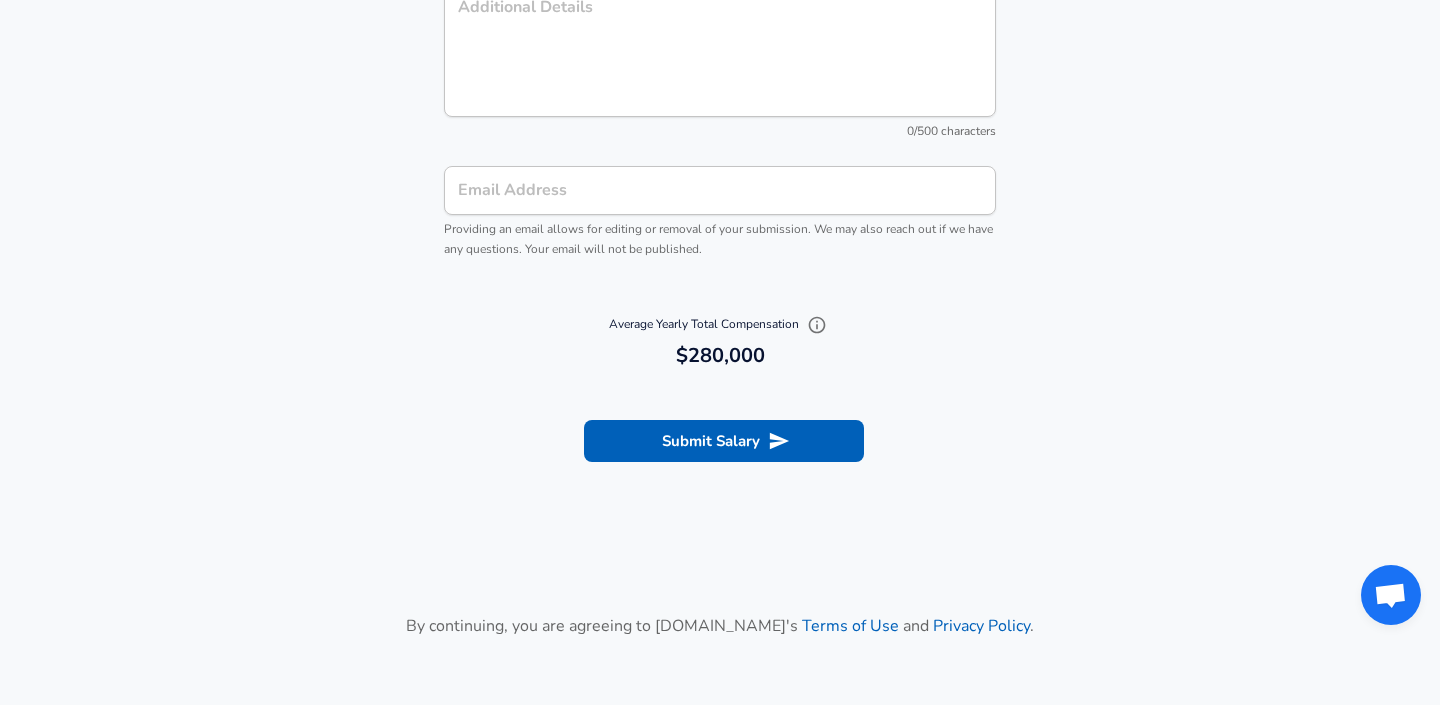 scroll, scrollTop: 2264, scrollLeft: 0, axis: vertical 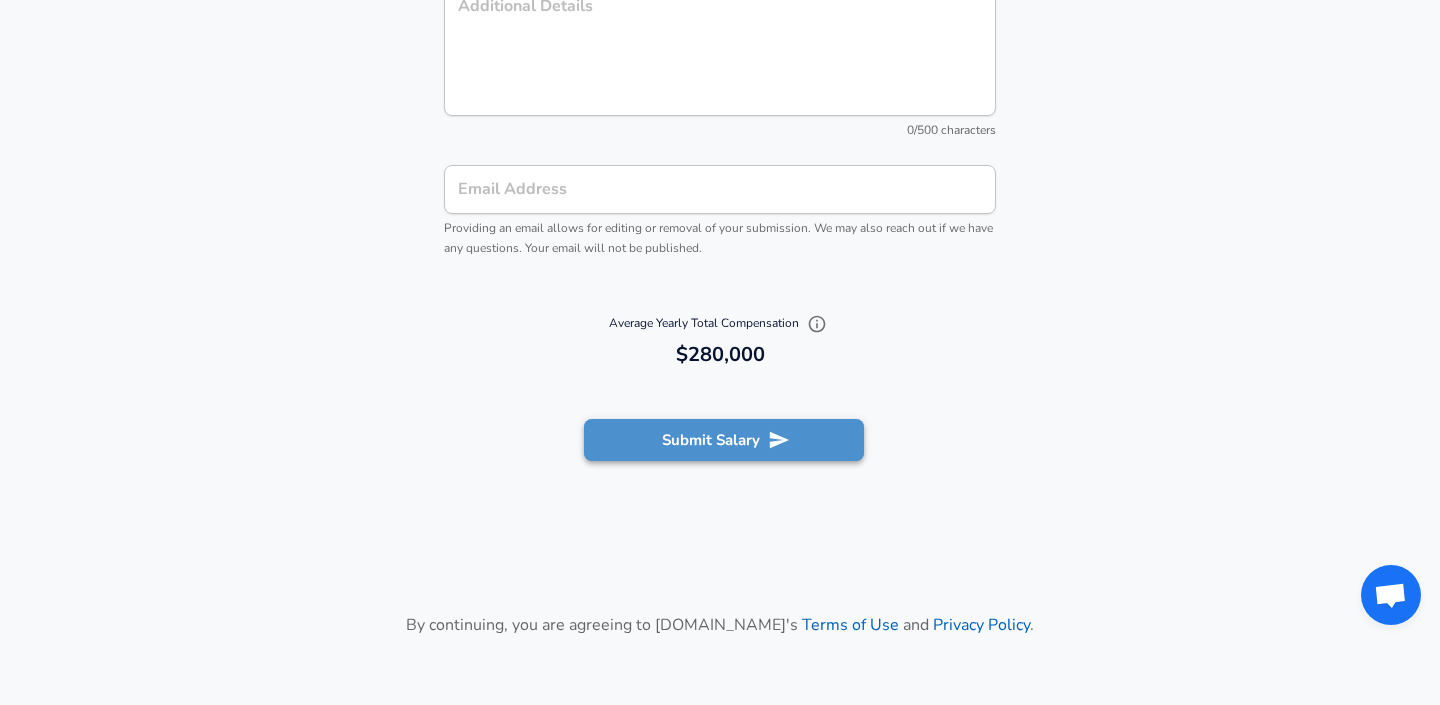 click on "Submit Salary" at bounding box center (724, 440) 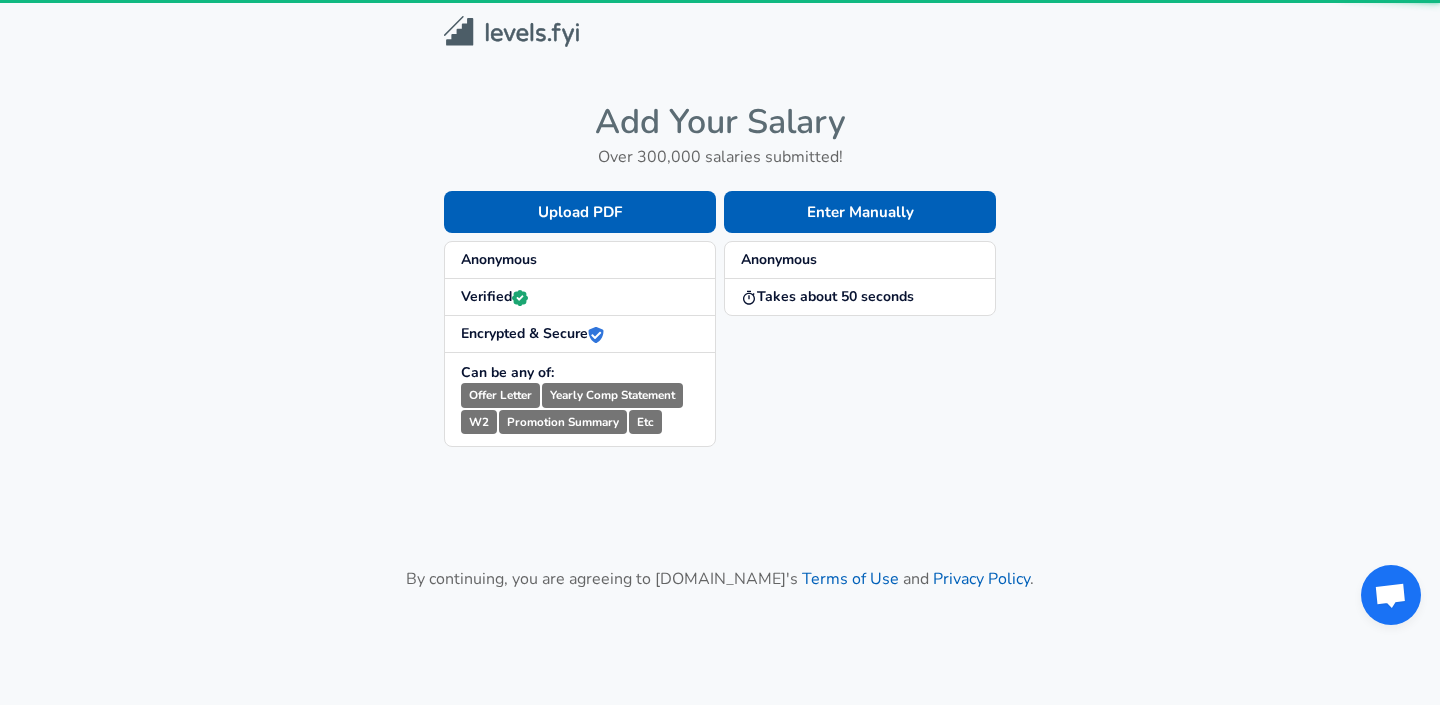 scroll, scrollTop: 0, scrollLeft: 0, axis: both 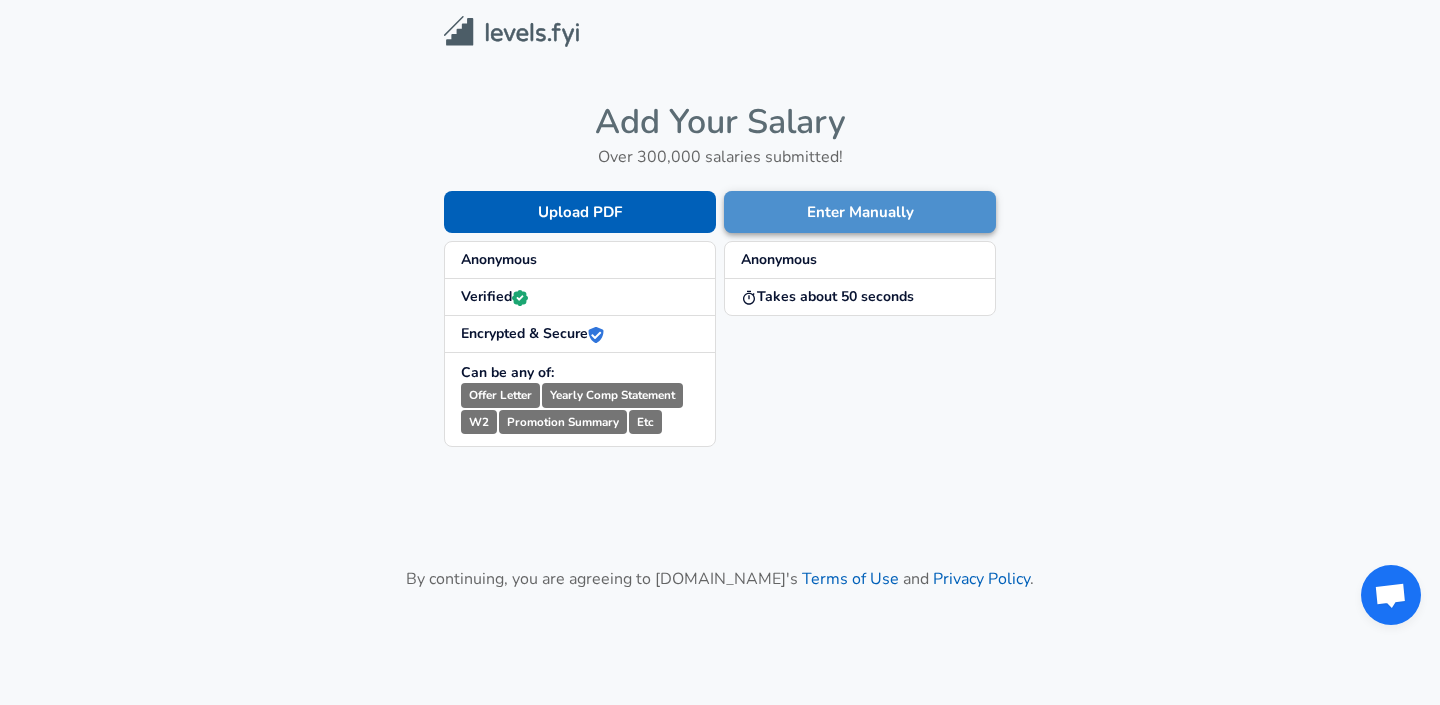 click on "Enter Manually" at bounding box center (860, 212) 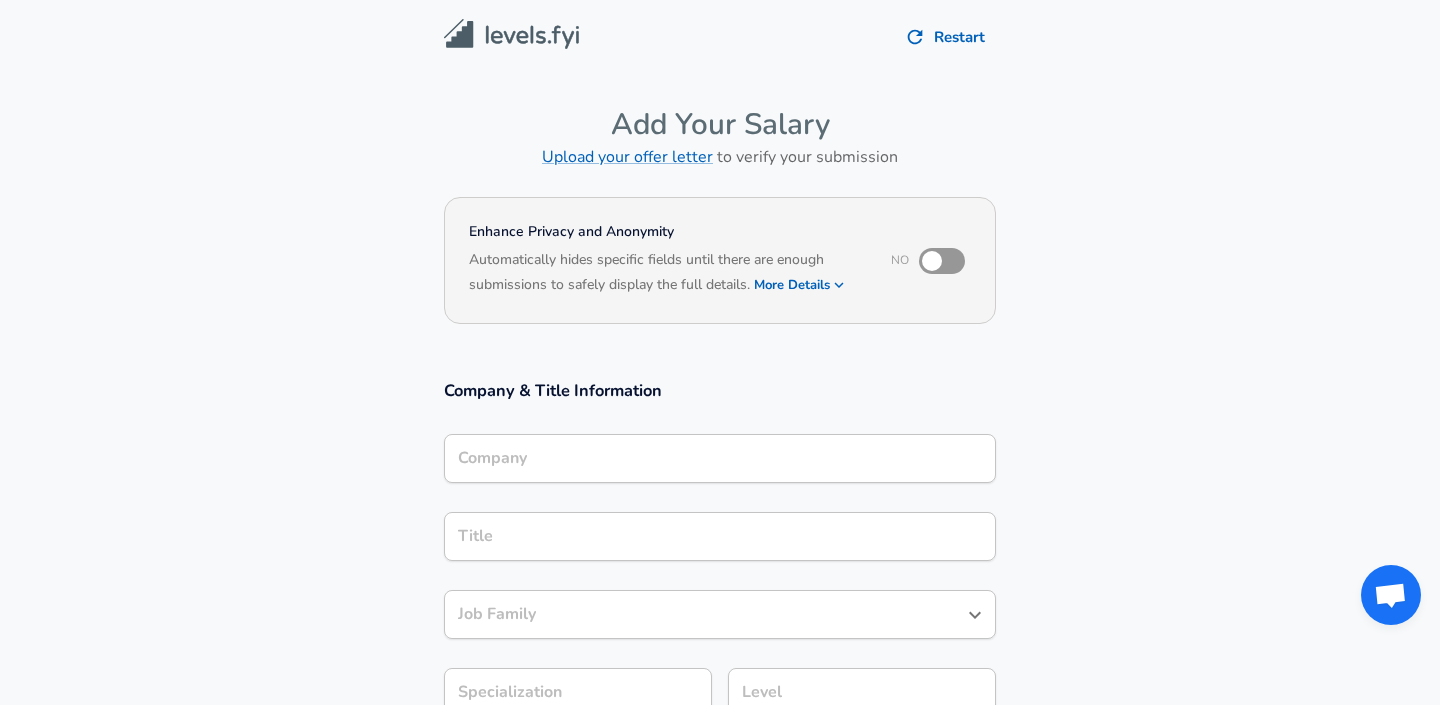 click on "Company" at bounding box center [720, 458] 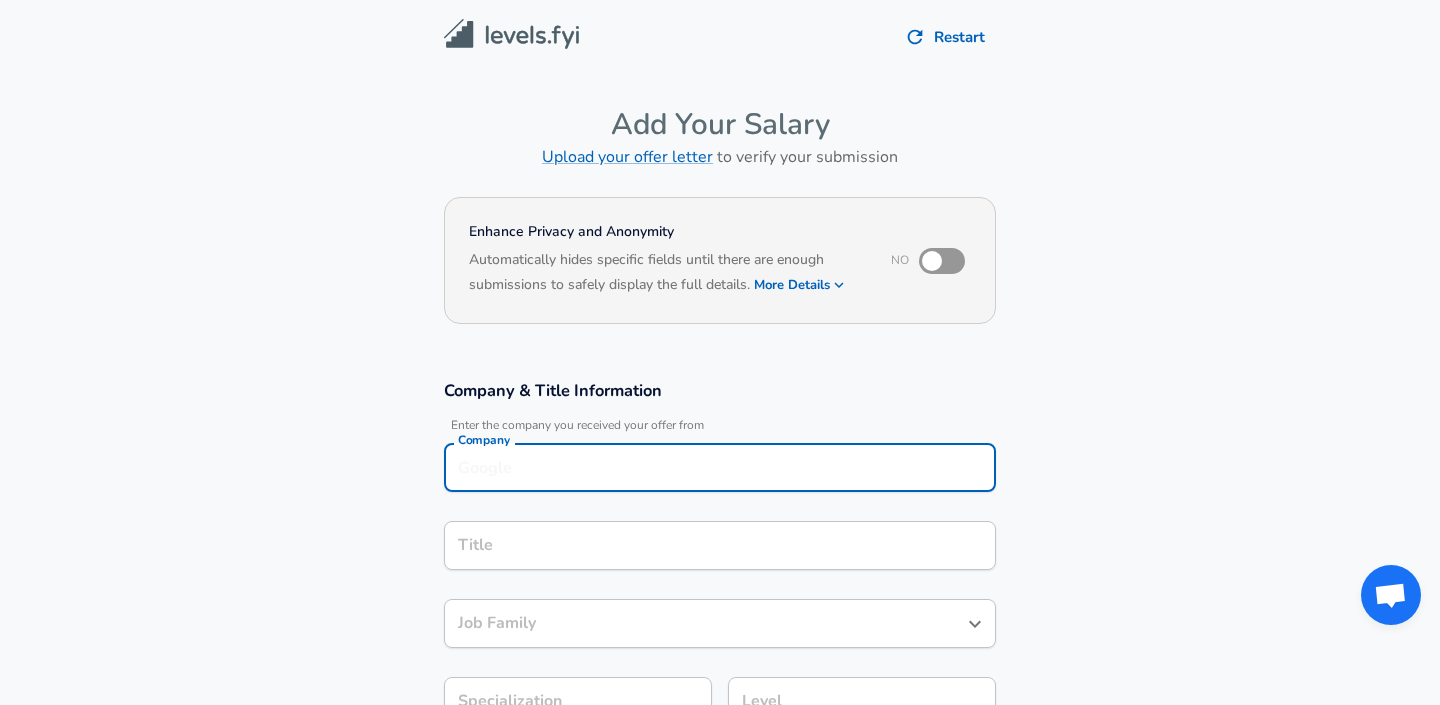 scroll, scrollTop: 20, scrollLeft: 0, axis: vertical 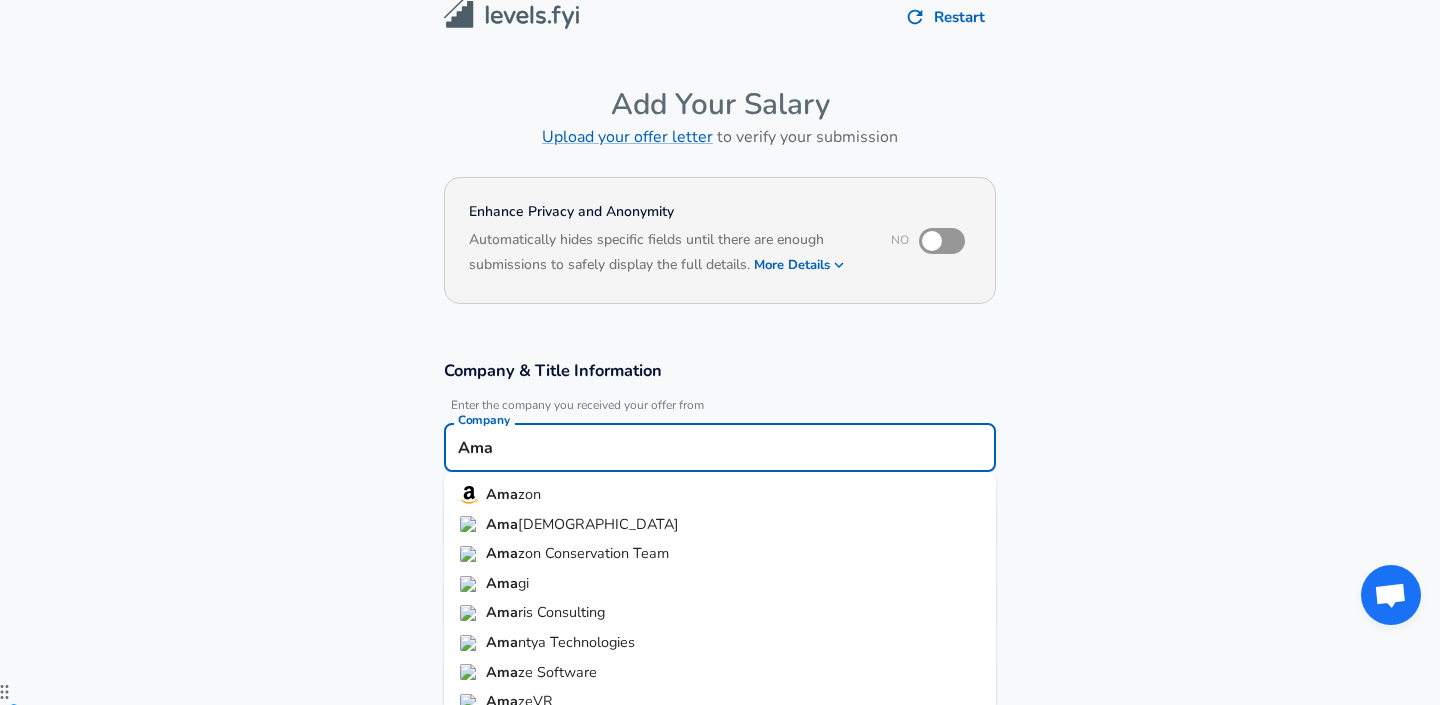 click on "zon" at bounding box center [529, 494] 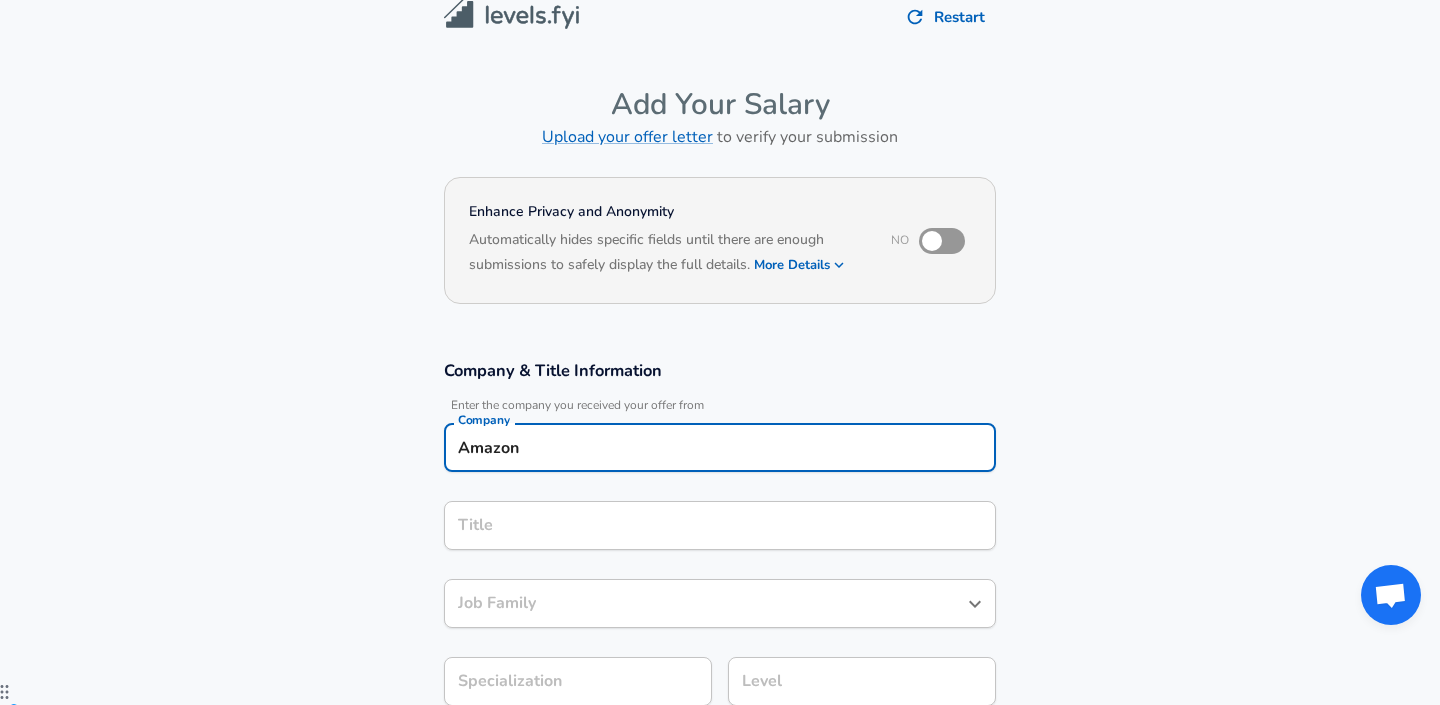 type on "Amazon" 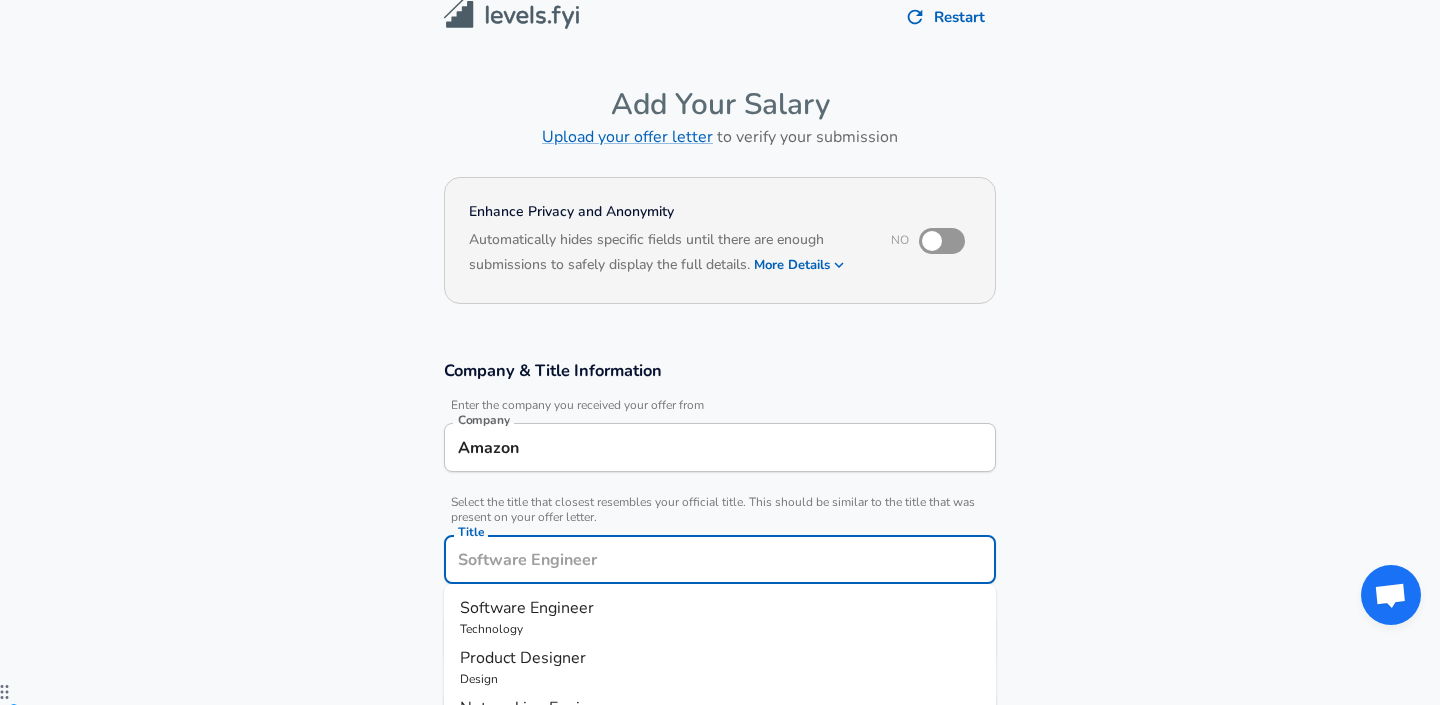 click on "Title" at bounding box center (720, 559) 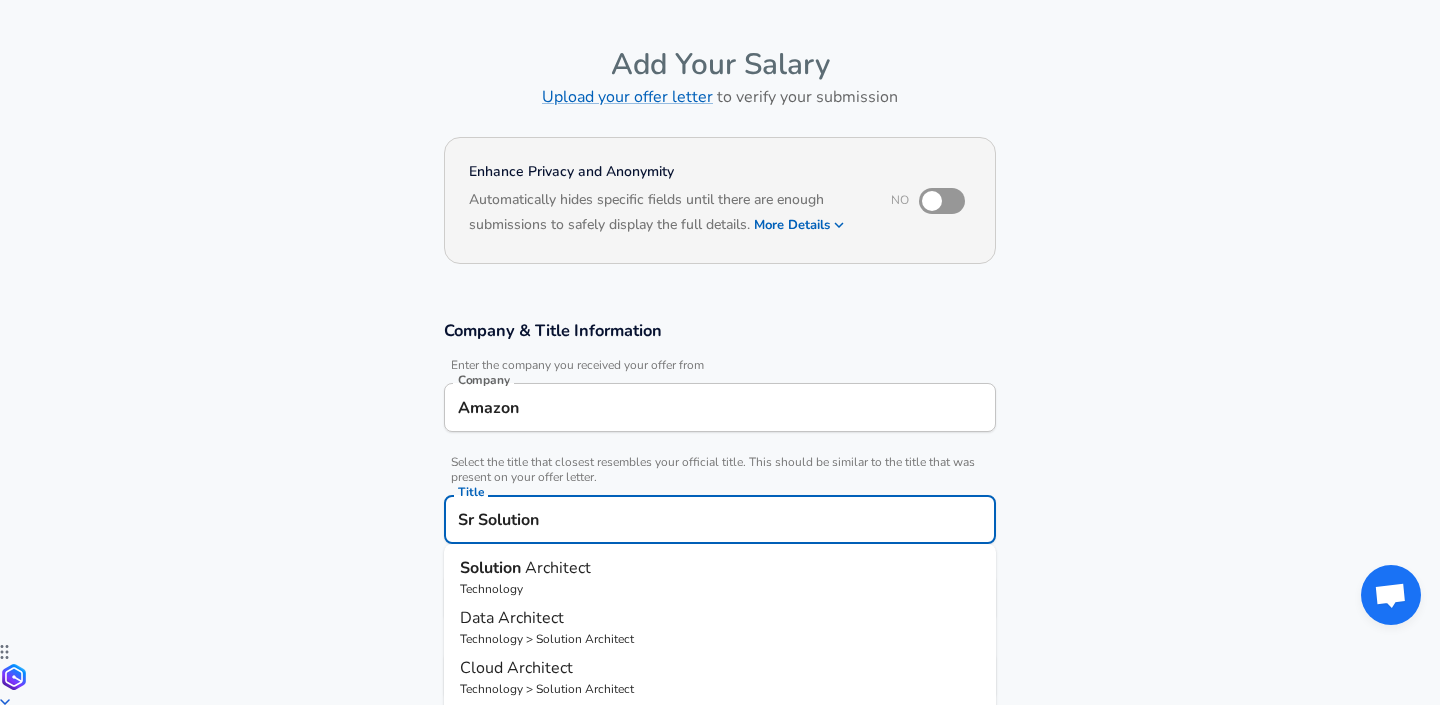 click on "Solution" at bounding box center [492, 568] 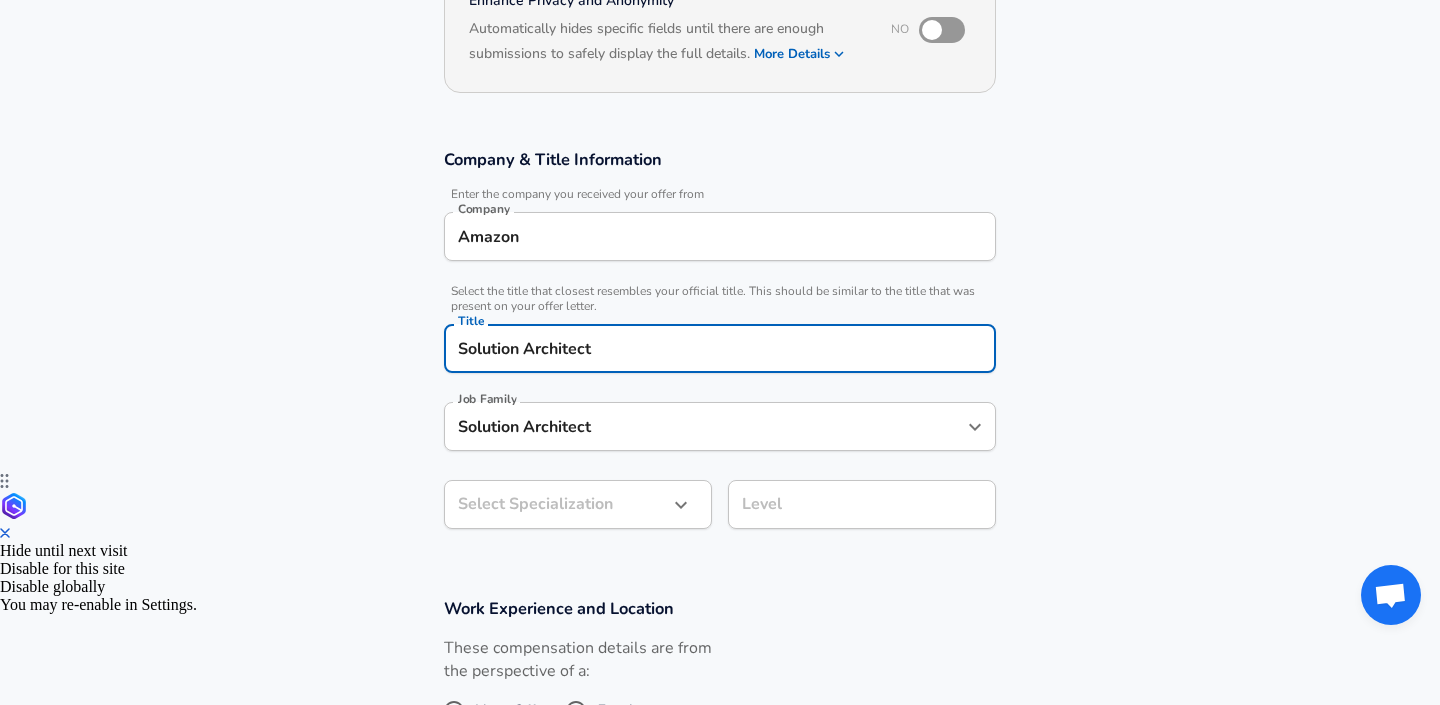 type on "Solution Architect" 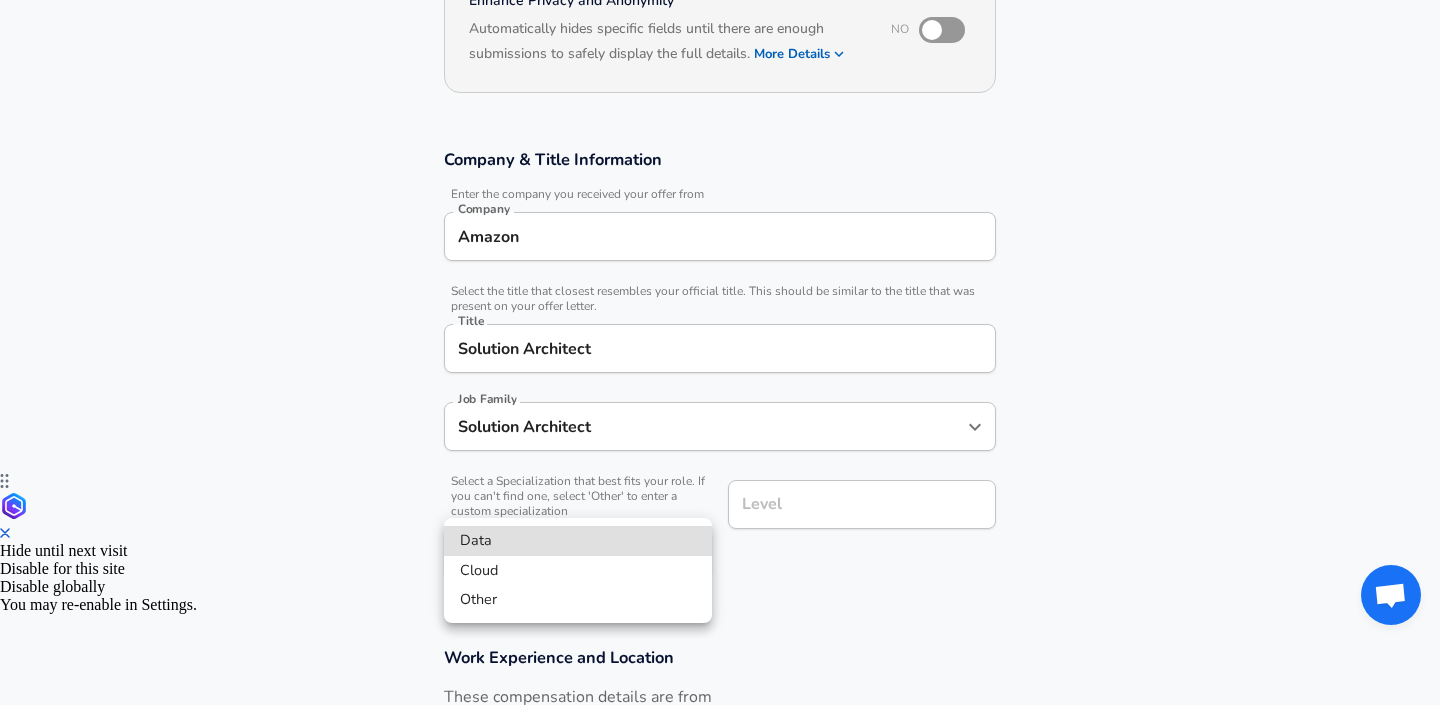 click on "Restart Add Your Salary Upload your offer letter   to verify your submission Enhance Privacy and Anonymity No Automatically hides specific fields until there are enough submissions to safely display the full details.   More Details Based on your submission and the data points that we have already collected, we will automatically hide and anonymize specific fields if there aren't enough data points to remain sufficiently anonymous. Company & Title Information   Enter the company you received your offer from Company Amazon Company   Select the title that closest resembles your official title. This should be similar to the title that was present on your offer letter. Title Solution Architect Title Job Family Solution Architect Job Family   Select a Specialization that best fits your role. If you can't find one, select 'Other' to enter a custom specialization Select Specialization ​ Select Specialization Level Level Work Experience and Location These compensation details are from the perspective of a: New Offer" at bounding box center (720, 121) 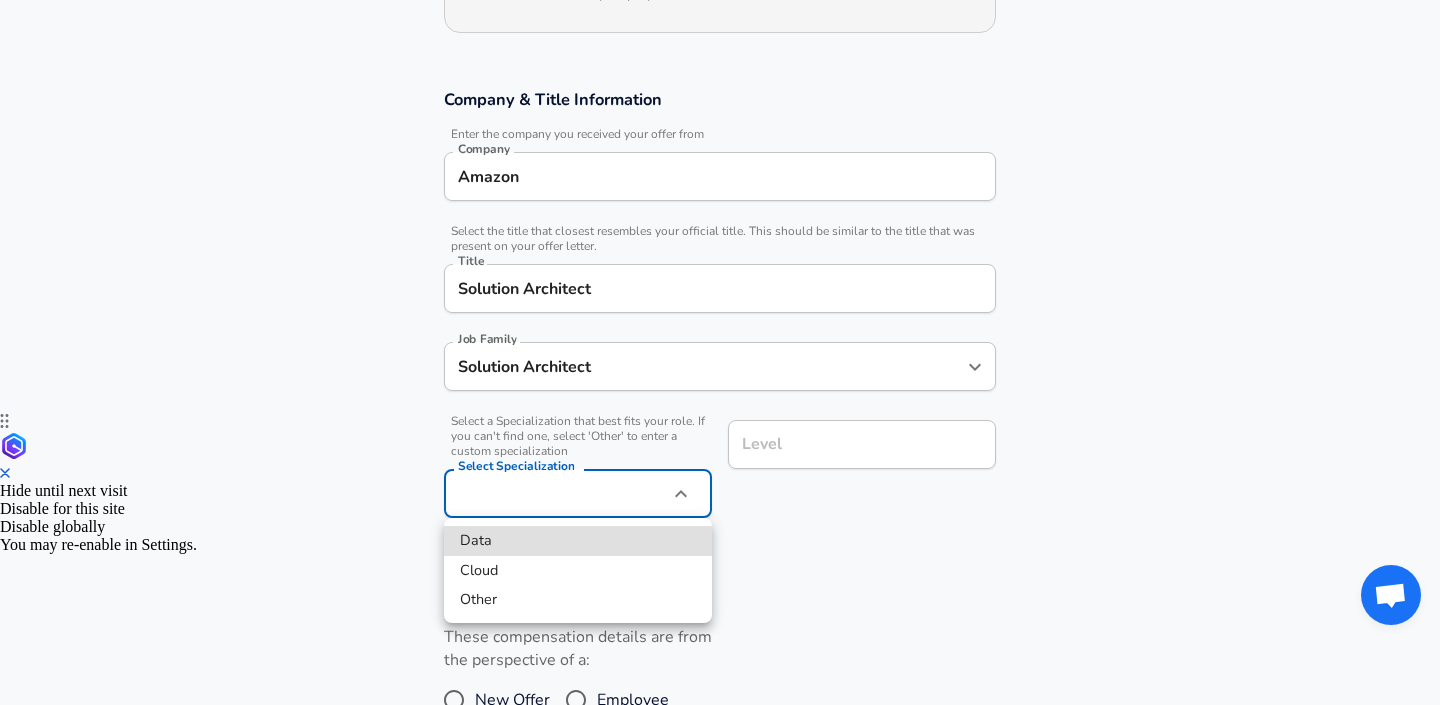 click on "Other" at bounding box center [578, 600] 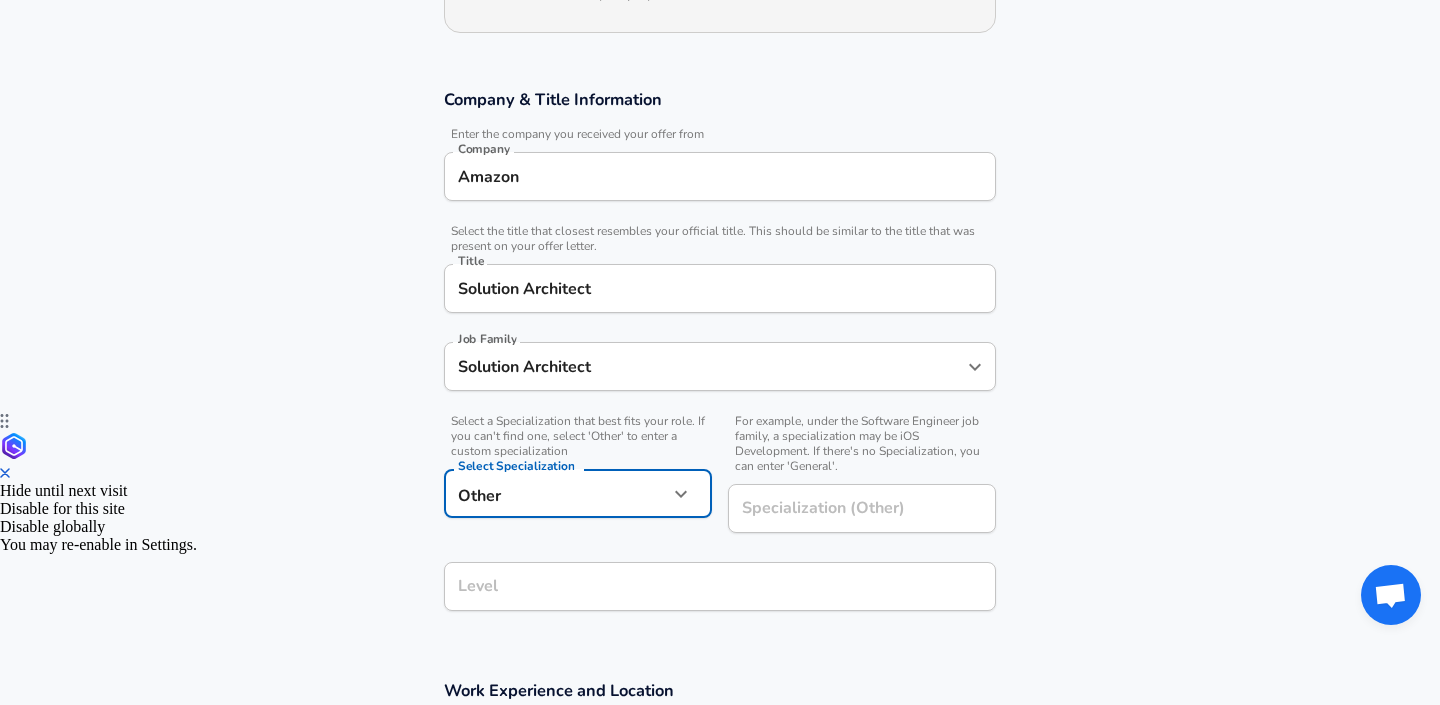 click on "Restart Add Your Salary Upload your offer letter   to verify your submission Enhance Privacy and Anonymity No Automatically hides specific fields until there are enough submissions to safely display the full details.   More Details Based on your submission and the data points that we have already collected, we will automatically hide and anonymize specific fields if there aren't enough data points to remain sufficiently anonymous. Company & Title Information   Enter the company you received your offer from Company Amazon Company   Select the title that closest resembles your official title. This should be similar to the title that was present on your offer letter. Title Solution Architect Title Job Family Solution Architect Job Family   Select a Specialization that best fits your role. If you can't find one, select 'Other' to enter a custom specialization Select Specialization Other Other Select Specialization   Specialization (Other) Specialization (Other) Level Level Work Experience and Location New Offer" at bounding box center [720, 61] 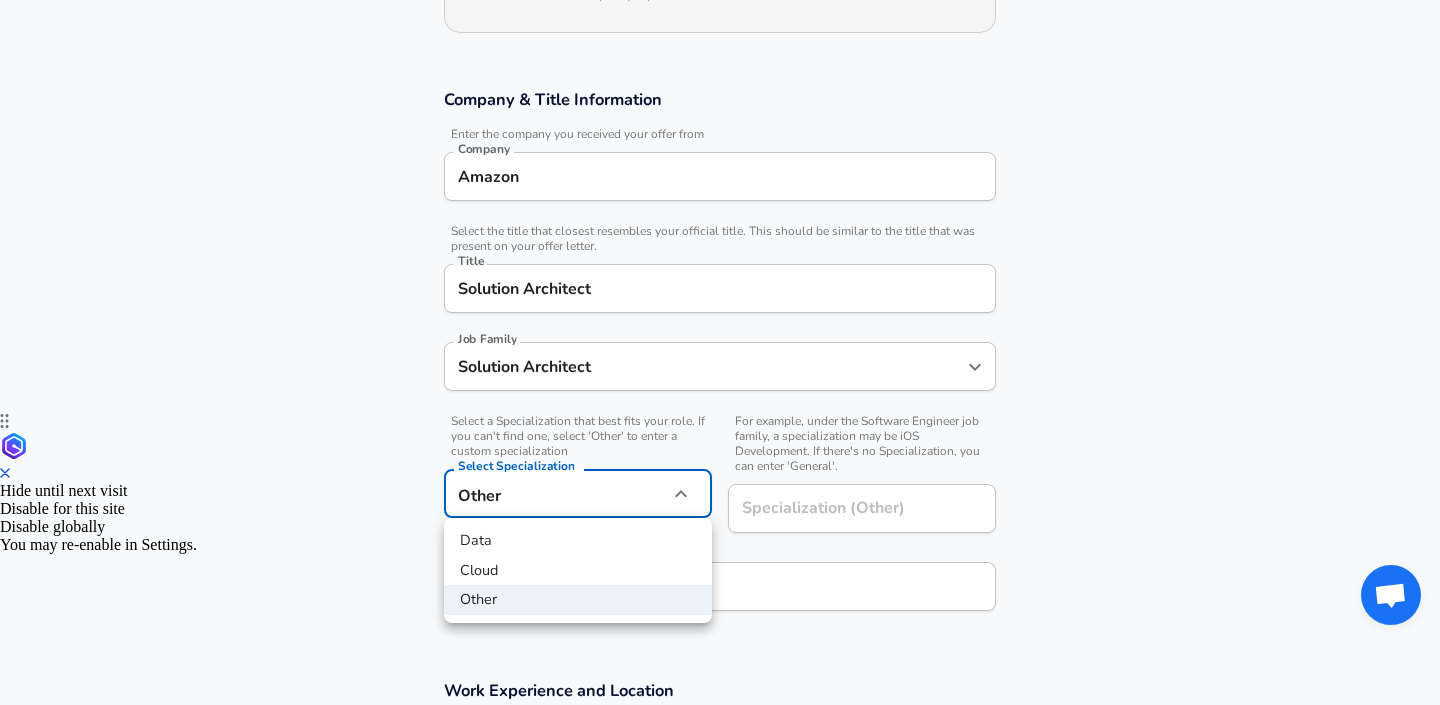 click on "Cloud" at bounding box center [578, 571] 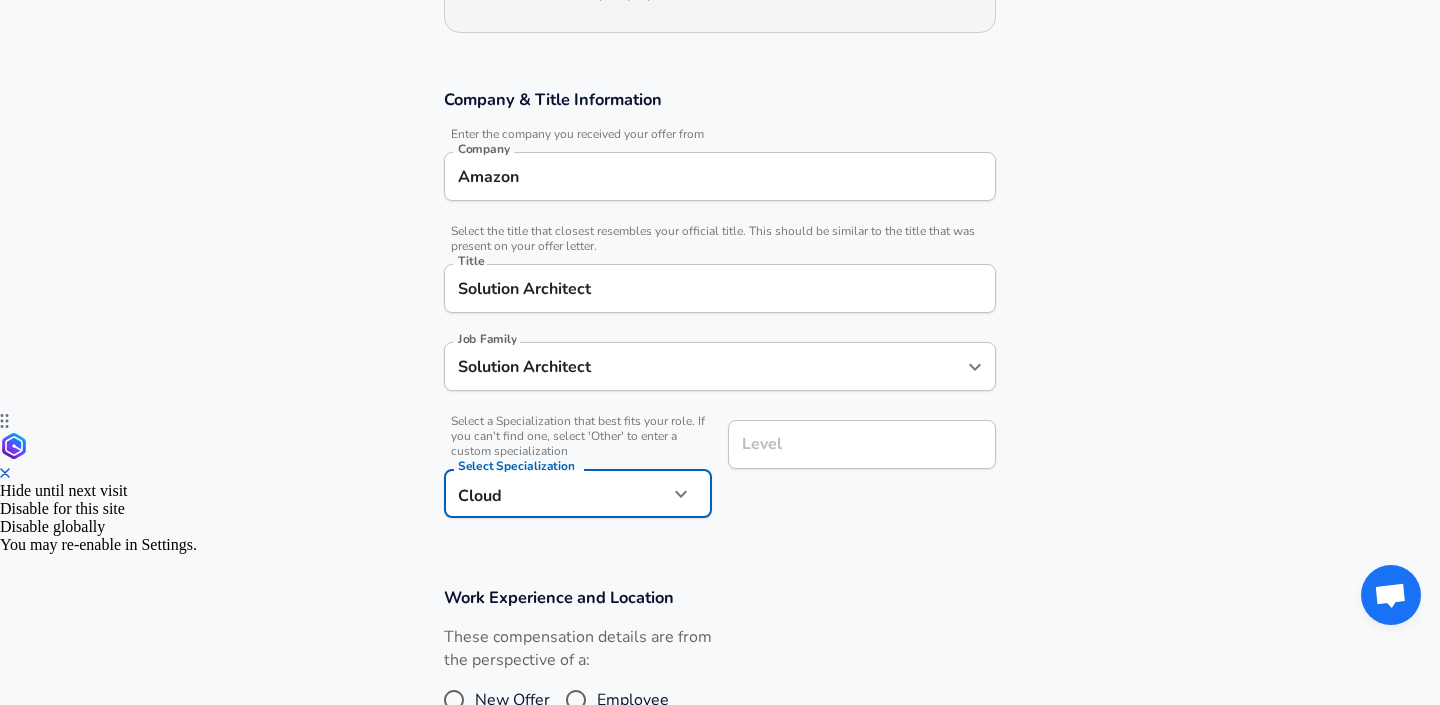 click on "Level" at bounding box center (862, 444) 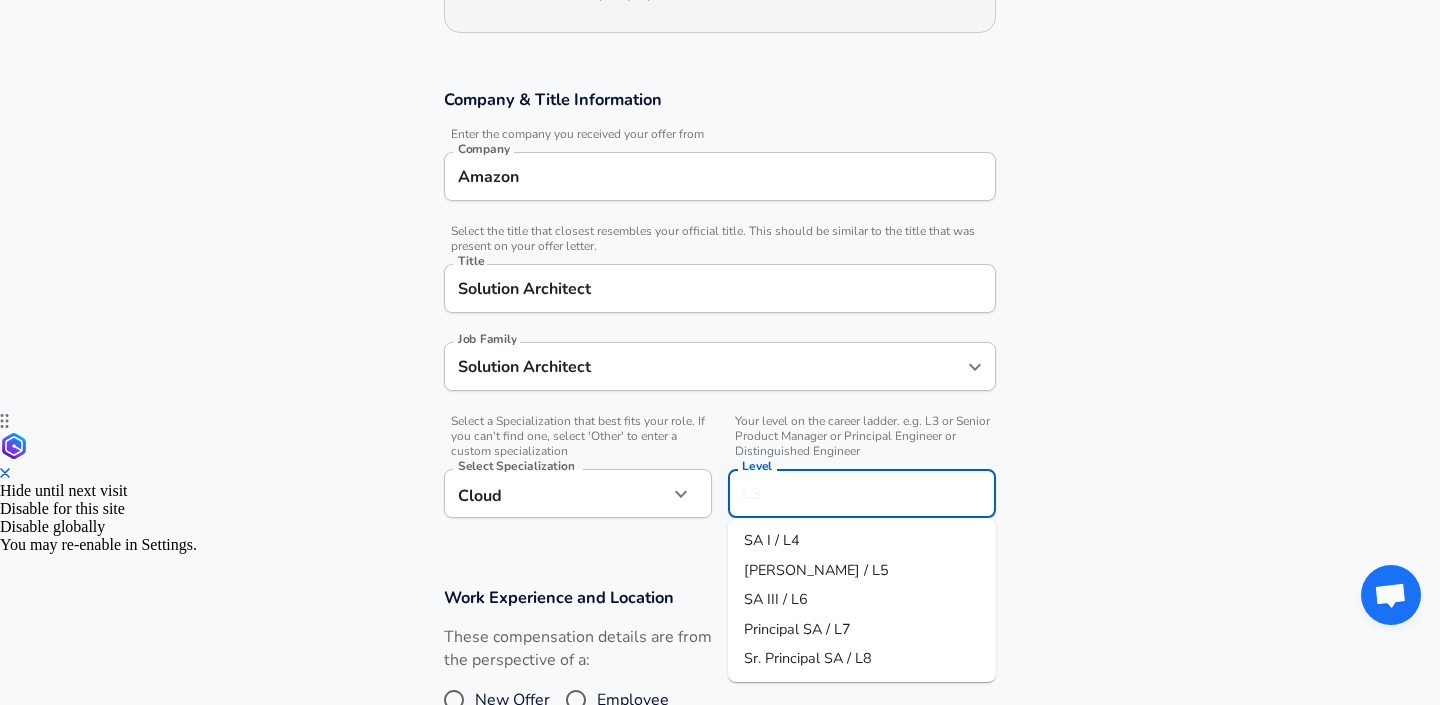 scroll, scrollTop: 331, scrollLeft: 0, axis: vertical 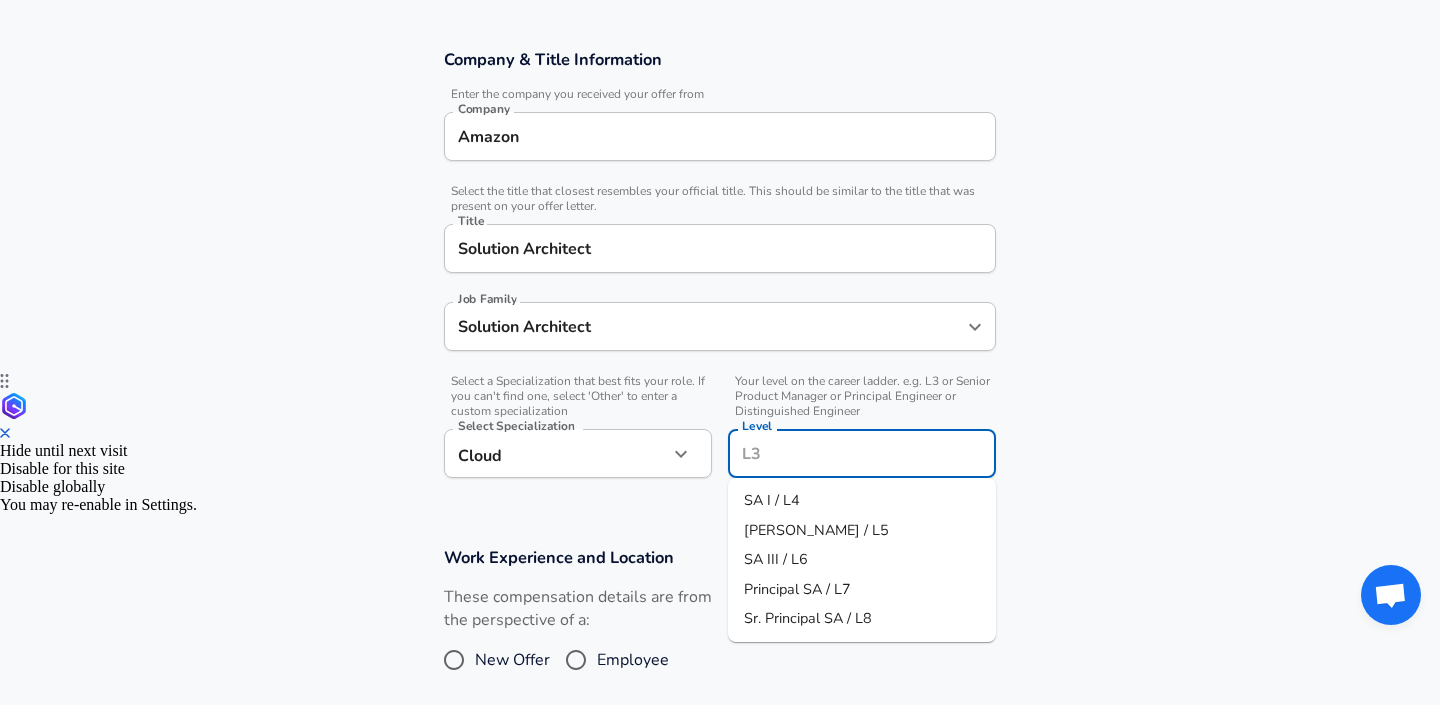 click on "SA III / L6" at bounding box center (862, 560) 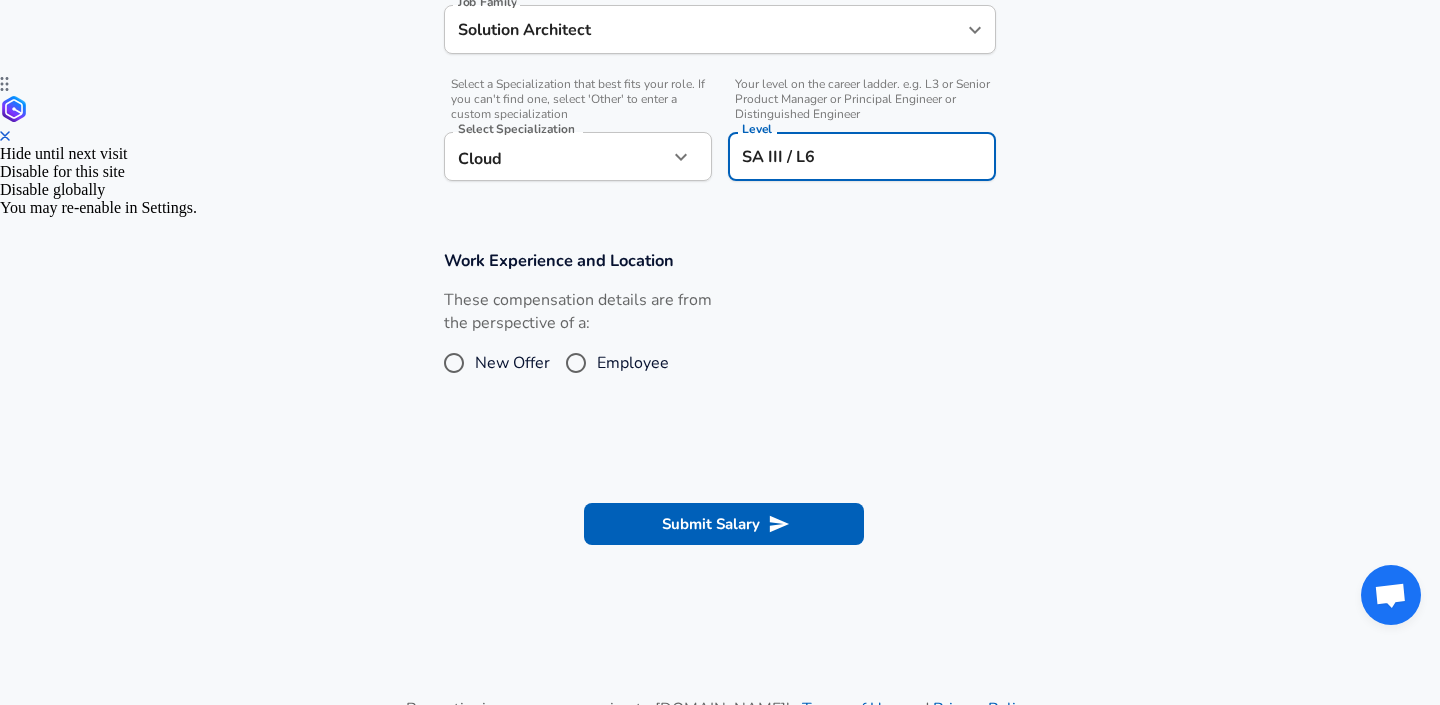 scroll, scrollTop: 644, scrollLeft: 0, axis: vertical 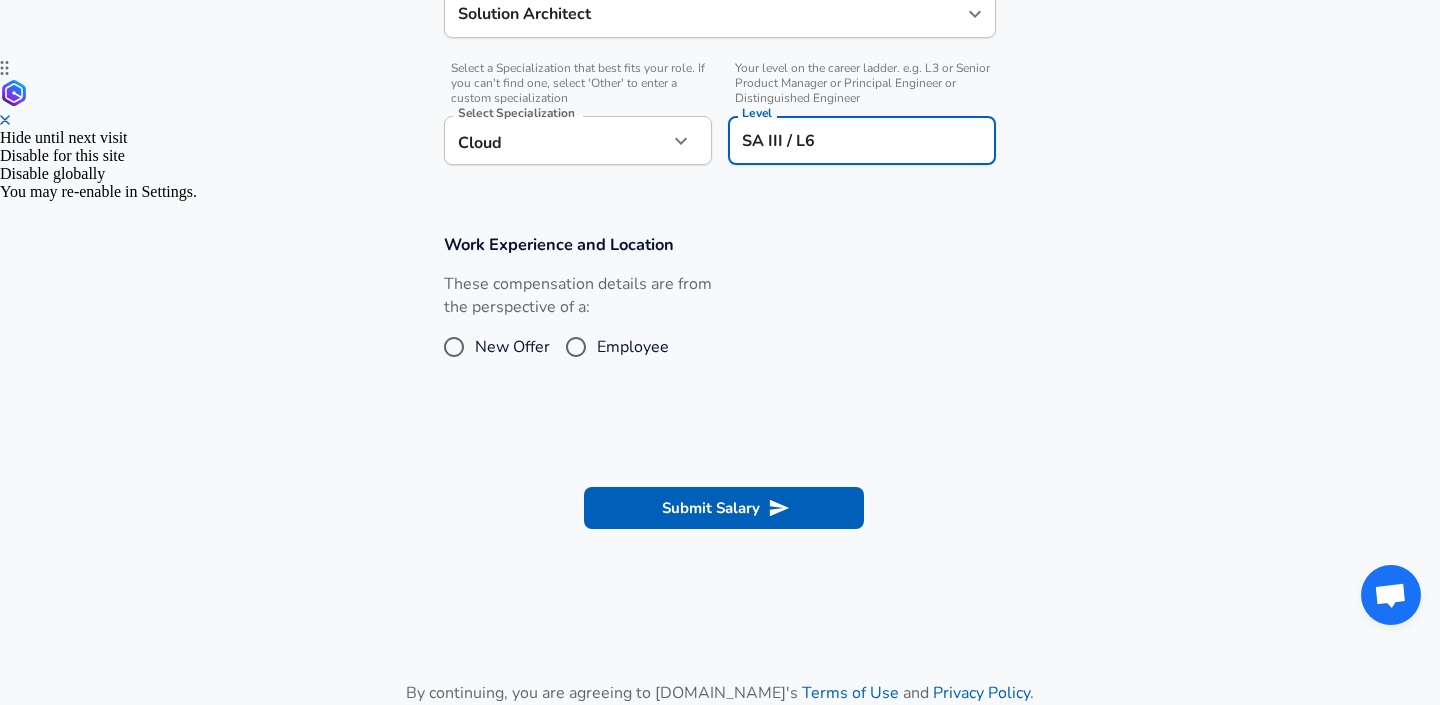 click on "Employee" at bounding box center (576, 347) 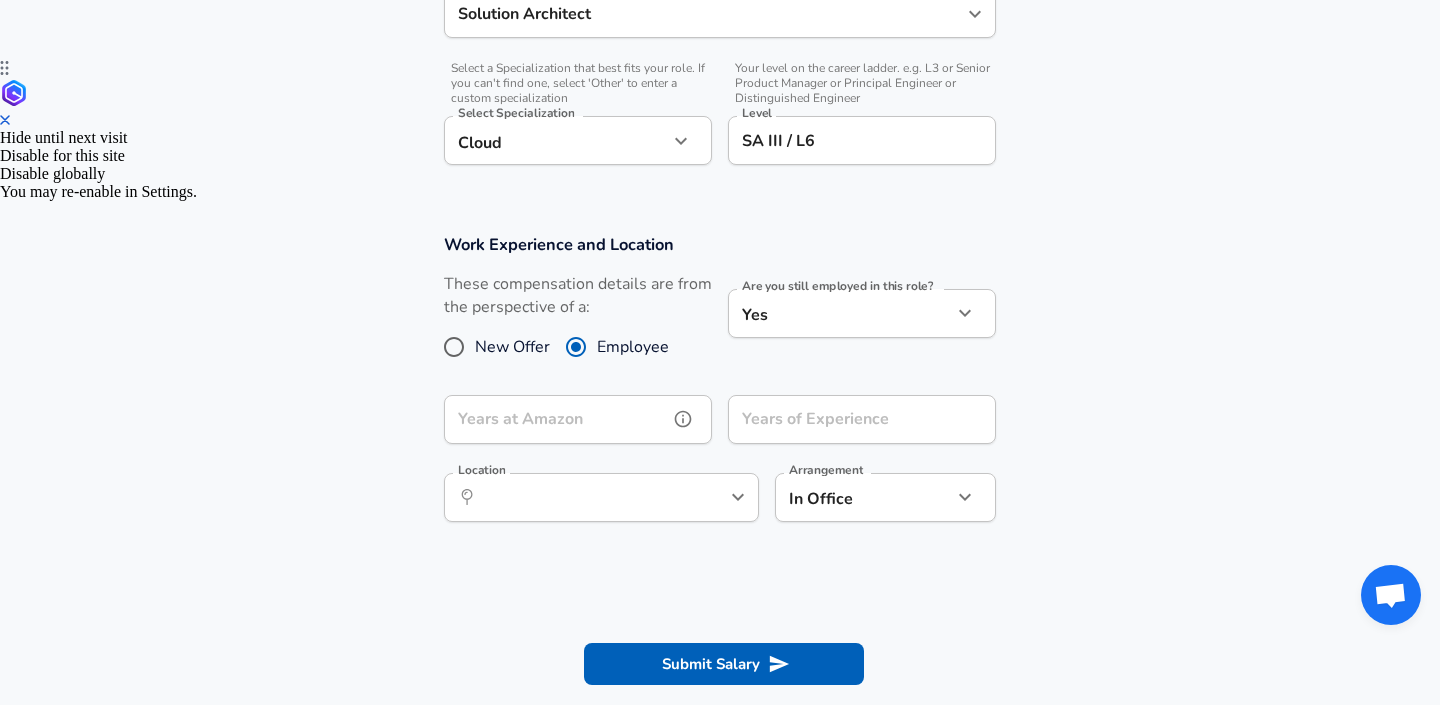 click on "Years at Amazon" at bounding box center [556, 419] 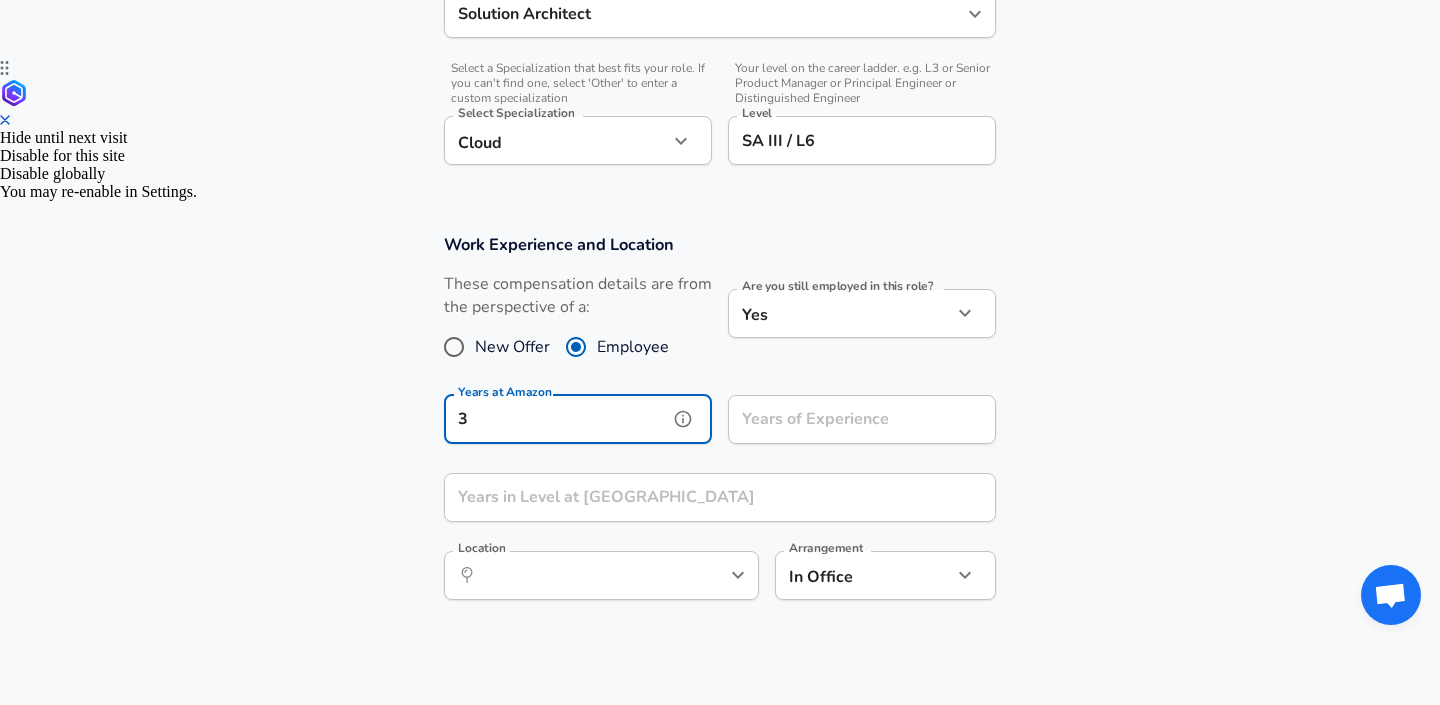 type on "3" 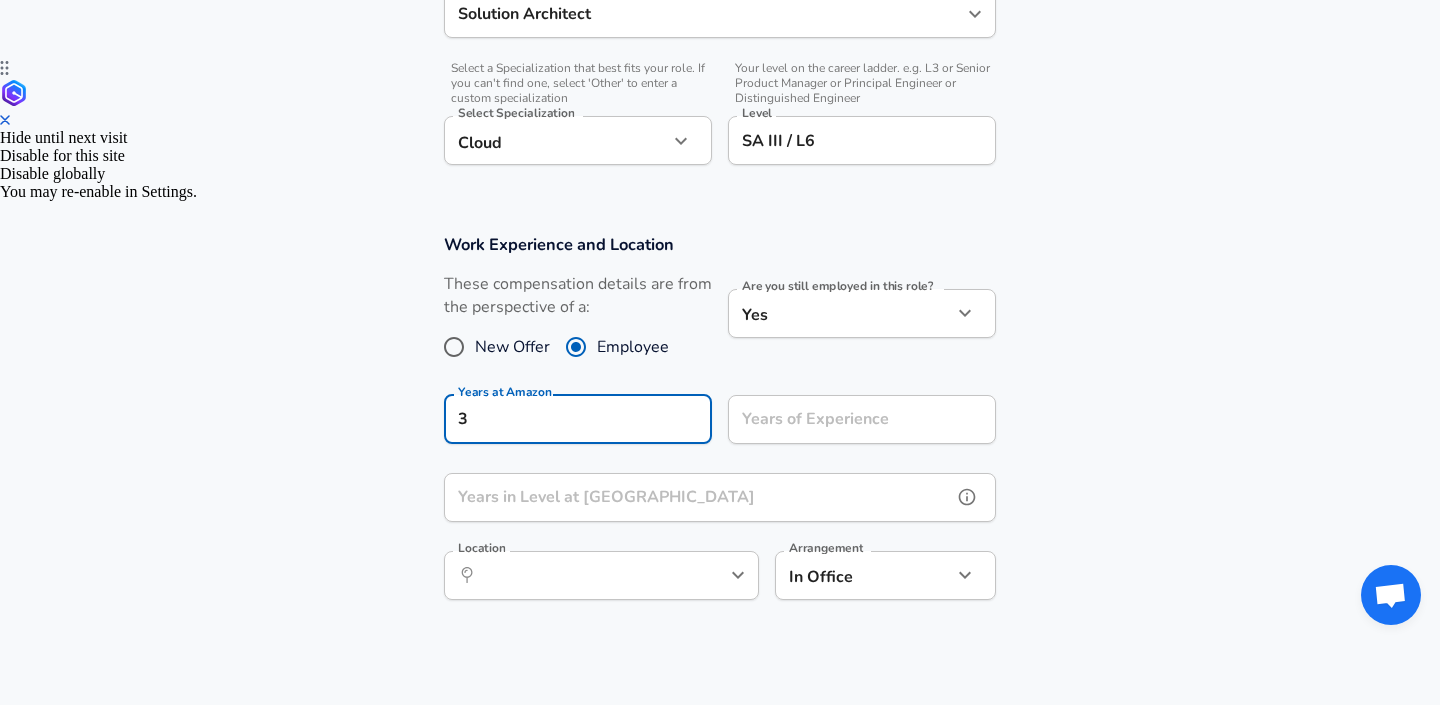 click on "Years in Level at [GEOGRAPHIC_DATA]" at bounding box center (698, 497) 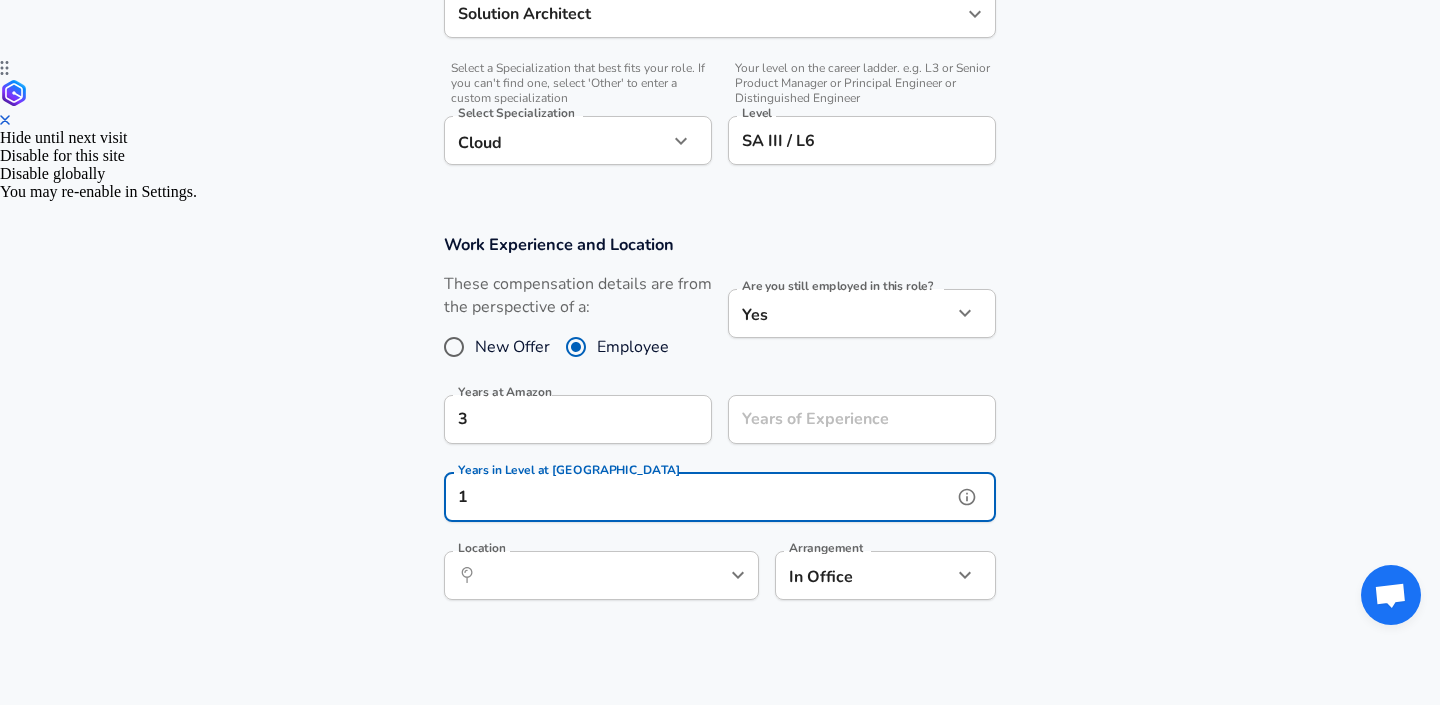 type on "1" 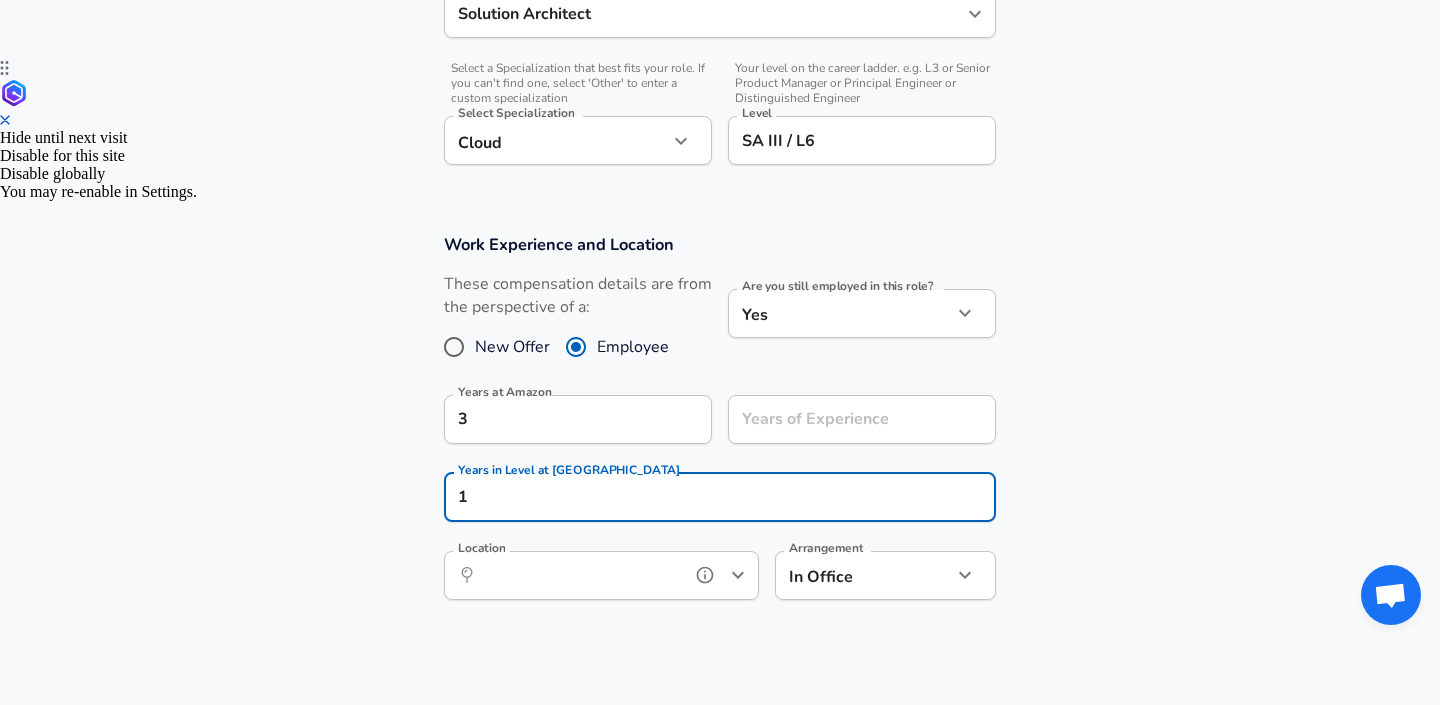 click on "Location" at bounding box center [579, 575] 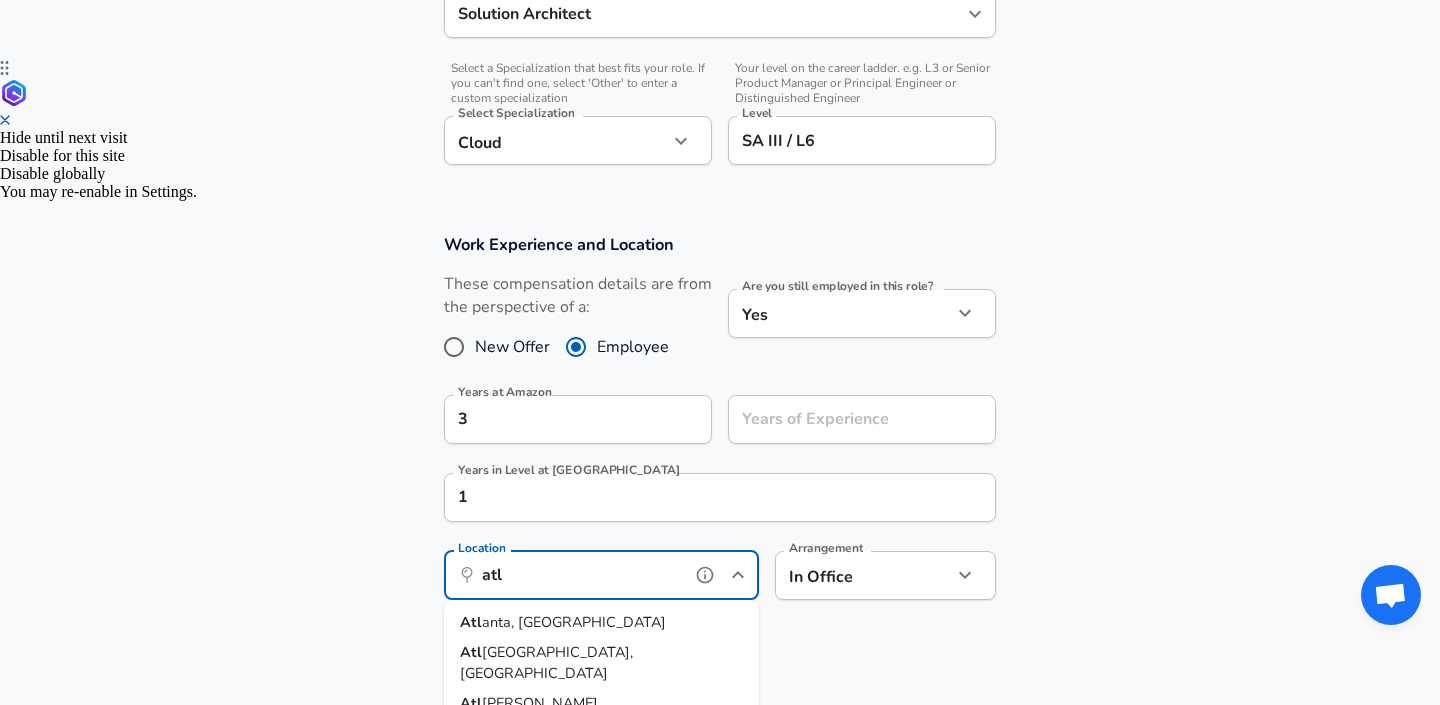 click on "anta, [GEOGRAPHIC_DATA]" at bounding box center (574, 622) 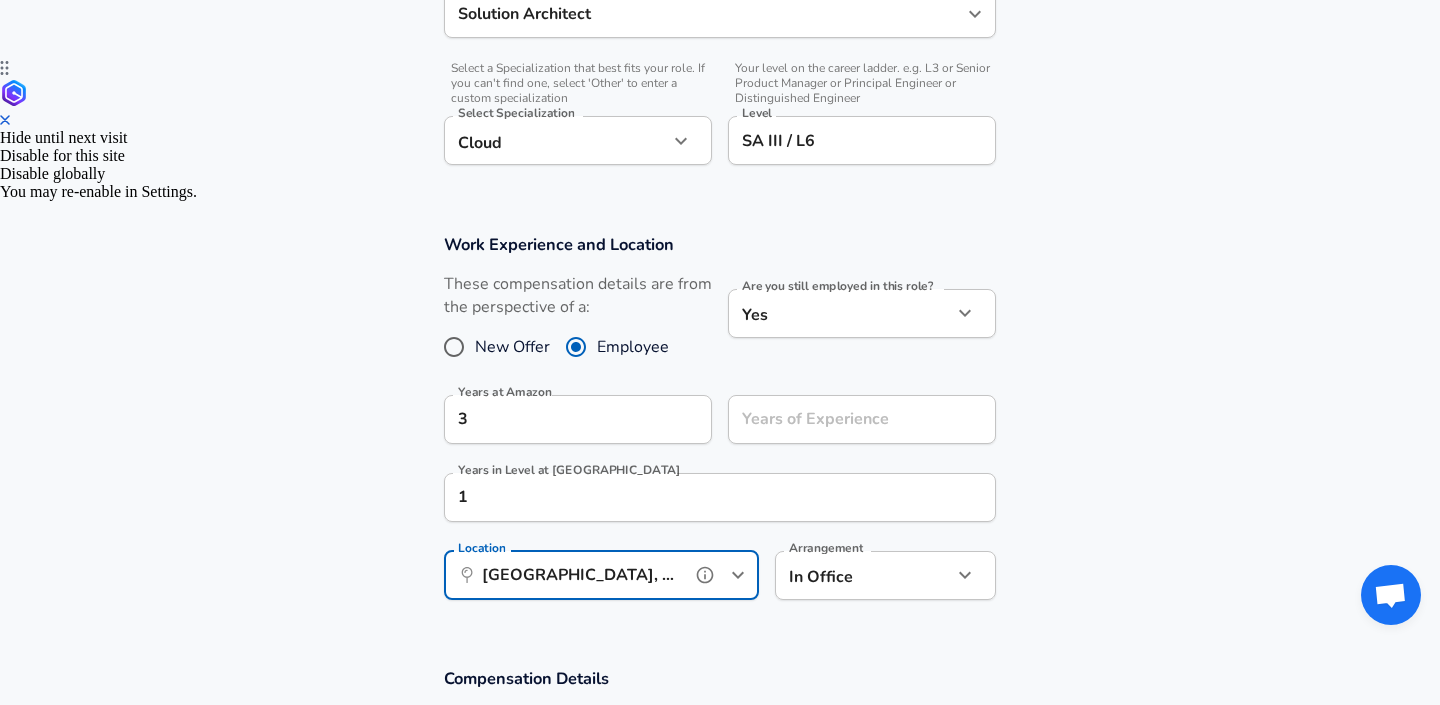 type on "[GEOGRAPHIC_DATA], [GEOGRAPHIC_DATA]" 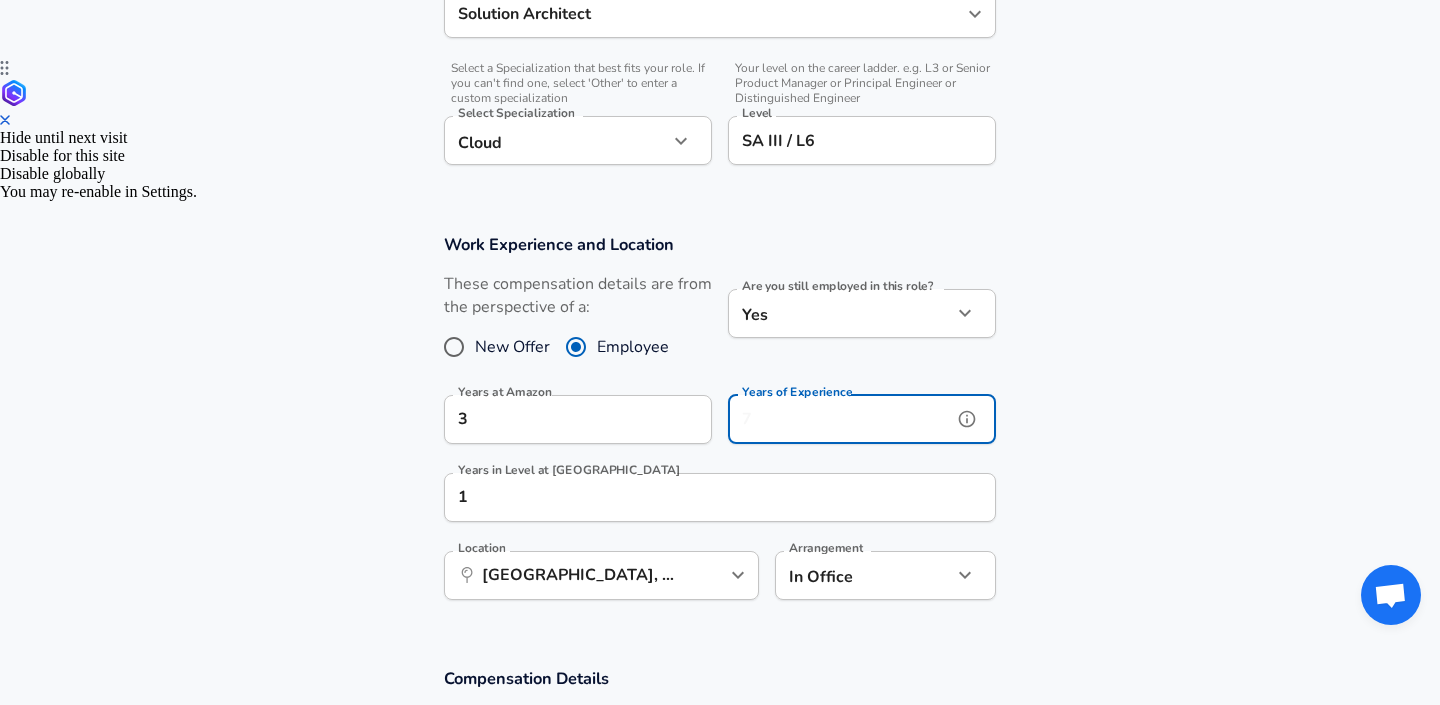click on "Years of Experience" at bounding box center [840, 419] 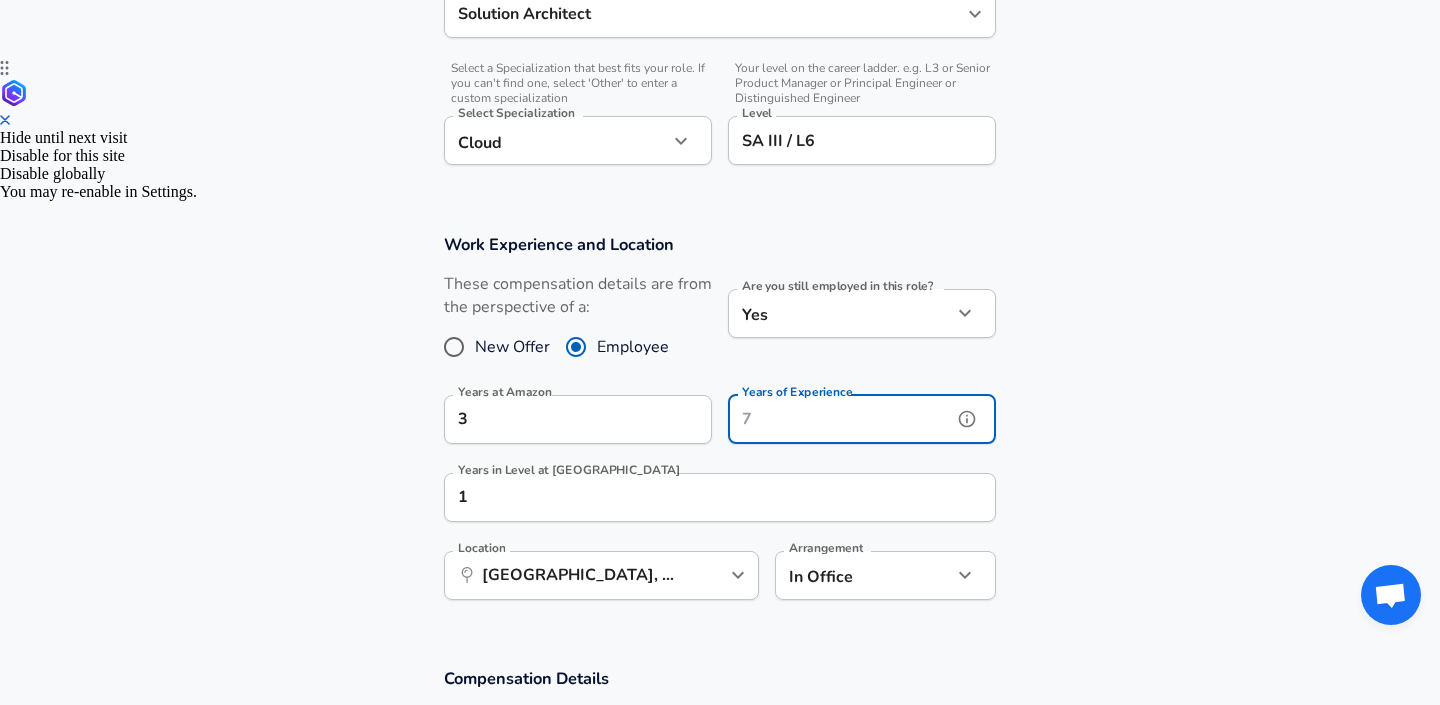type on "14" 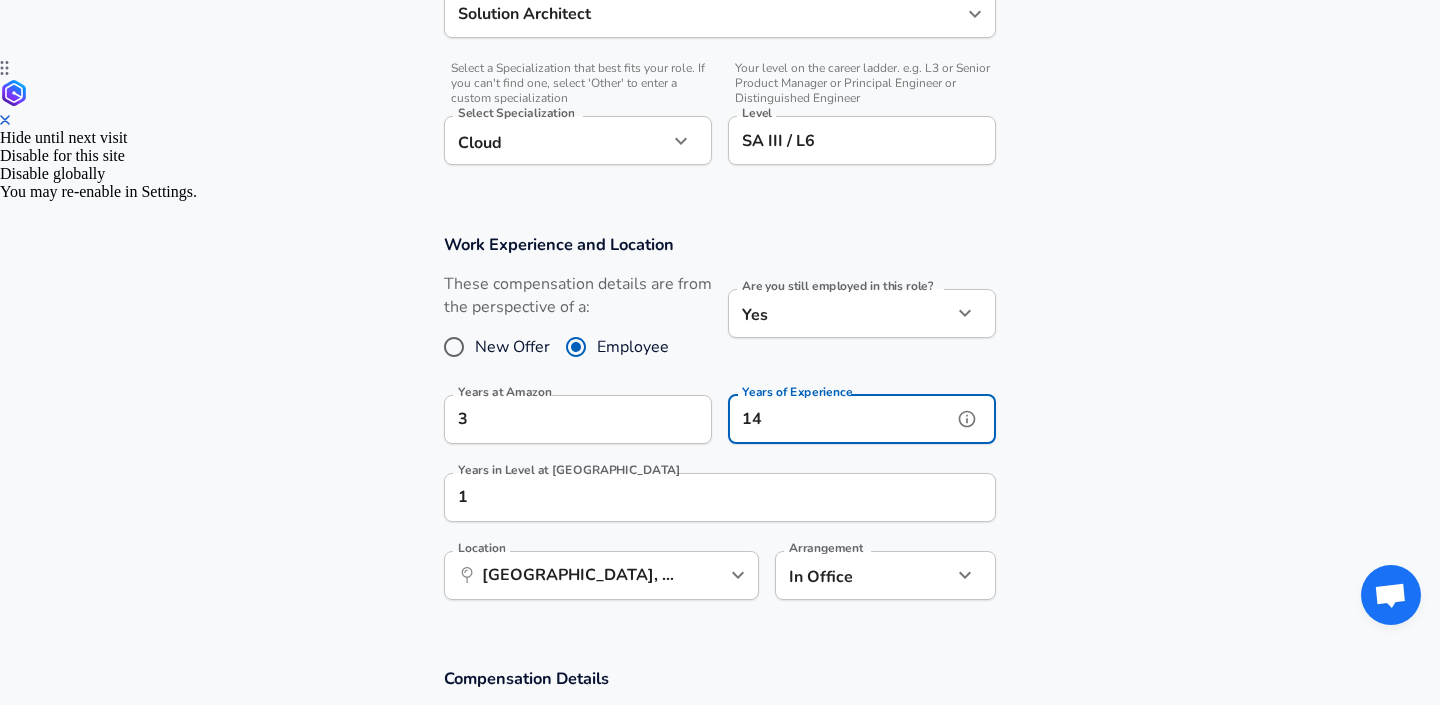 scroll, scrollTop: 1, scrollLeft: 0, axis: vertical 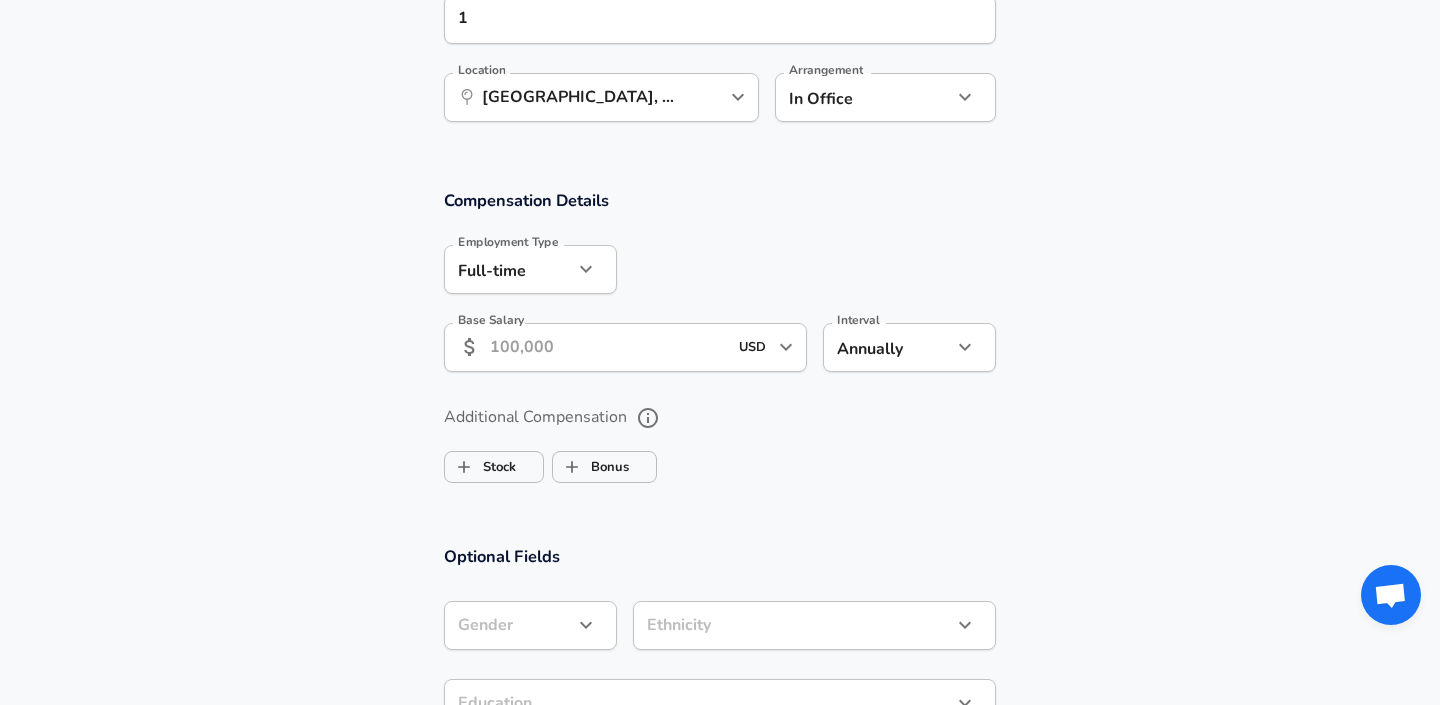 click on "Base Salary" at bounding box center [608, 347] 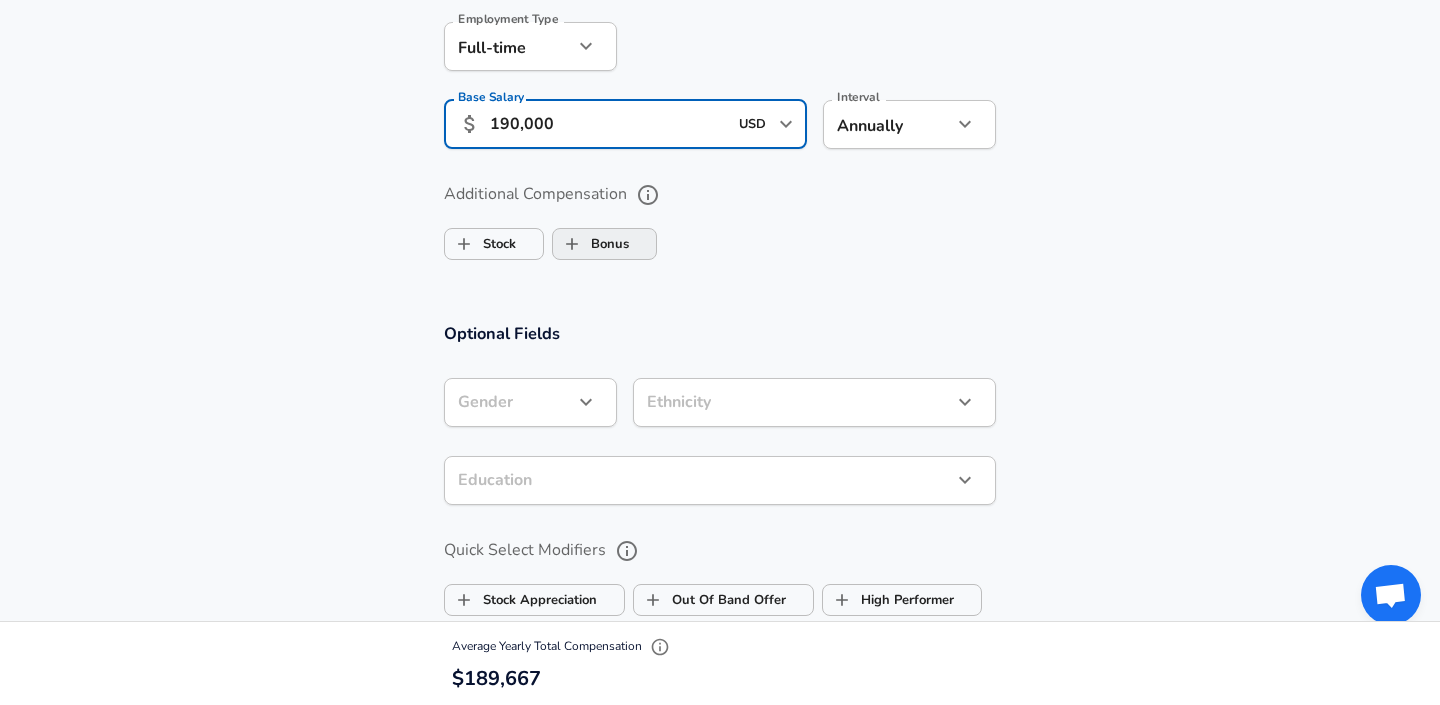 scroll, scrollTop: 1349, scrollLeft: 0, axis: vertical 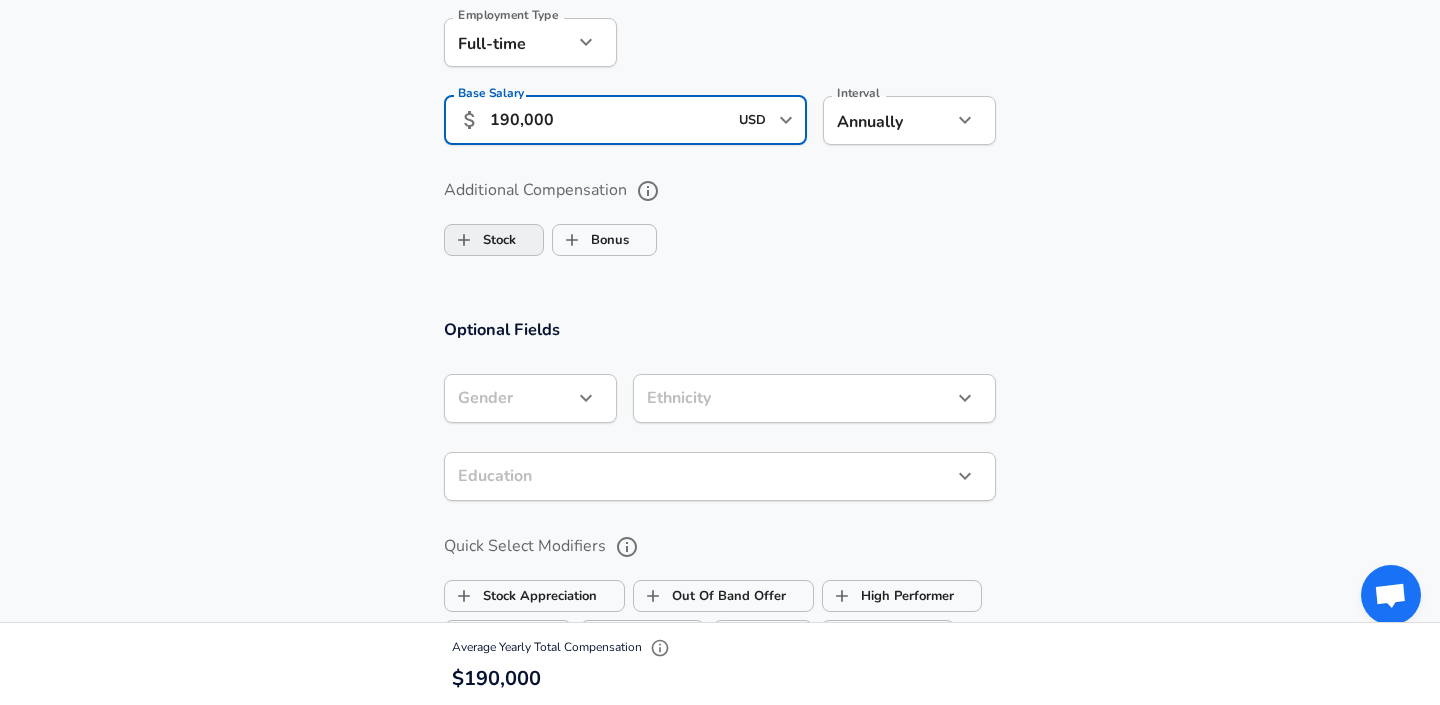 type on "190,000" 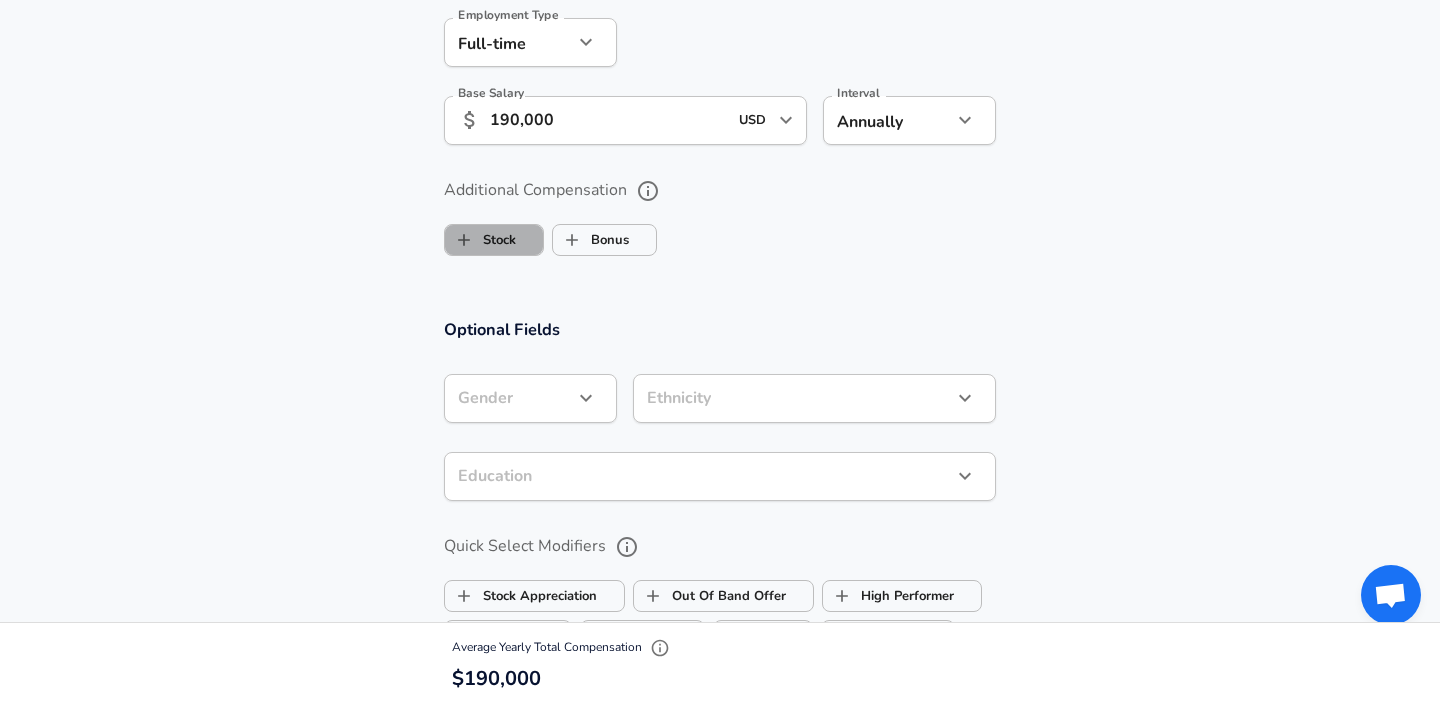 click on "Stock" at bounding box center (480, 240) 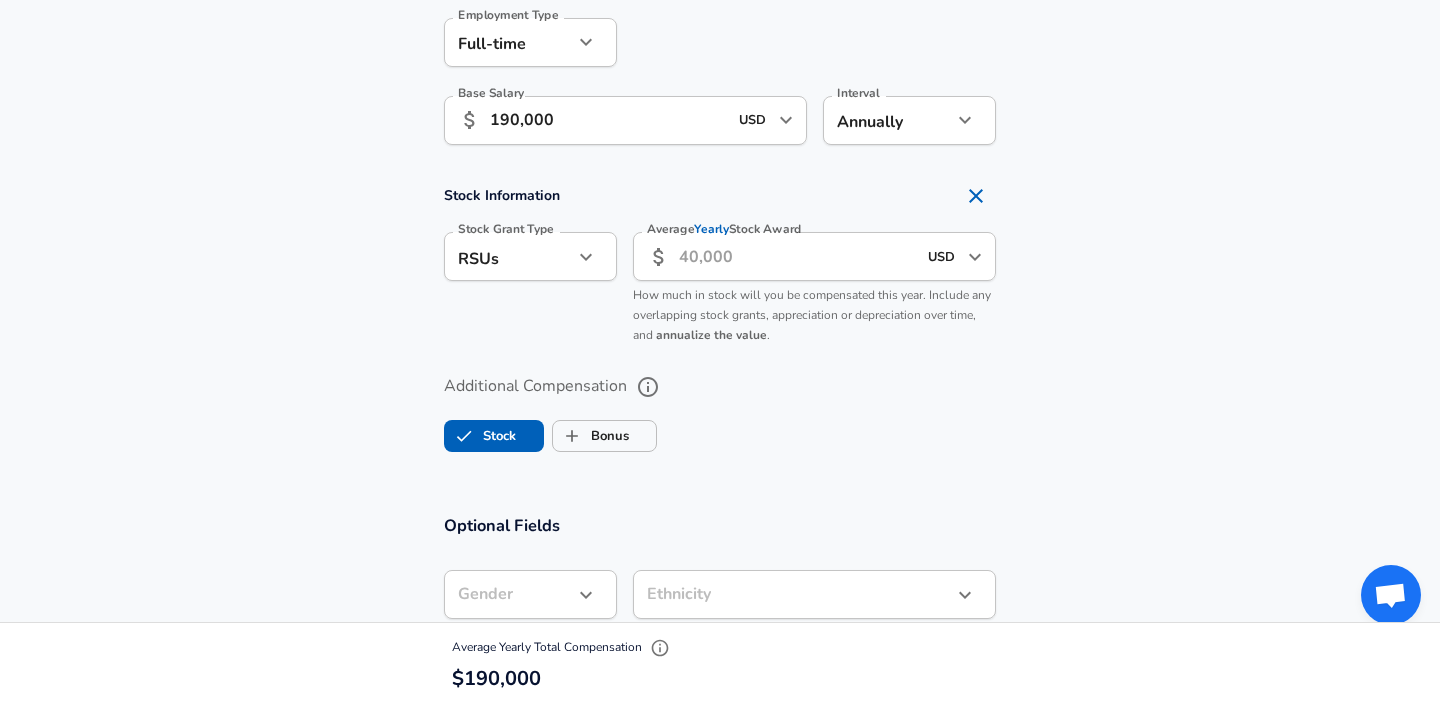 click on "Average  Yearly  Stock Award" at bounding box center [797, 256] 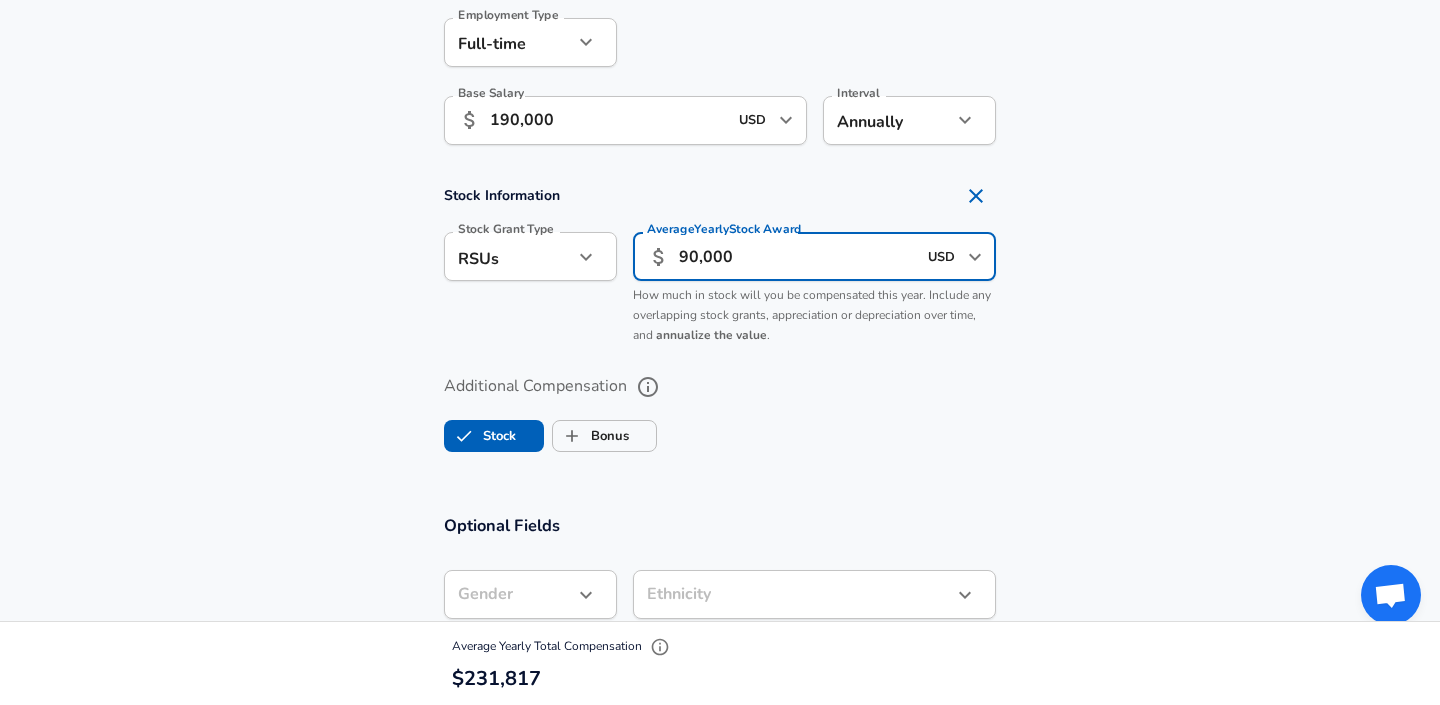 type on "90,000" 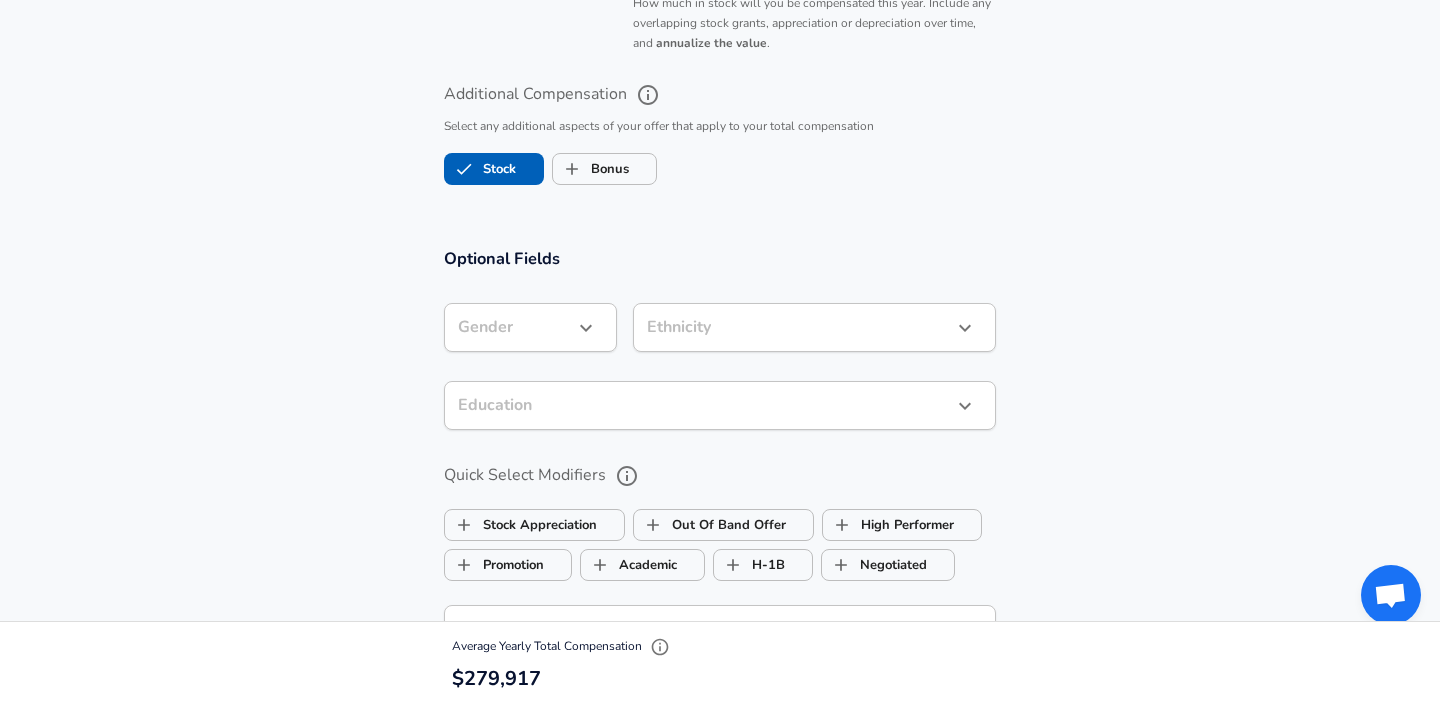 scroll, scrollTop: 1640, scrollLeft: 0, axis: vertical 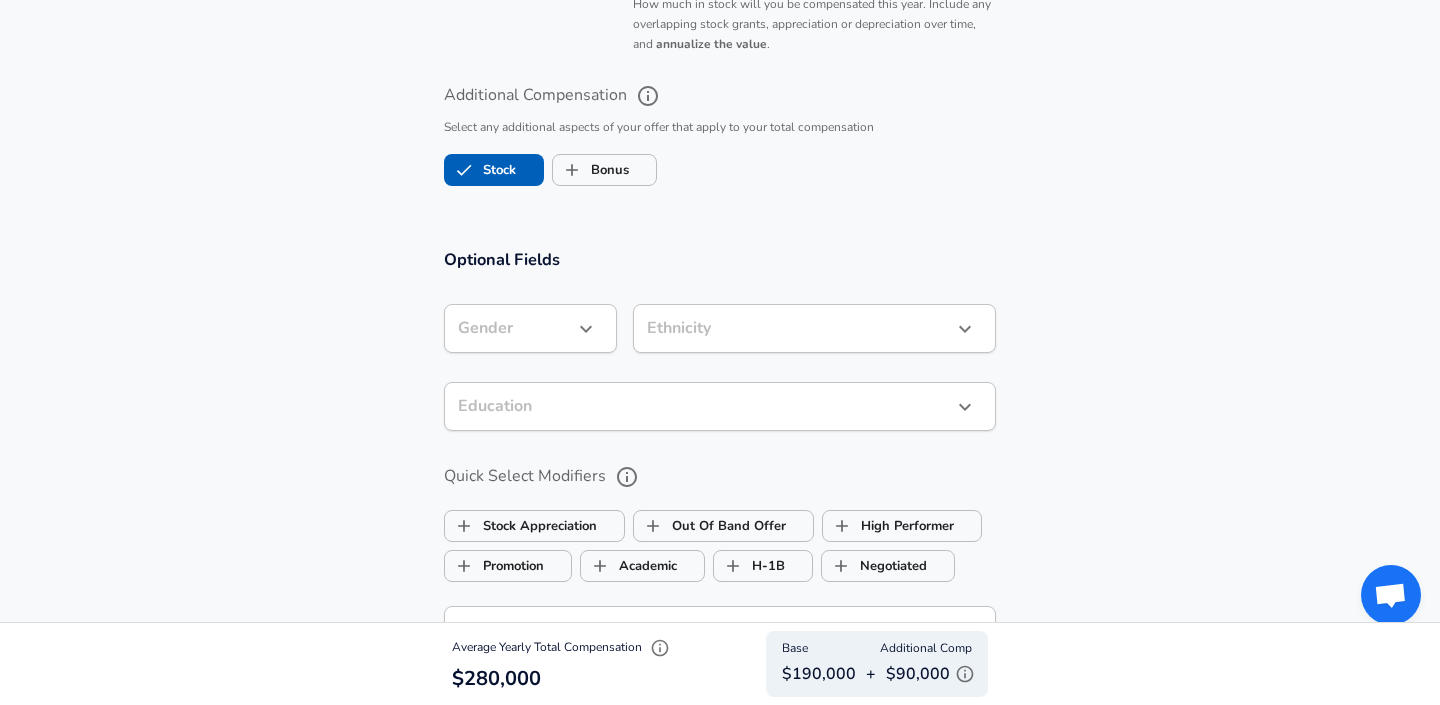 click on "Restart Add Your Salary Upload your offer letter   to verify your submission Enhance Privacy and Anonymity No Automatically hides specific fields until there are enough submissions to safely display the full details.   More Details Based on your submission and the data points that we have already collected, we will automatically hide and anonymize specific fields if there aren't enough data points to remain sufficiently anonymous. Company & Title Information   Enter the company you received your offer from Company Amazon Company   Select the title that closest resembles your official title. This should be similar to the title that was present on your offer letter. Title Solution Architect Title Job Family Solution Architect Job Family   Select a Specialization that best fits your role. If you can't find one, select 'Other' to enter a custom specialization Select Specialization Cloud Cloud Select Specialization   Level SA III / L6 Level Work Experience and Location New Offer Employee Yes yes Years at Amazon 3" at bounding box center [720, -1288] 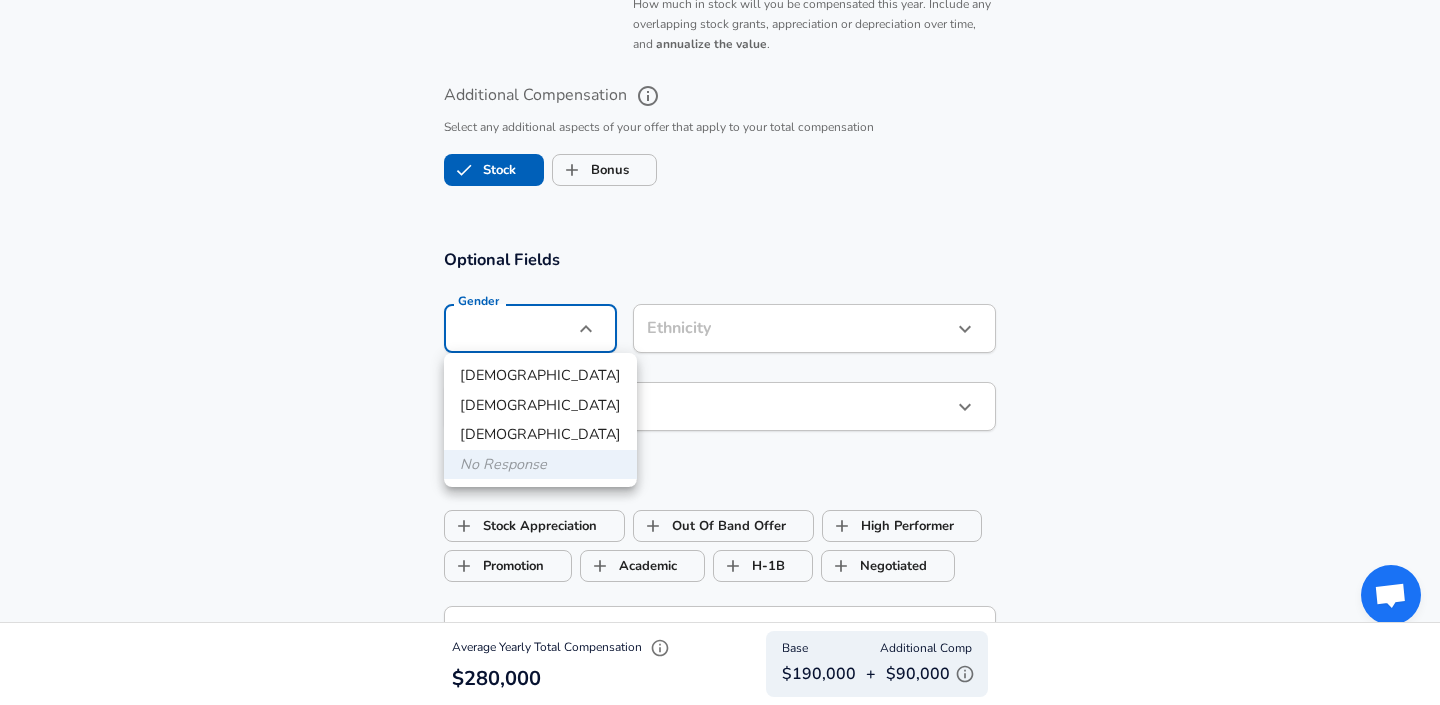 click on "[DEMOGRAPHIC_DATA]" at bounding box center [540, 435] 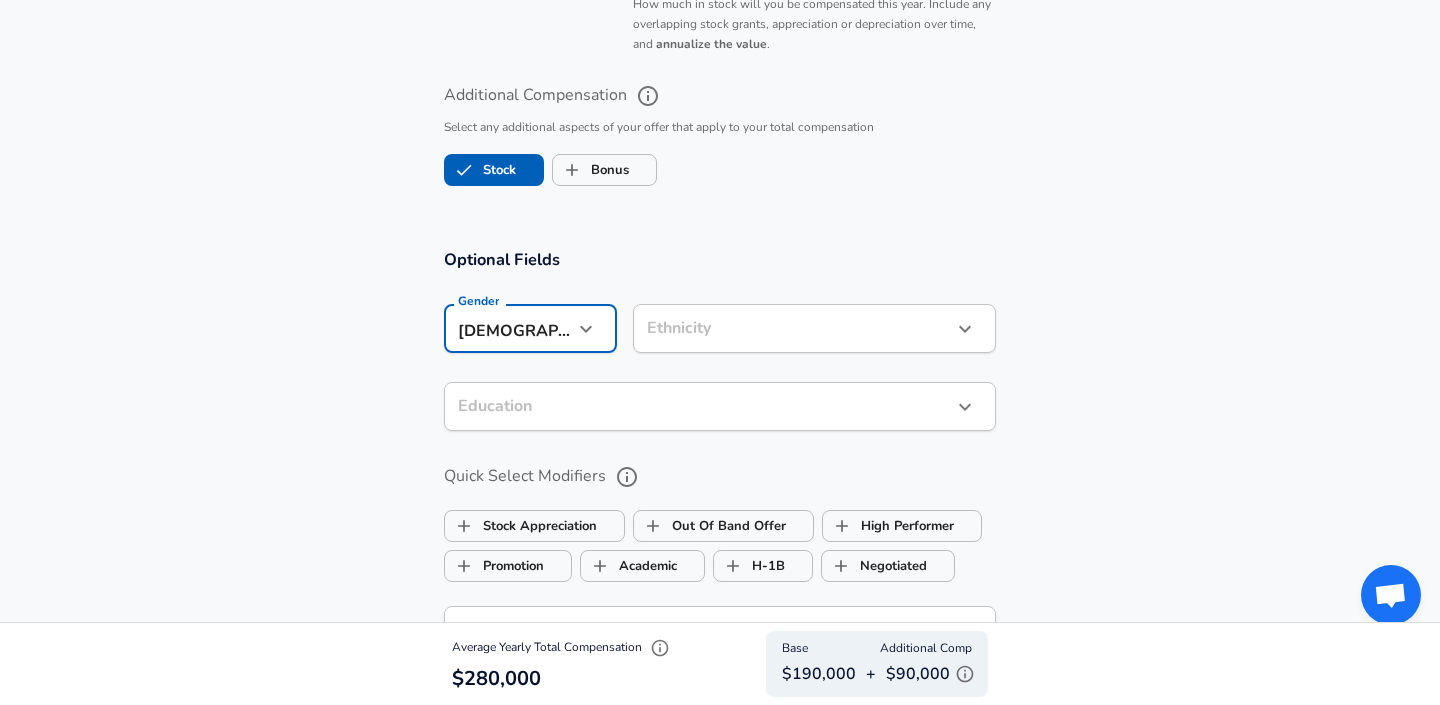 type on "non-binary" 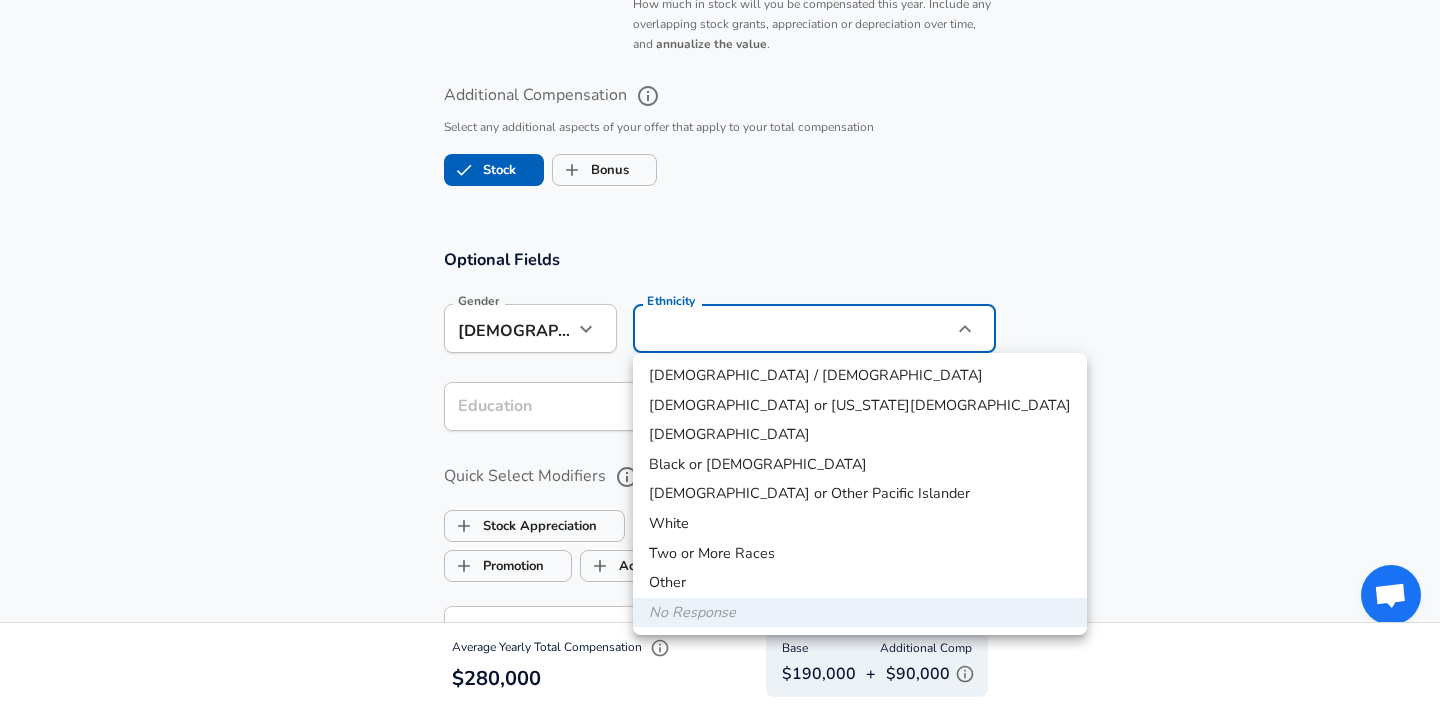 click on "Restart Add Your Salary Upload your offer letter   to verify your submission Enhance Privacy and Anonymity No Automatically hides specific fields until there are enough submissions to safely display the full details.   More Details Based on your submission and the data points that we have already collected, we will automatically hide and anonymize specific fields if there aren't enough data points to remain sufficiently anonymous. Company & Title Information   Enter the company you received your offer from Company Amazon Company   Select the title that closest resembles your official title. This should be similar to the title that was present on your offer letter. Title Solution Architect Title Job Family Solution Architect Job Family   Select a Specialization that best fits your role. If you can't find one, select 'Other' to enter a custom specialization Select Specialization Cloud Cloud Select Specialization   Level SA III / L6 Level Work Experience and Location New Offer Employee Yes yes Years at Amazon 3" at bounding box center (720, -1288) 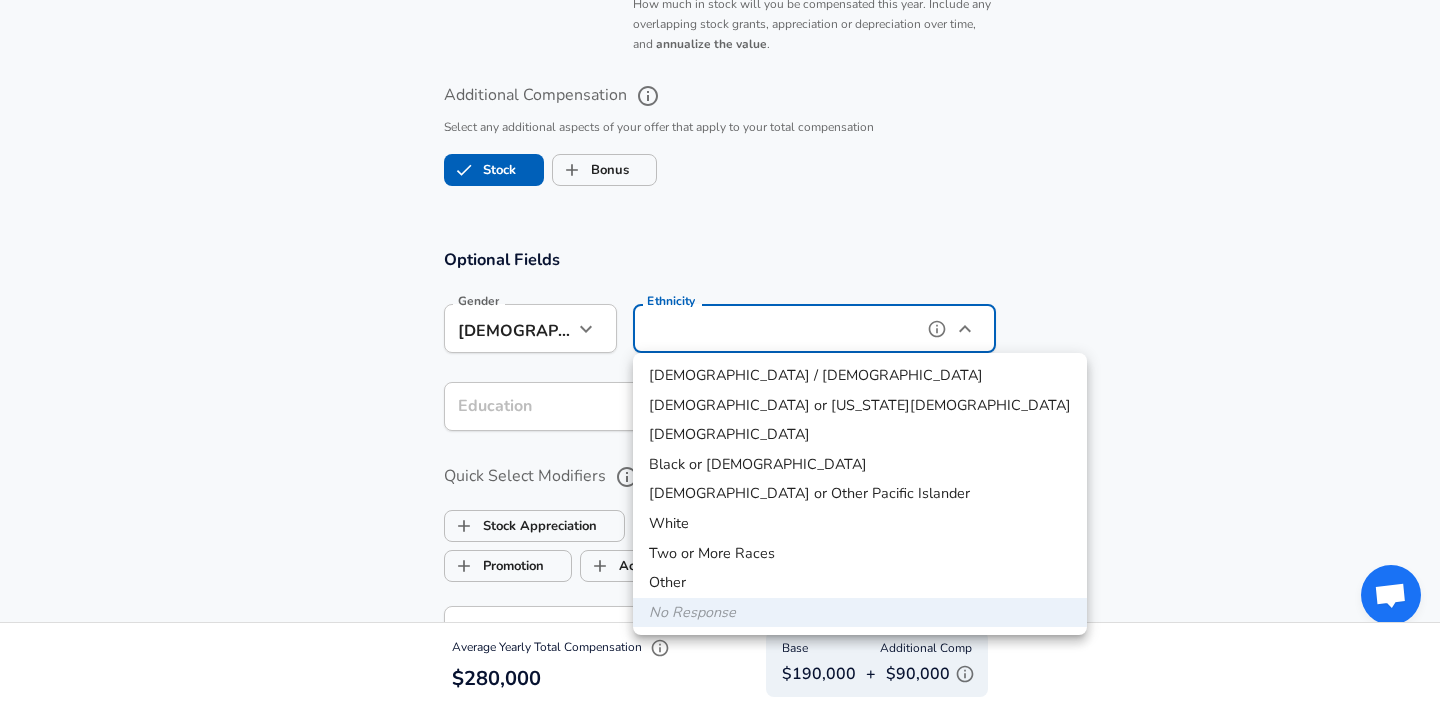 type on "[DEMOGRAPHIC_DATA]" 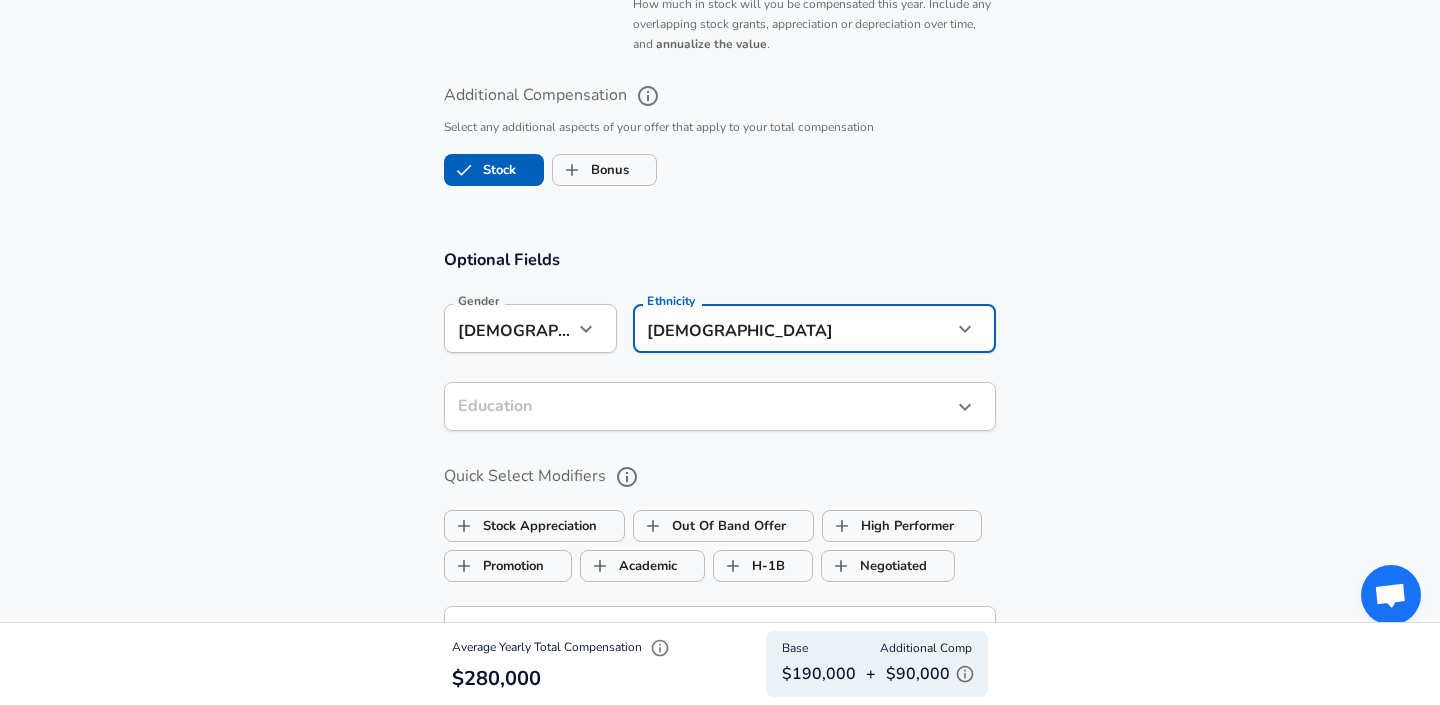 click on "Restart Add Your Salary Upload your offer letter   to verify your submission Enhance Privacy and Anonymity No Automatically hides specific fields until there are enough submissions to safely display the full details.   More Details Based on your submission and the data points that we have already collected, we will automatically hide and anonymize specific fields if there aren't enough data points to remain sufficiently anonymous. Company & Title Information   Enter the company you received your offer from Company Amazon Company   Select the title that closest resembles your official title. This should be similar to the title that was present on your offer letter. Title Solution Architect Title Job Family Solution Architect Job Family   Select a Specialization that best fits your role. If you can't find one, select 'Other' to enter a custom specialization Select Specialization Cloud Cloud Select Specialization   Level SA III / L6 Level Work Experience and Location New Offer Employee Yes yes Years at Amazon 3" at bounding box center [720, -1288] 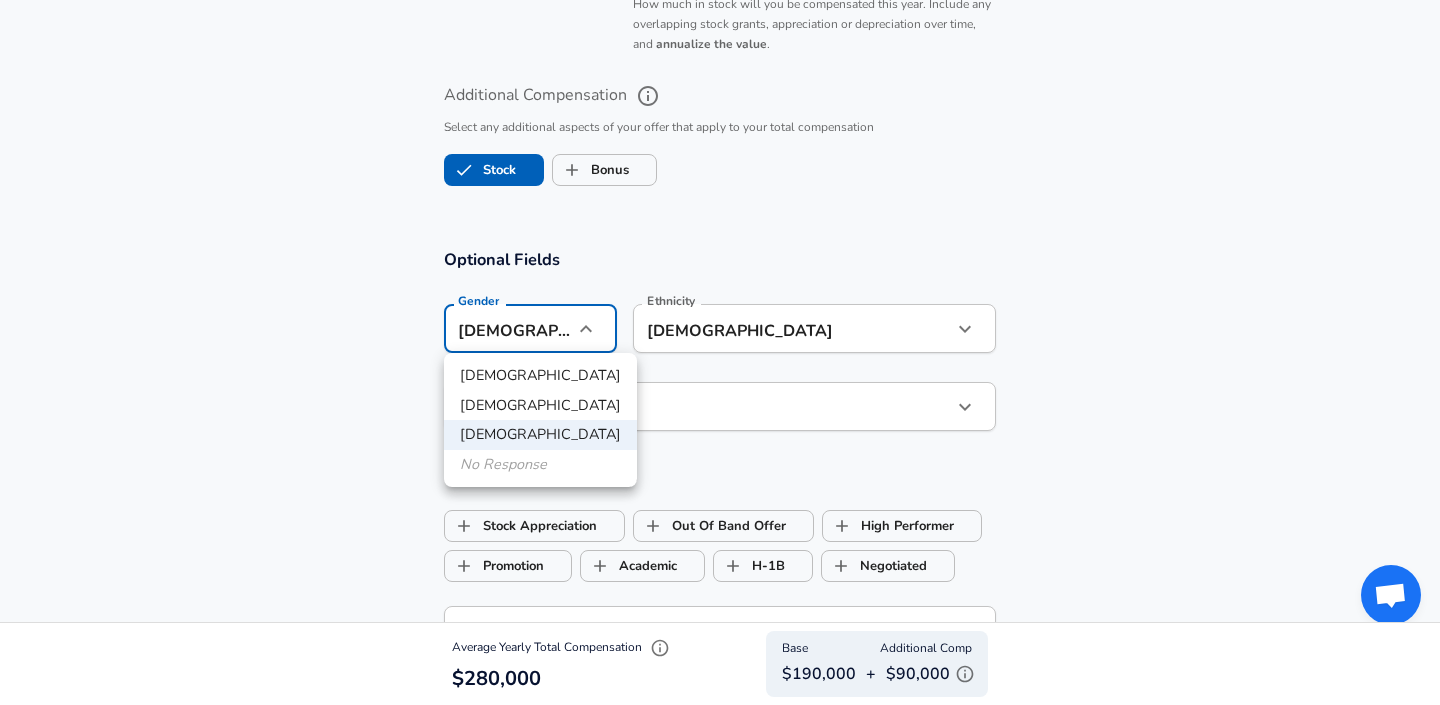 click on "[DEMOGRAPHIC_DATA]" at bounding box center (540, 406) 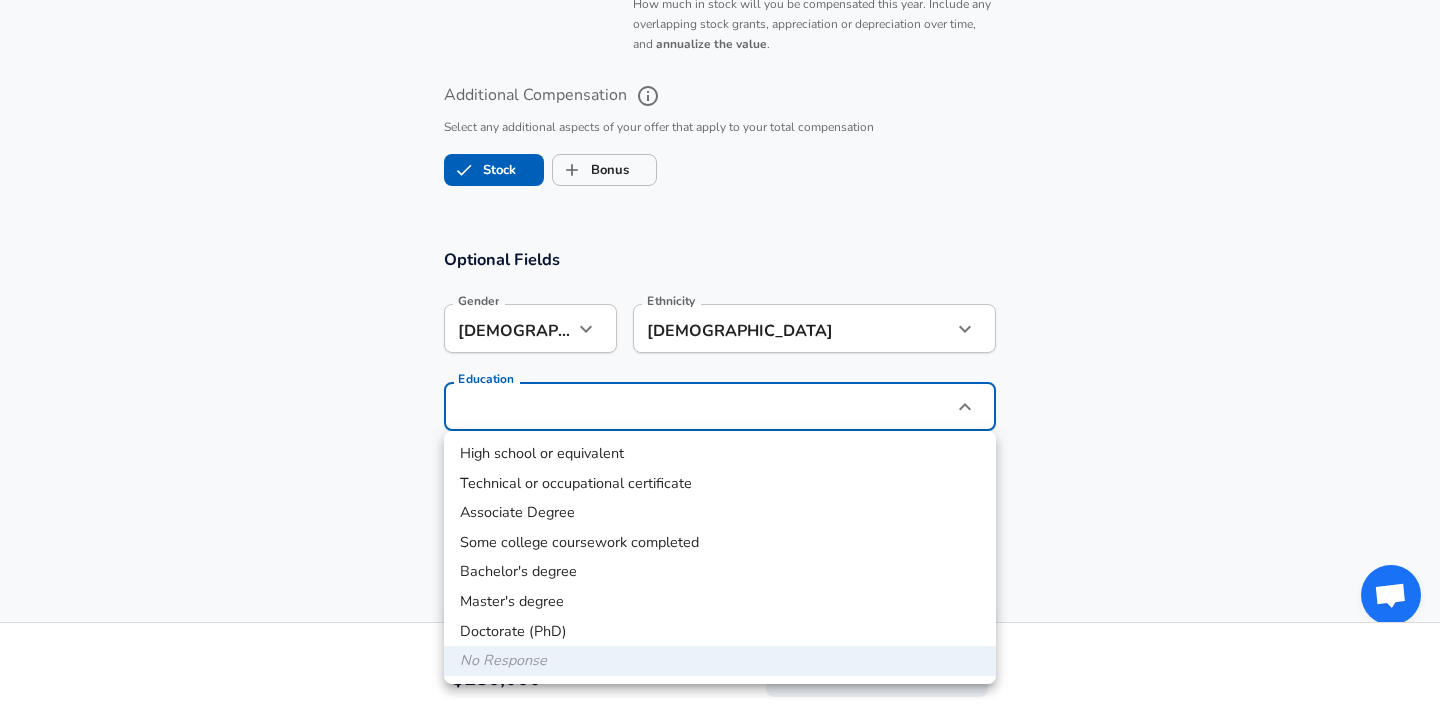 click on "Restart Add Your Salary Upload your offer letter   to verify your submission Enhance Privacy and Anonymity No Automatically hides specific fields until there are enough submissions to safely display the full details.   More Details Based on your submission and the data points that we have already collected, we will automatically hide and anonymize specific fields if there aren't enough data points to remain sufficiently anonymous. Company & Title Information   Enter the company you received your offer from Company Amazon Company   Select the title that closest resembles your official title. This should be similar to the title that was present on your offer letter. Title Solution Architect Title Job Family Solution Architect Job Family   Select a Specialization that best fits your role. If you can't find one, select 'Other' to enter a custom specialization Select Specialization Cloud Cloud Select Specialization   Level SA III / L6 Level Work Experience and Location New Offer Employee Yes yes Years at Amazon 3" at bounding box center (720, -1288) 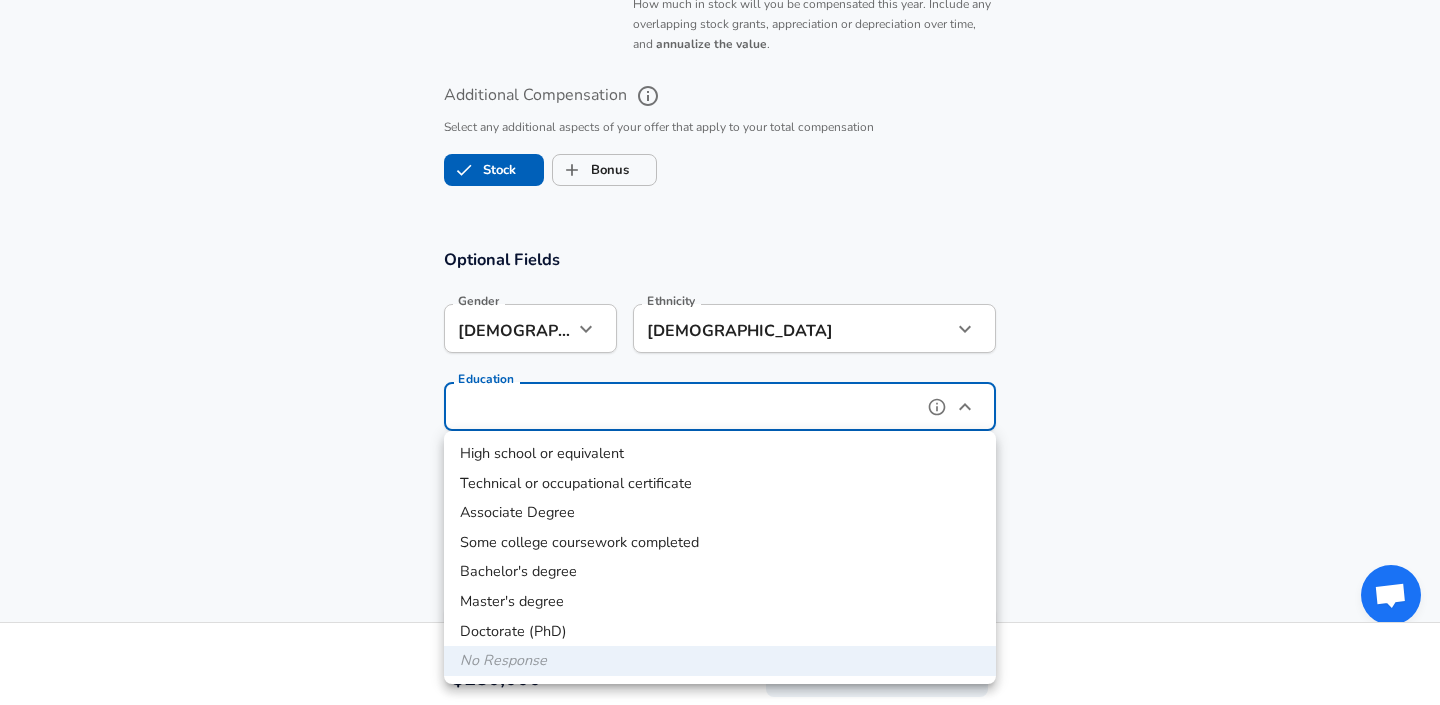 type on "Masters degree" 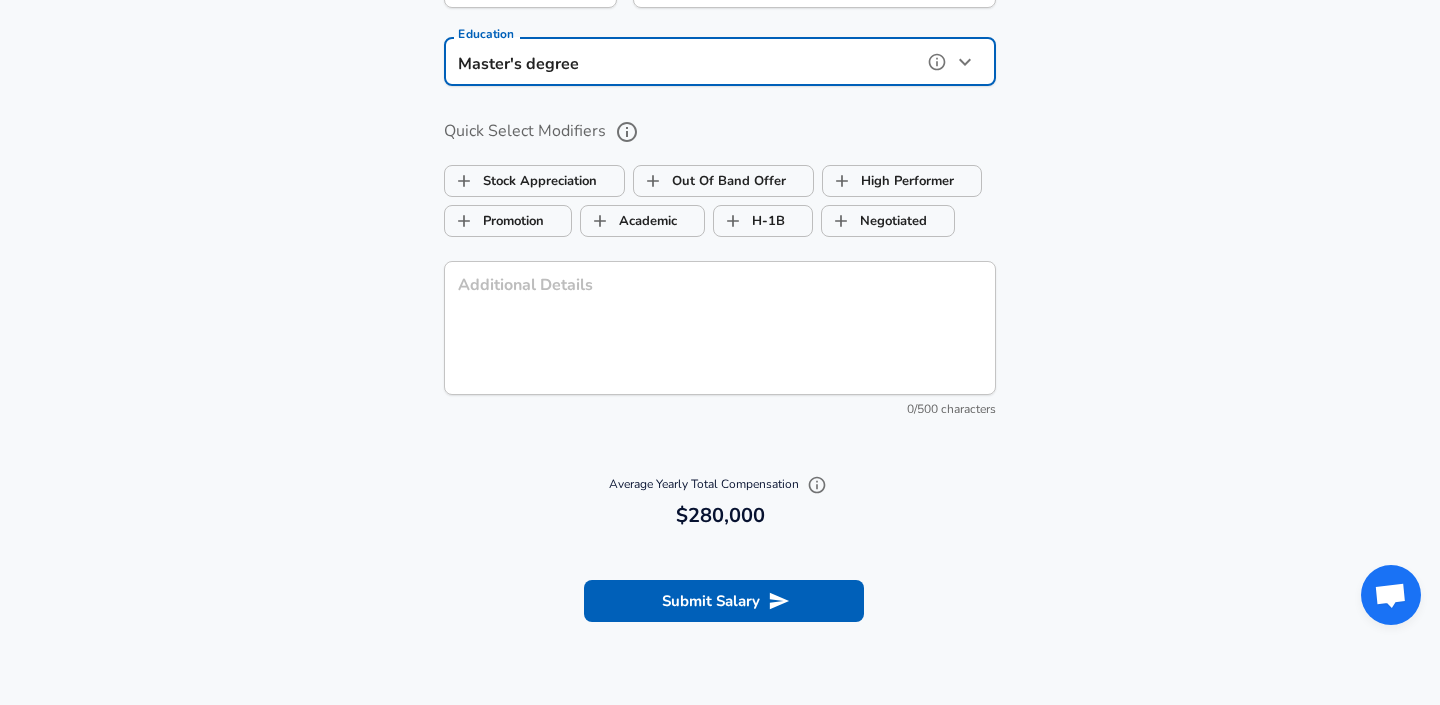 scroll, scrollTop: 1984, scrollLeft: 0, axis: vertical 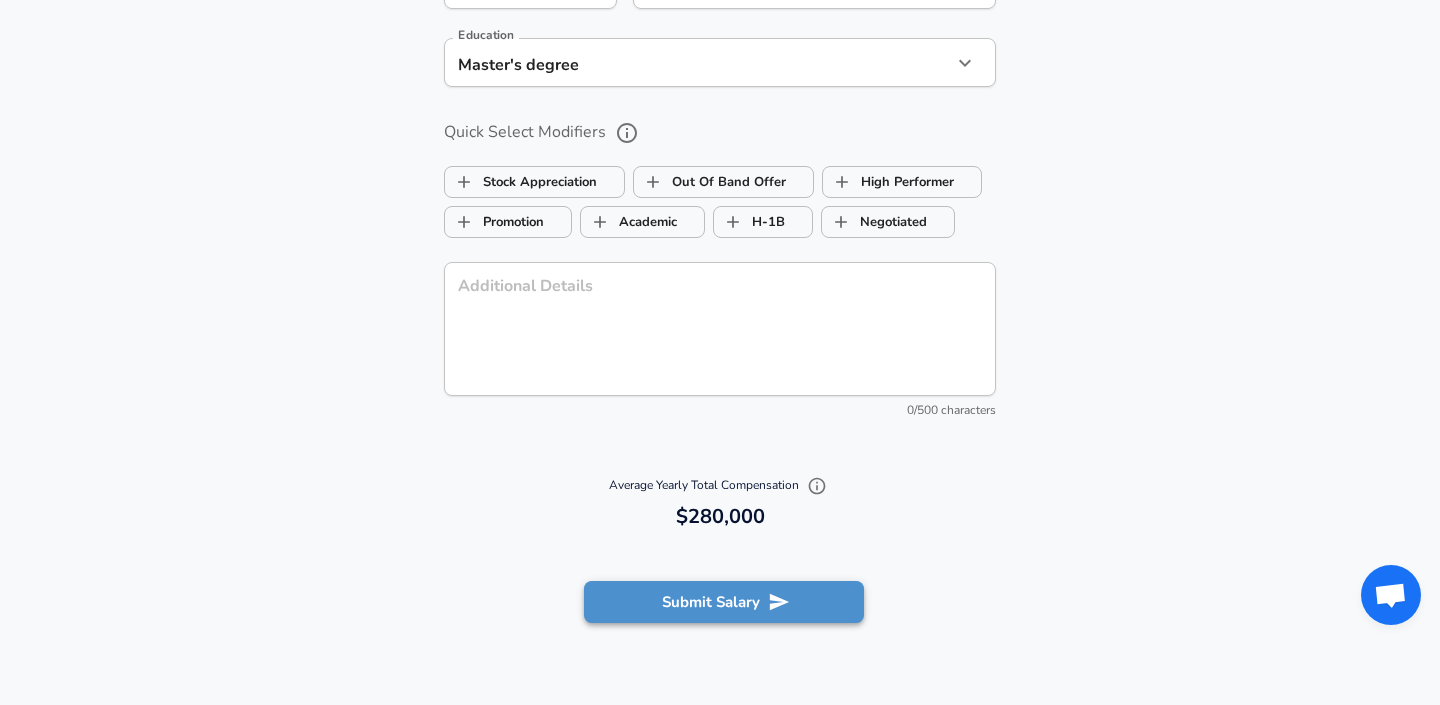 click on "Submit Salary" at bounding box center [724, 602] 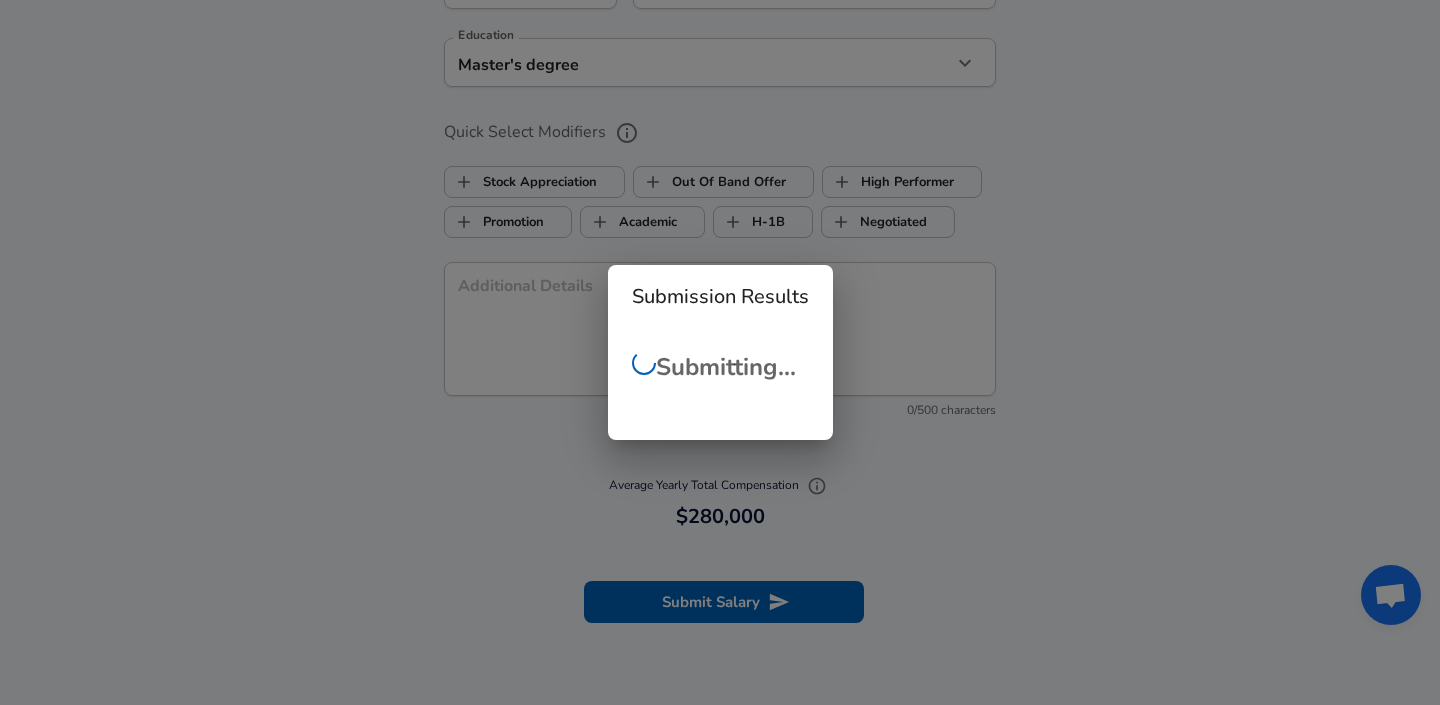 scroll, scrollTop: 458, scrollLeft: 0, axis: vertical 